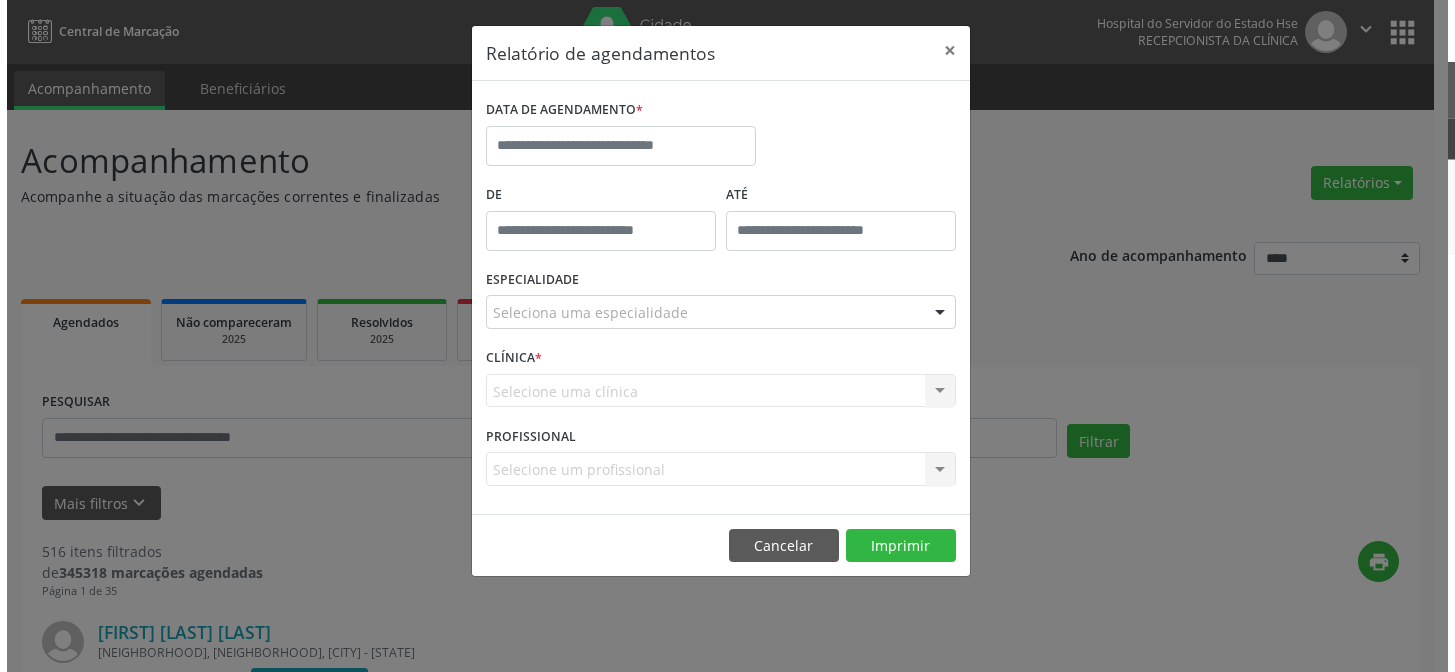scroll, scrollTop: 0, scrollLeft: 0, axis: both 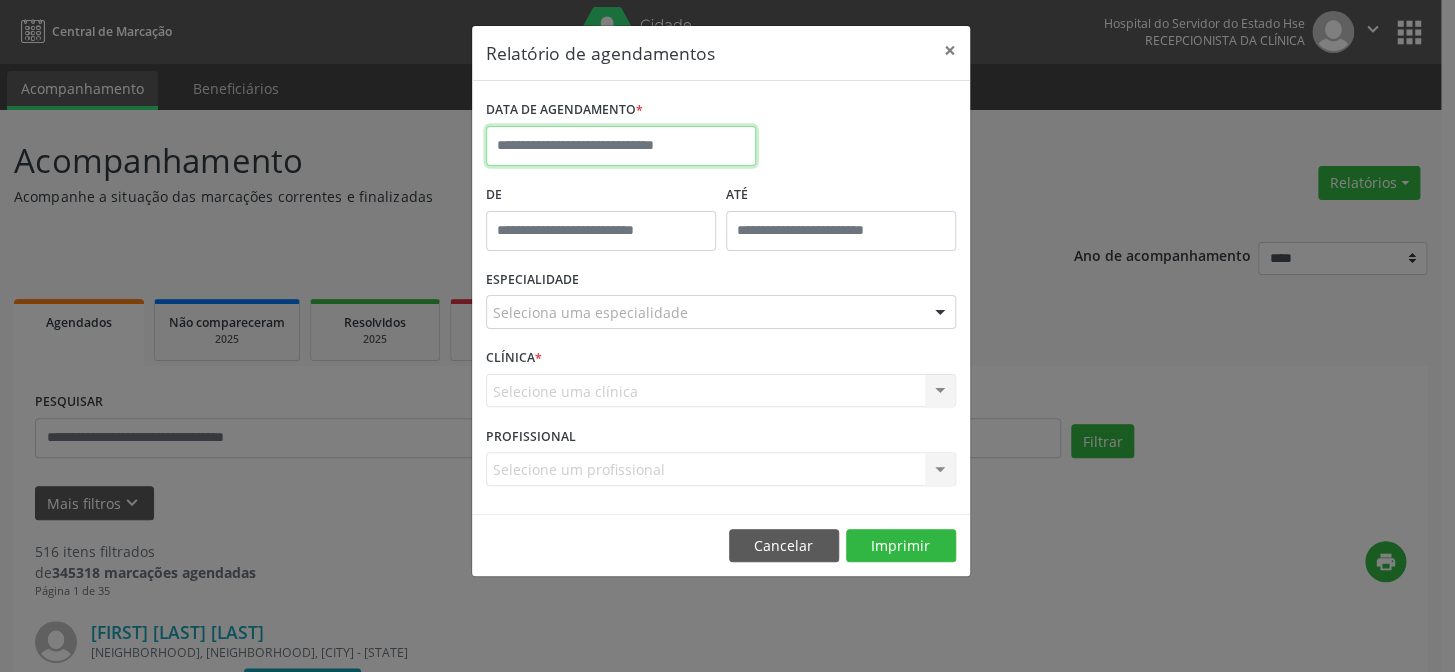 click at bounding box center [621, 146] 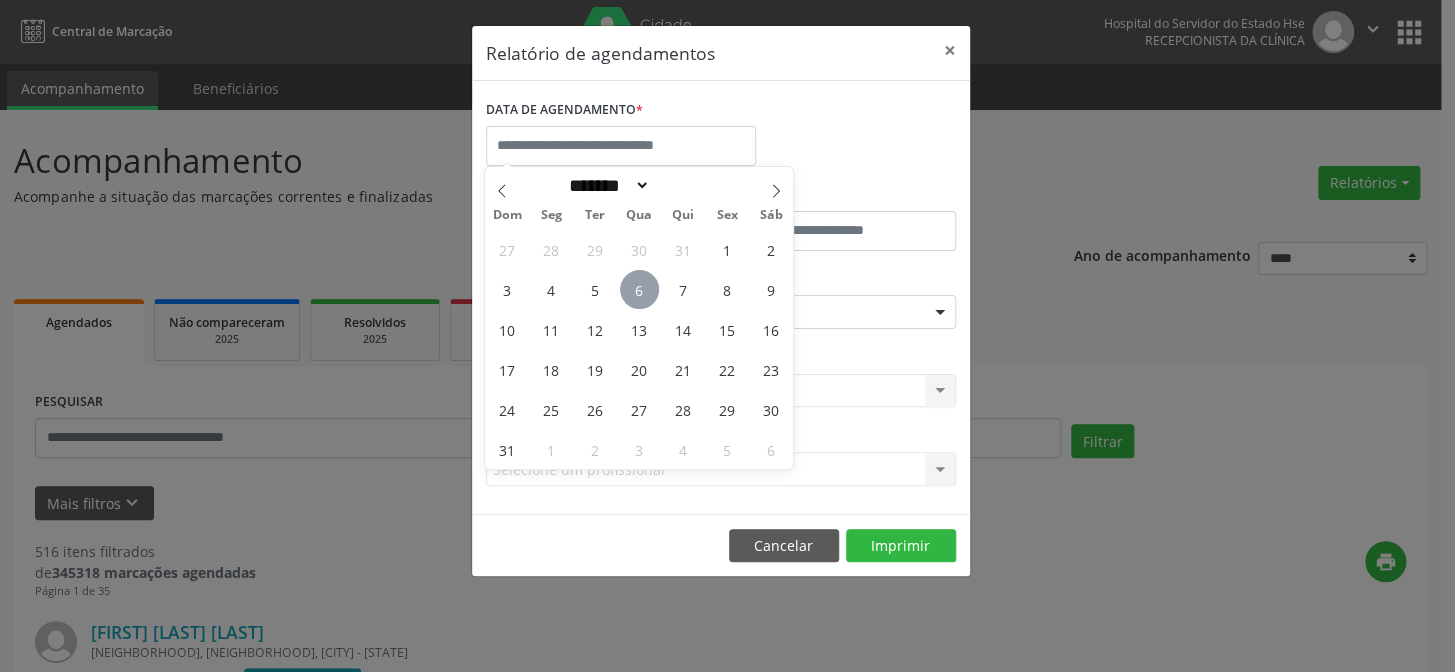 click on "6" at bounding box center [639, 289] 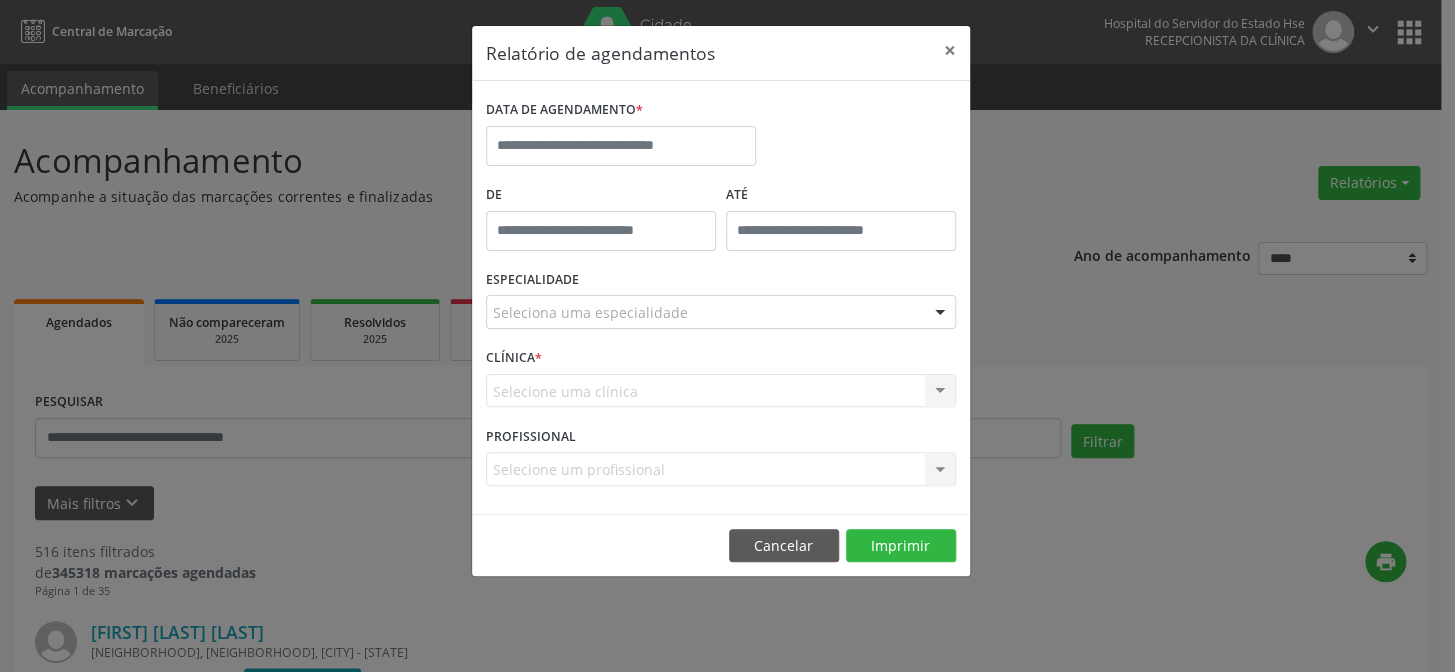 click on "Relatório de agendamentos ×
DATA DE AGENDAMENTO
*
De
ATÉ
ESPECIALIDADE
Seleciona uma especialidade
Todas as especialidades   Alergologia   Angiologia   Arritmologia   Cardiologia   Cirurgia Abdominal   Cirurgia Bariatrica   Cirurgia Cabeça e Pescoço   Cirurgia Cardiaca   Cirurgia Geral   Cirurgia Ginecologica   Cirurgia Mastologia Oncologica   Cirurgia Pediatrica   Cirurgia Plastica   Cirurgia Toracica   Cirurgia geral oncológica   Cirurgia geral oncológica   Cirurgião Dermatológico   Clinica Geral   Clinica Medica   Consulta de Enfermagem - Hiperdia   Consulta de Enfermagem - Preventivo   Consulta de Enfermagem - Pré-Natal   Consulta de Enfermagem - Puericultura   Dermatologia   Endocinologia   Endocrino Diabetes   Endocrinologia   Fisioterapia   Fisioterapia Cirurgica   Fonoaudiologia   Gastro/Hepato   Gastroenterologia   Gastropediatria   Geriatria   Ginecologia   Gnecologia" at bounding box center (727, 336) 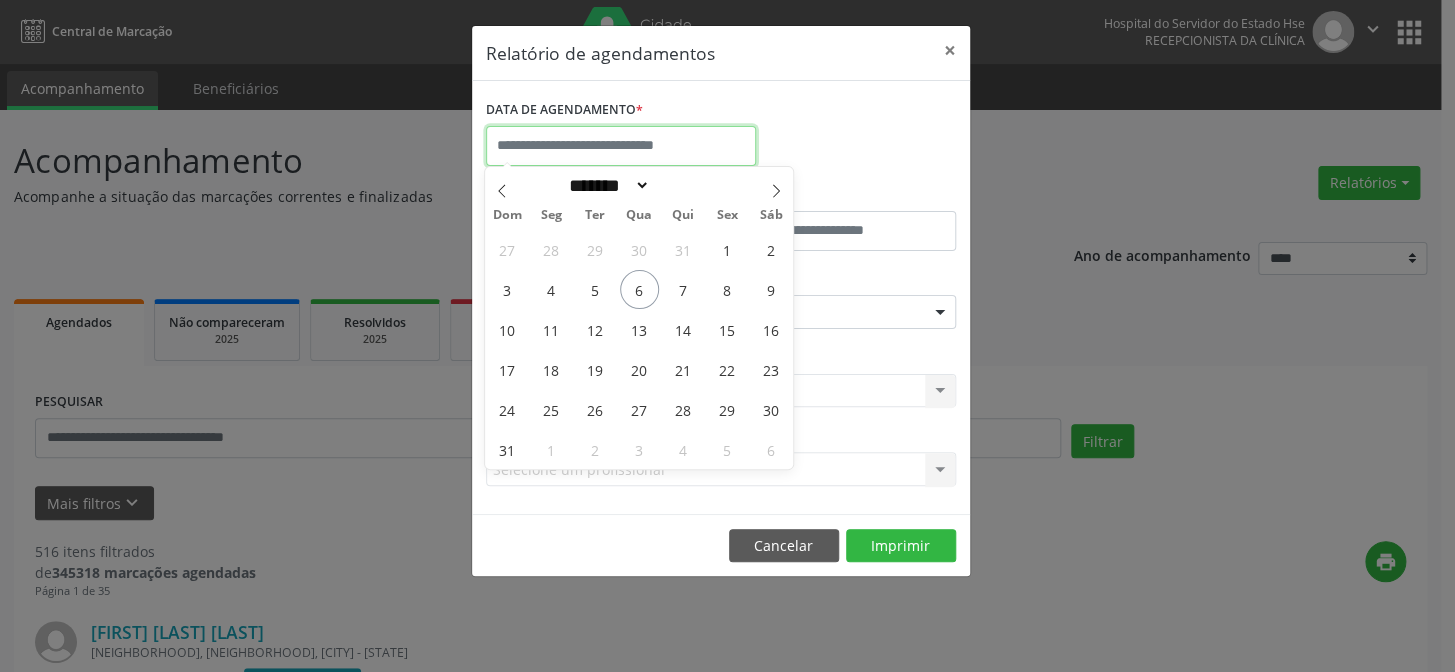 drag, startPoint x: 625, startPoint y: 140, endPoint x: 621, endPoint y: 161, distance: 21.377558 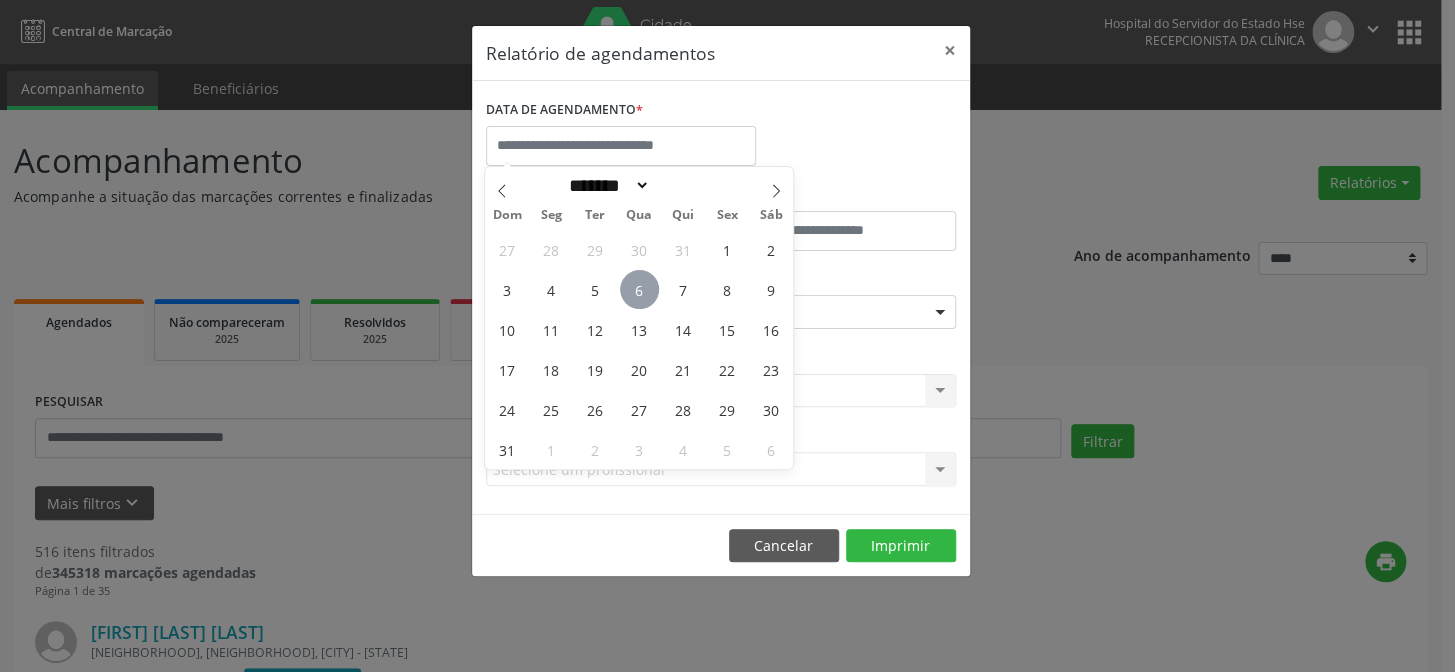 click on "6" at bounding box center [639, 289] 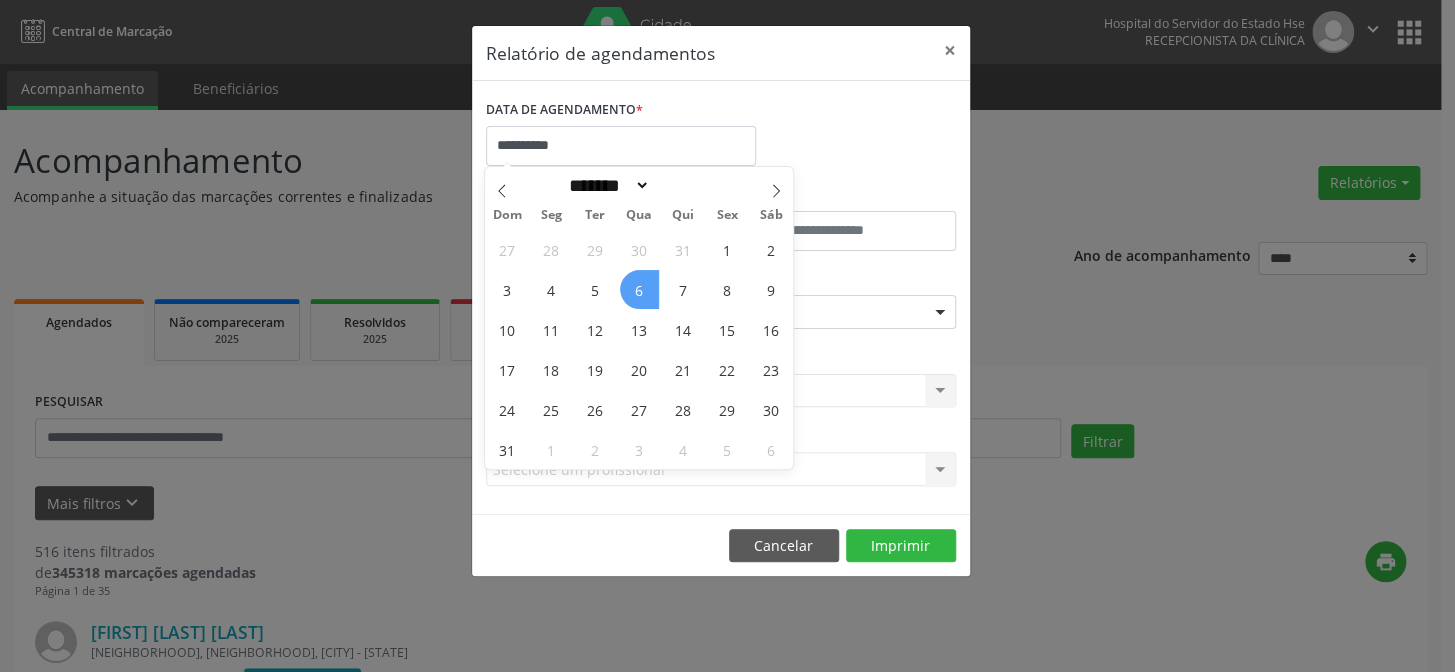 click on "6" at bounding box center [639, 289] 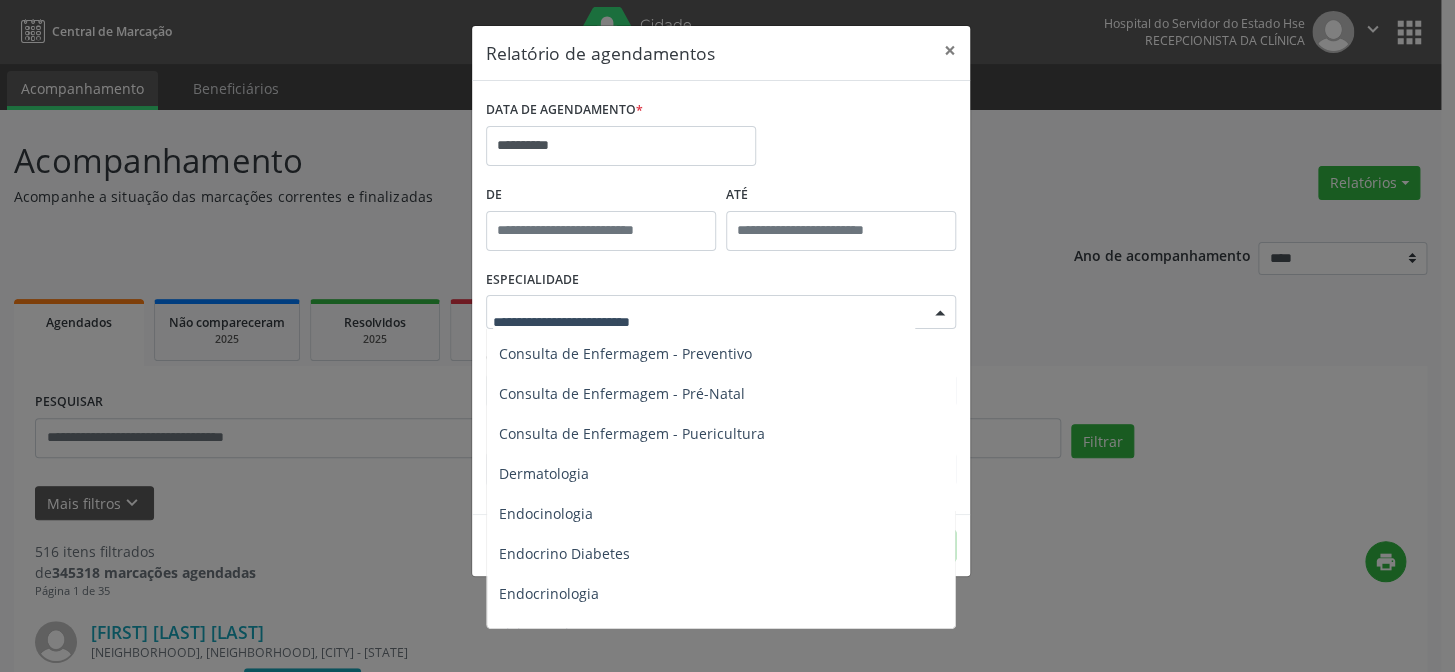 scroll, scrollTop: 744, scrollLeft: 0, axis: vertical 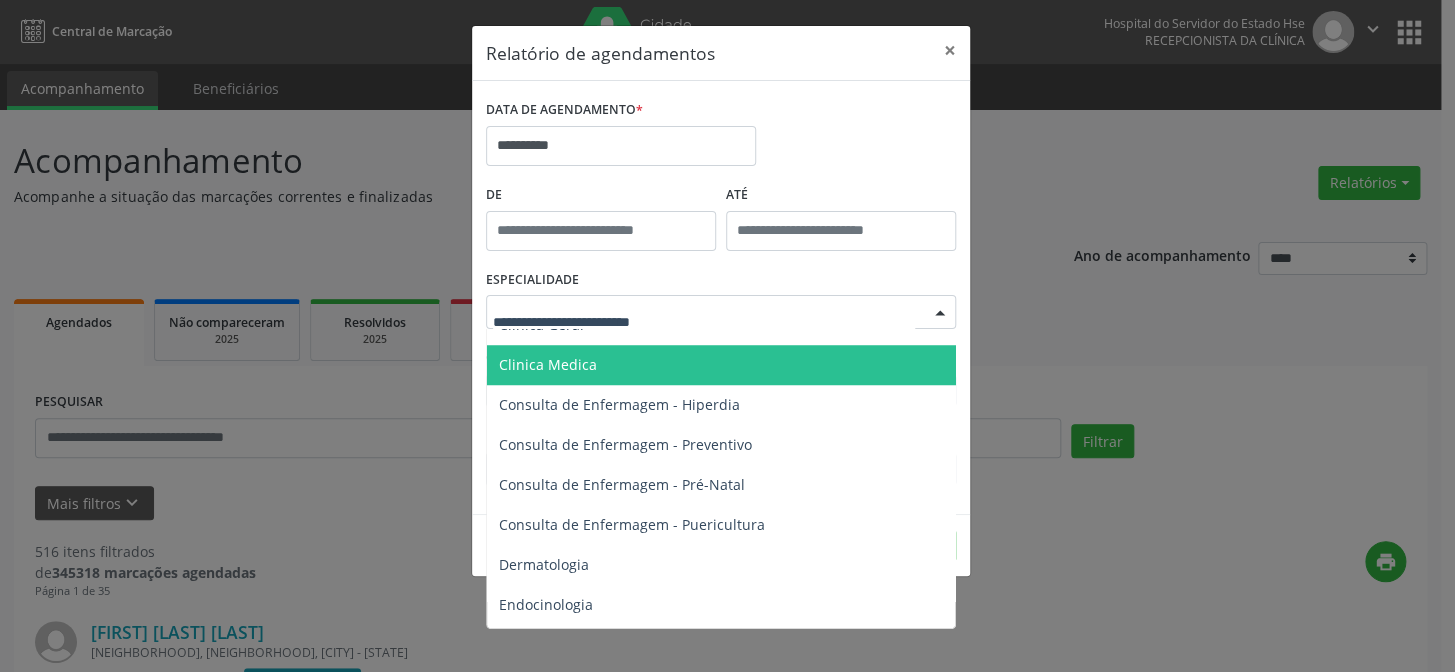 click on "Clinica Medica" at bounding box center [548, 364] 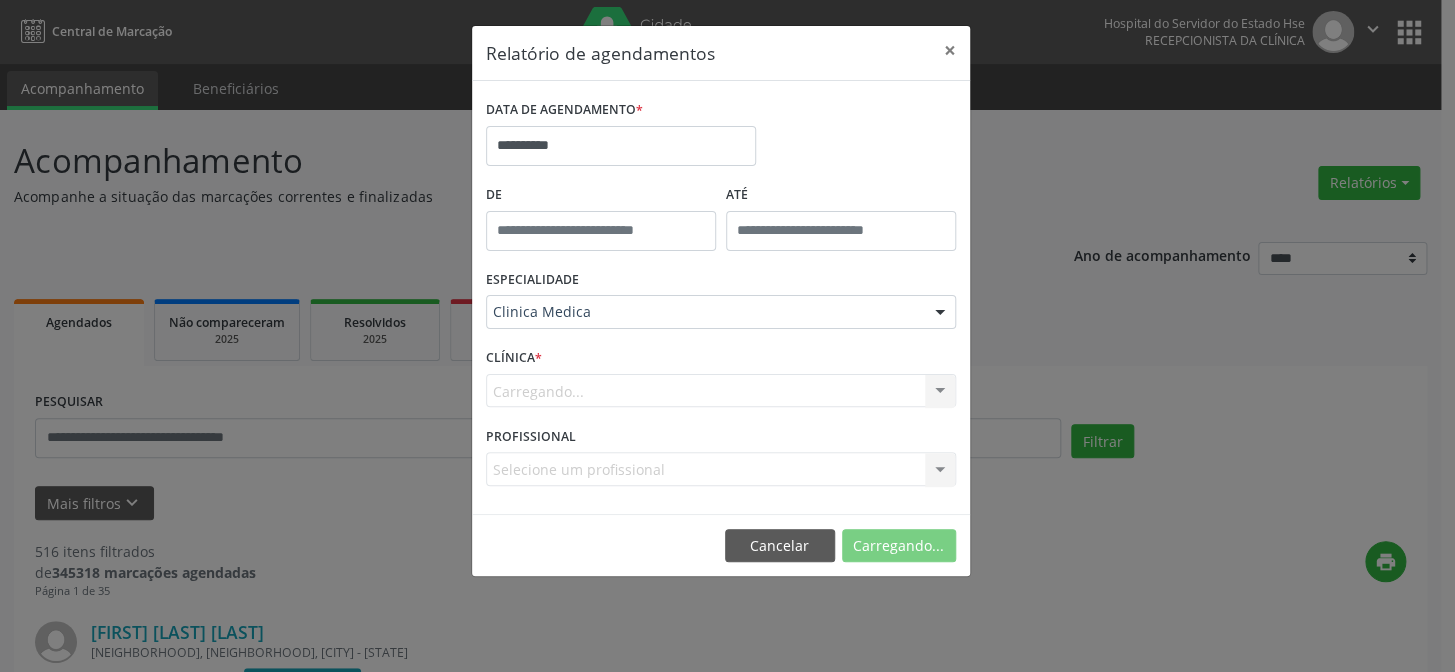 click on "Carregando...
Nenhum resultado encontrado para: "   "
Não há nenhuma opção para ser exibida." at bounding box center [721, 391] 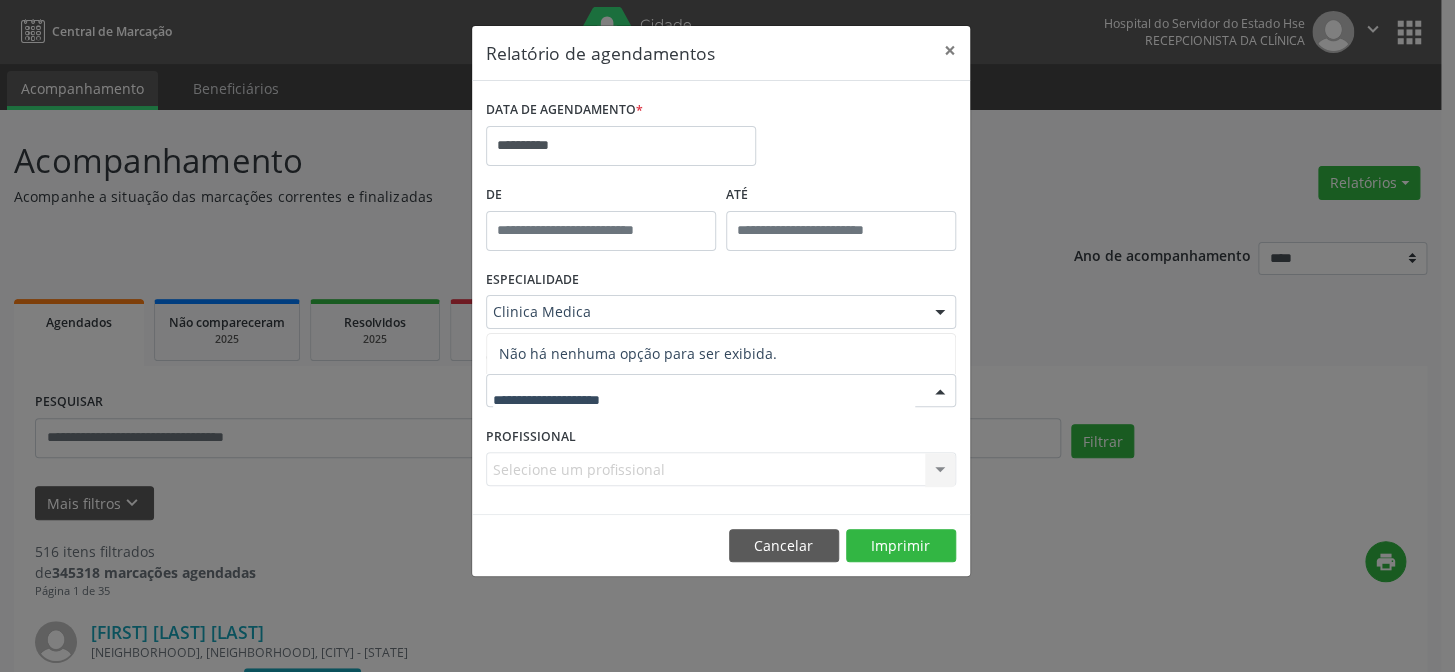 drag, startPoint x: 522, startPoint y: 416, endPoint x: 550, endPoint y: 400, distance: 32.24903 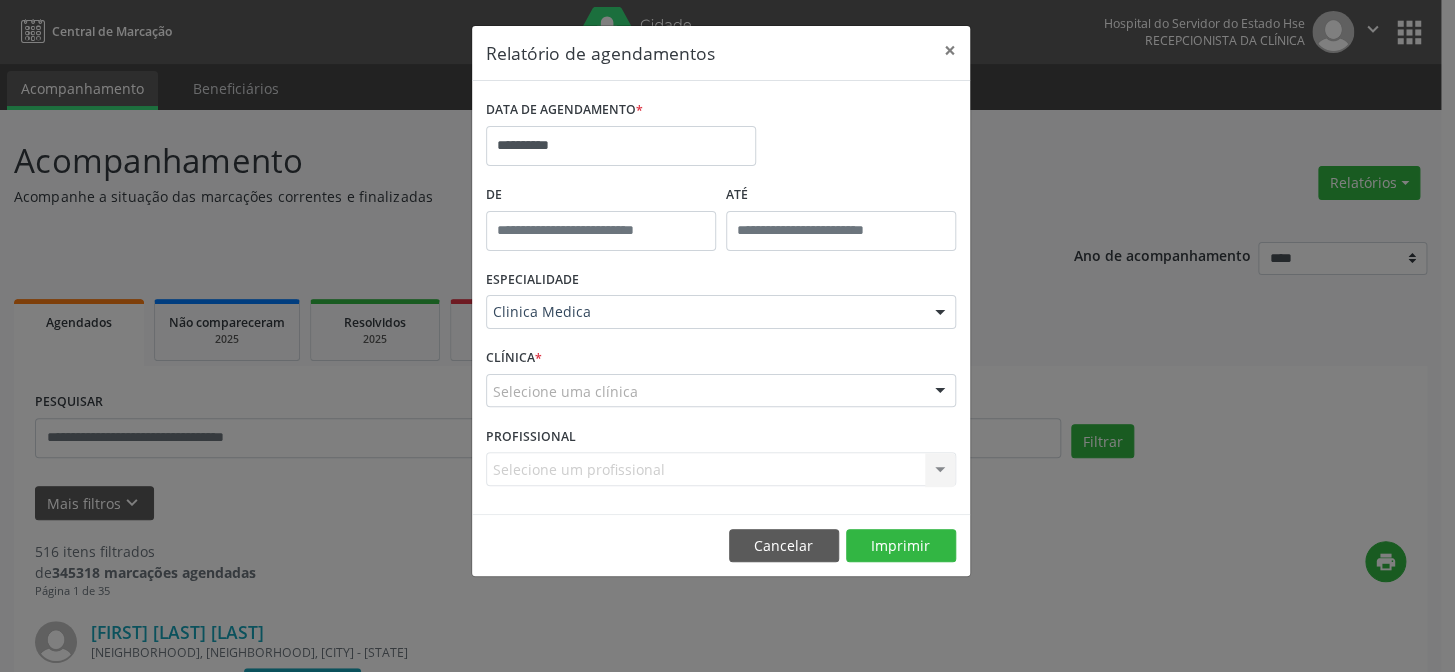 click on "Selecione um profissional
Nenhum resultado encontrado para: "   "
Não há nenhuma opção para ser exibida." at bounding box center [721, 469] 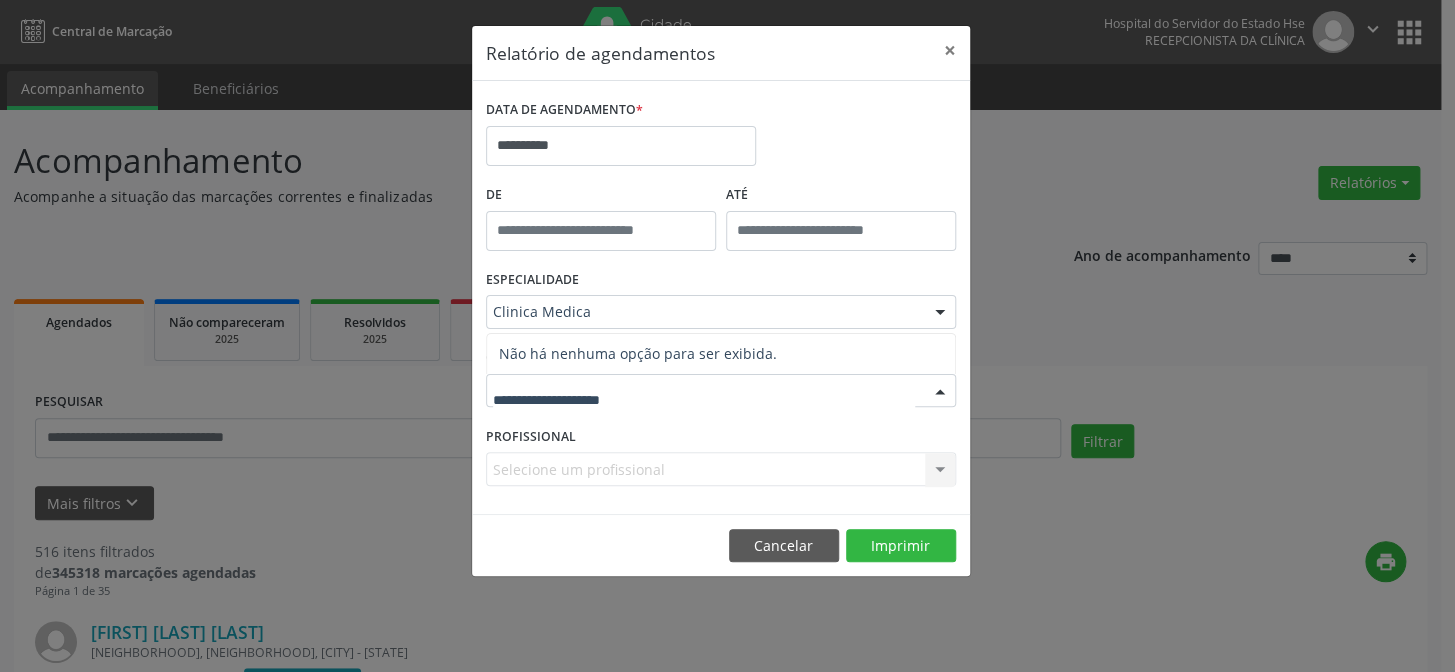 click at bounding box center [704, 401] 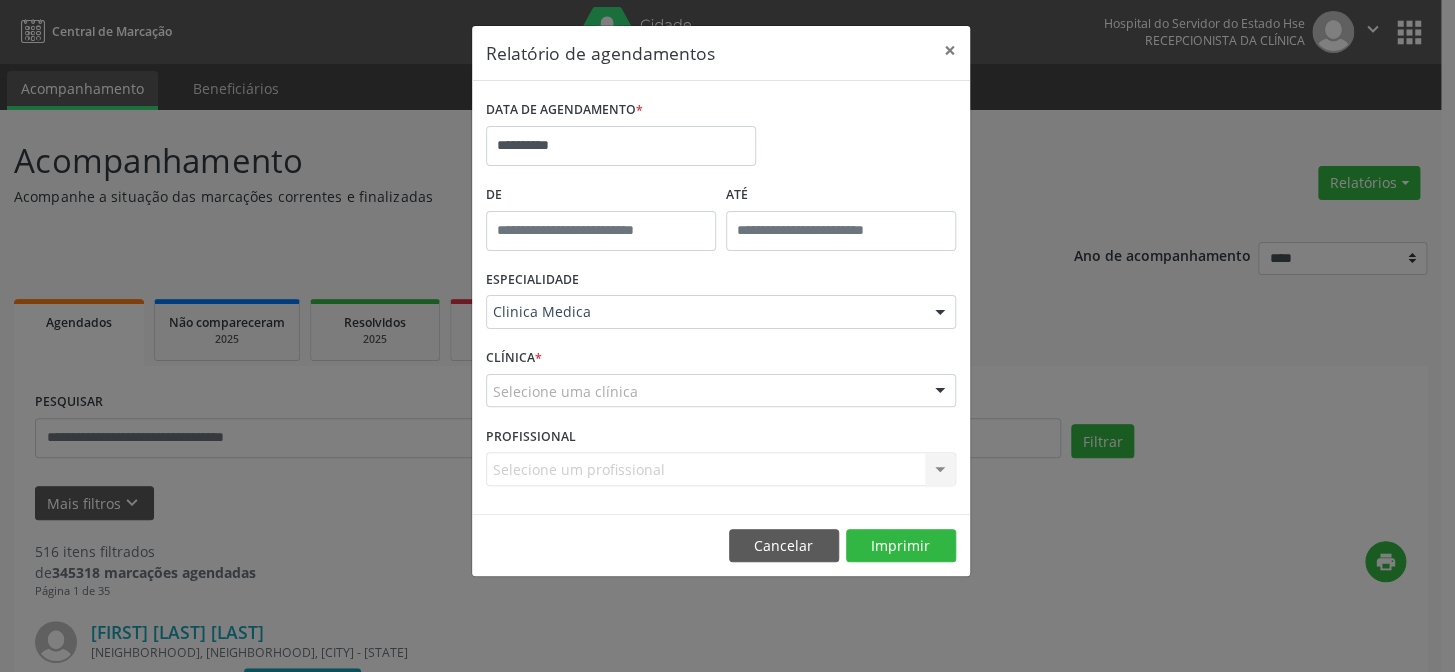 click at bounding box center (940, 392) 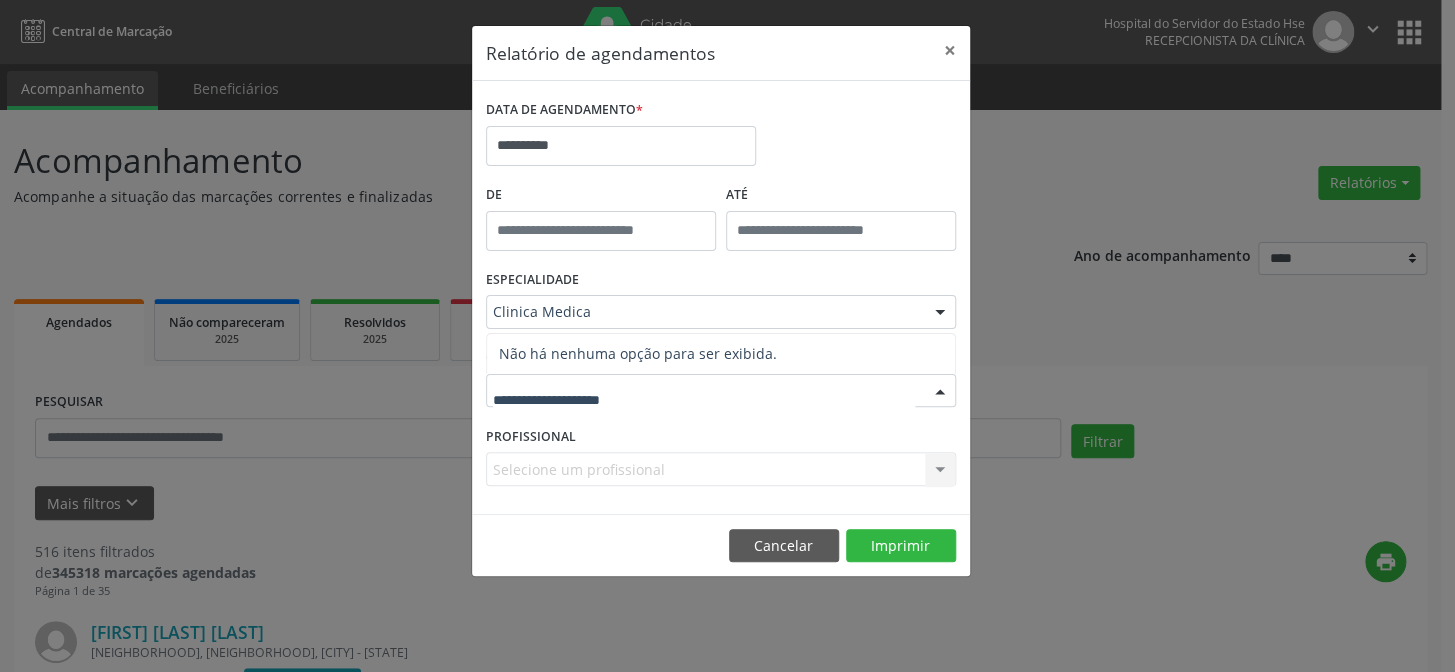 click on "Não há nenhuma opção para ser exibida." at bounding box center (721, 354) 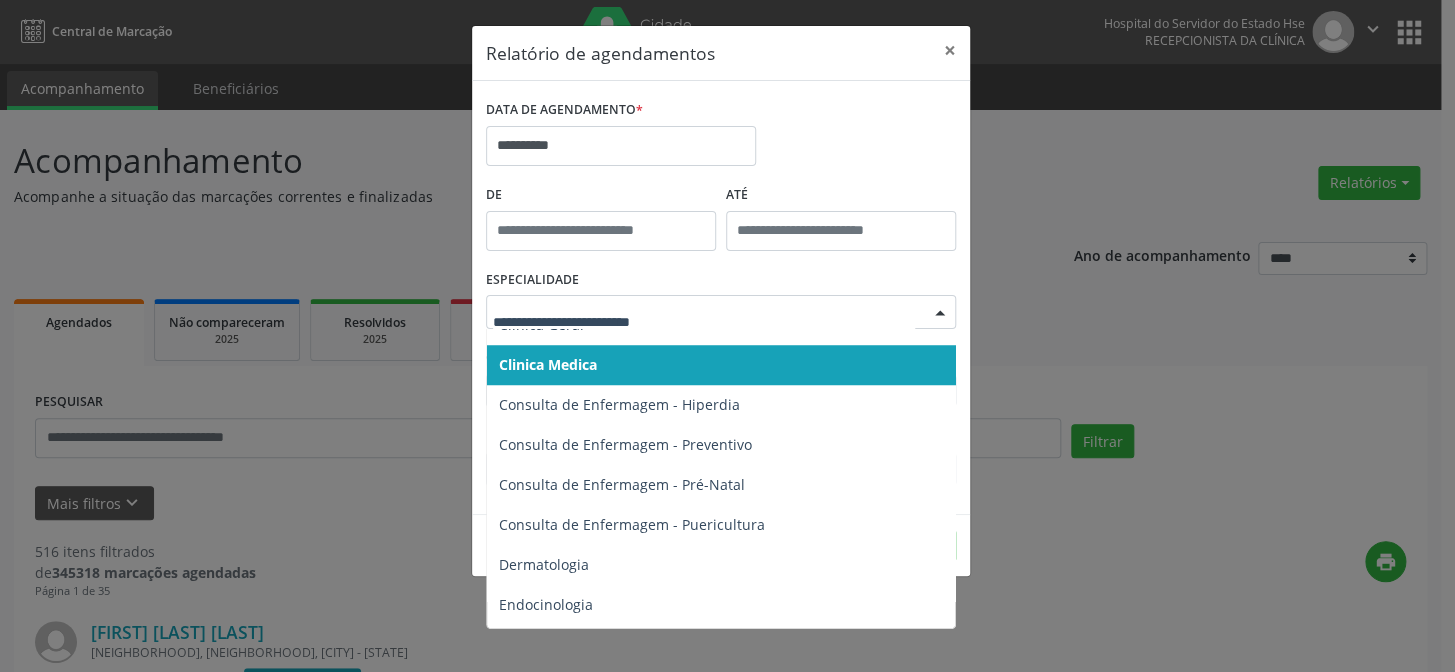 click at bounding box center [721, 312] 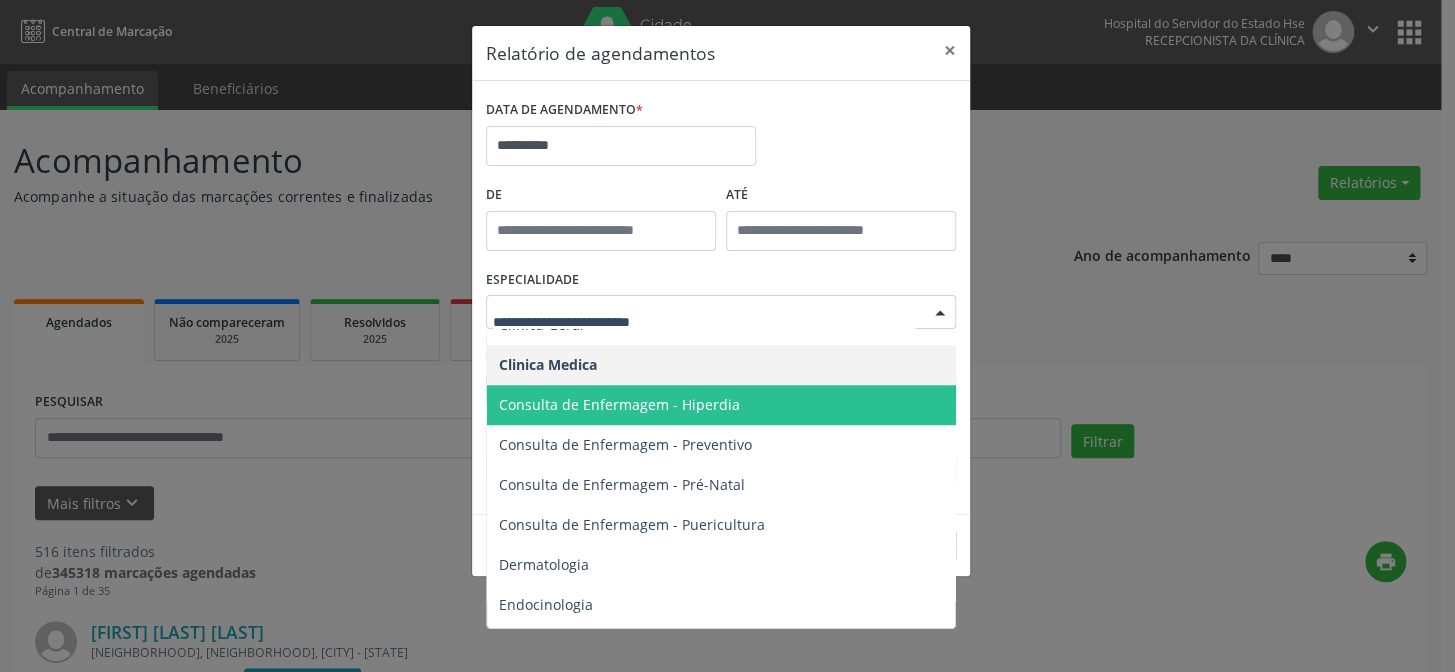click on "Consulta de Enfermagem - Hiperdia" at bounding box center (722, 405) 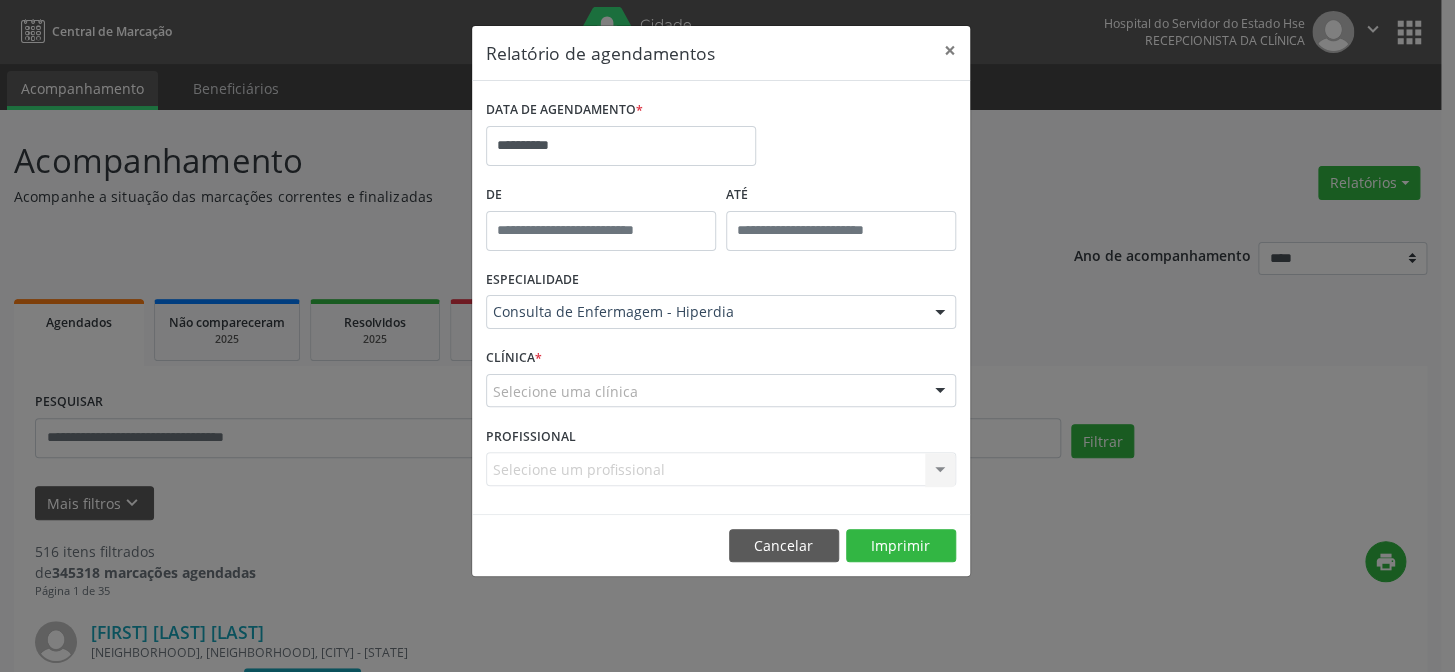 click on "CLÍNICA
*
Selecione uma clínica
Nenhum resultado encontrado para: "   "
Não há nenhuma opção para ser exibida." at bounding box center [721, 382] 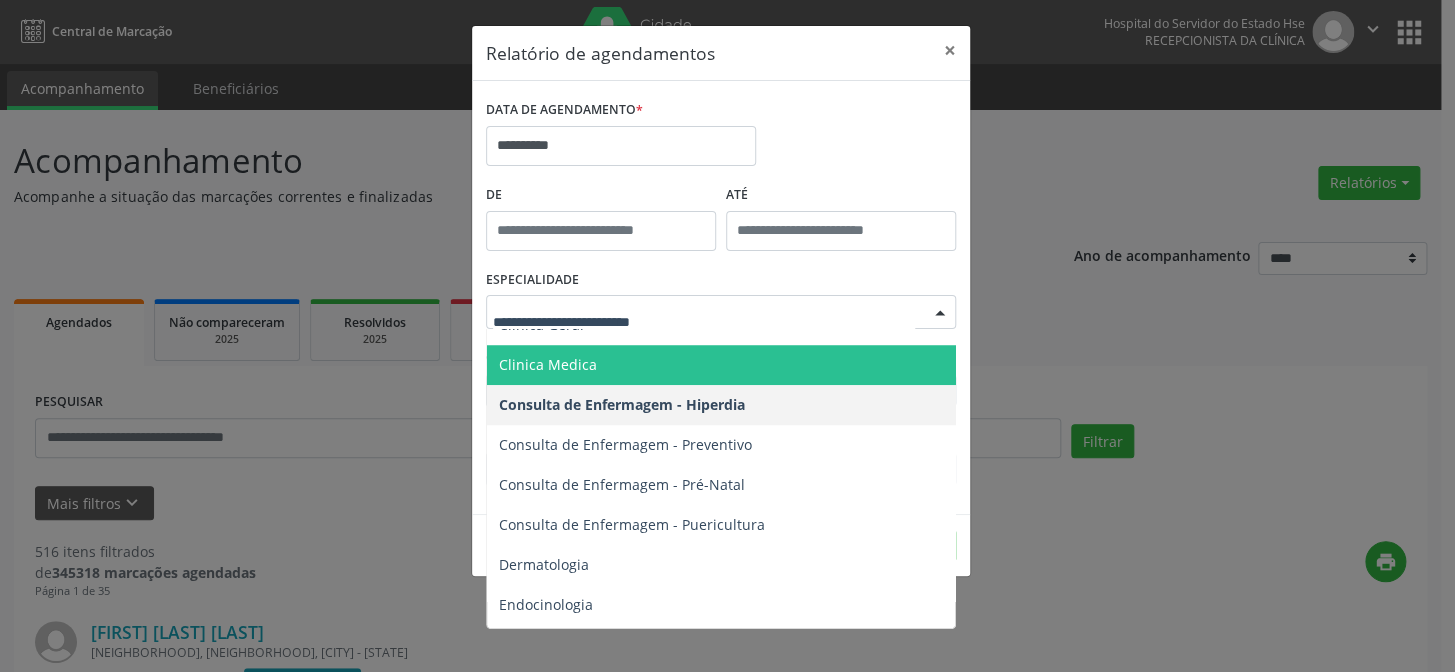 click on "Clinica Medica" at bounding box center [548, 364] 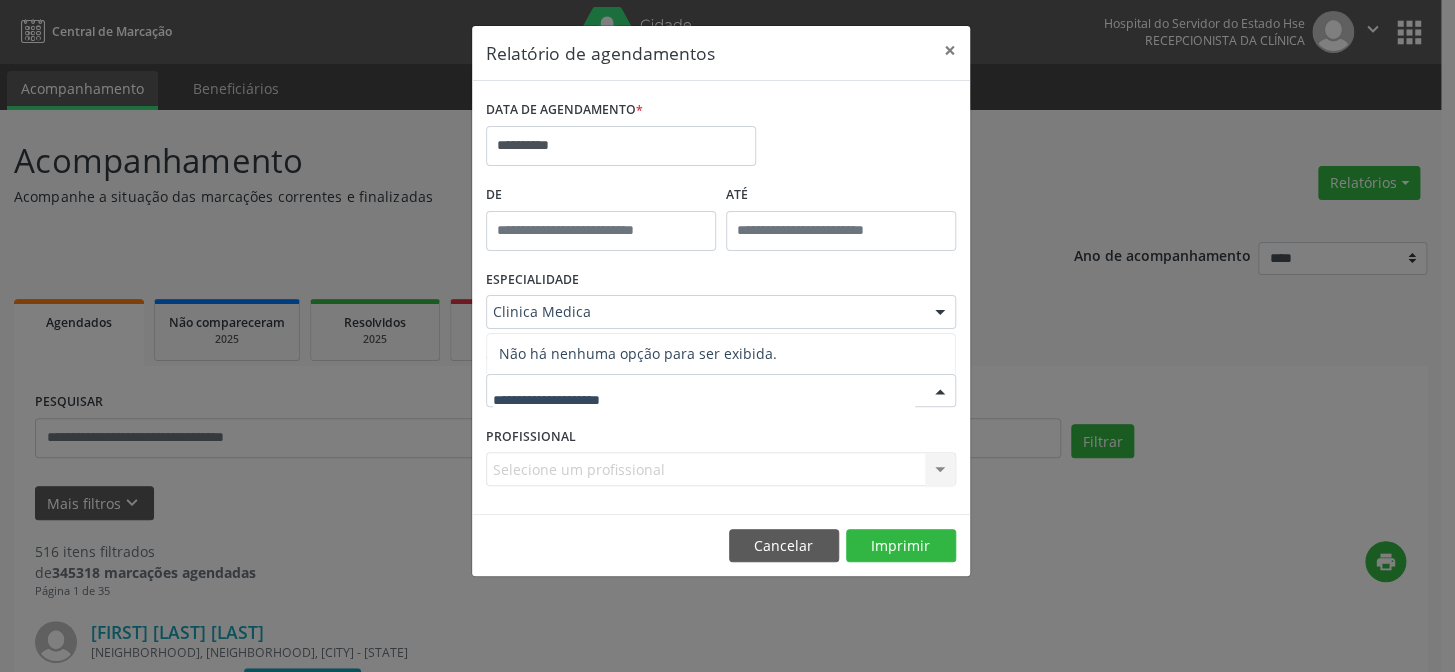 drag, startPoint x: 536, startPoint y: 417, endPoint x: 579, endPoint y: 401, distance: 45.88028 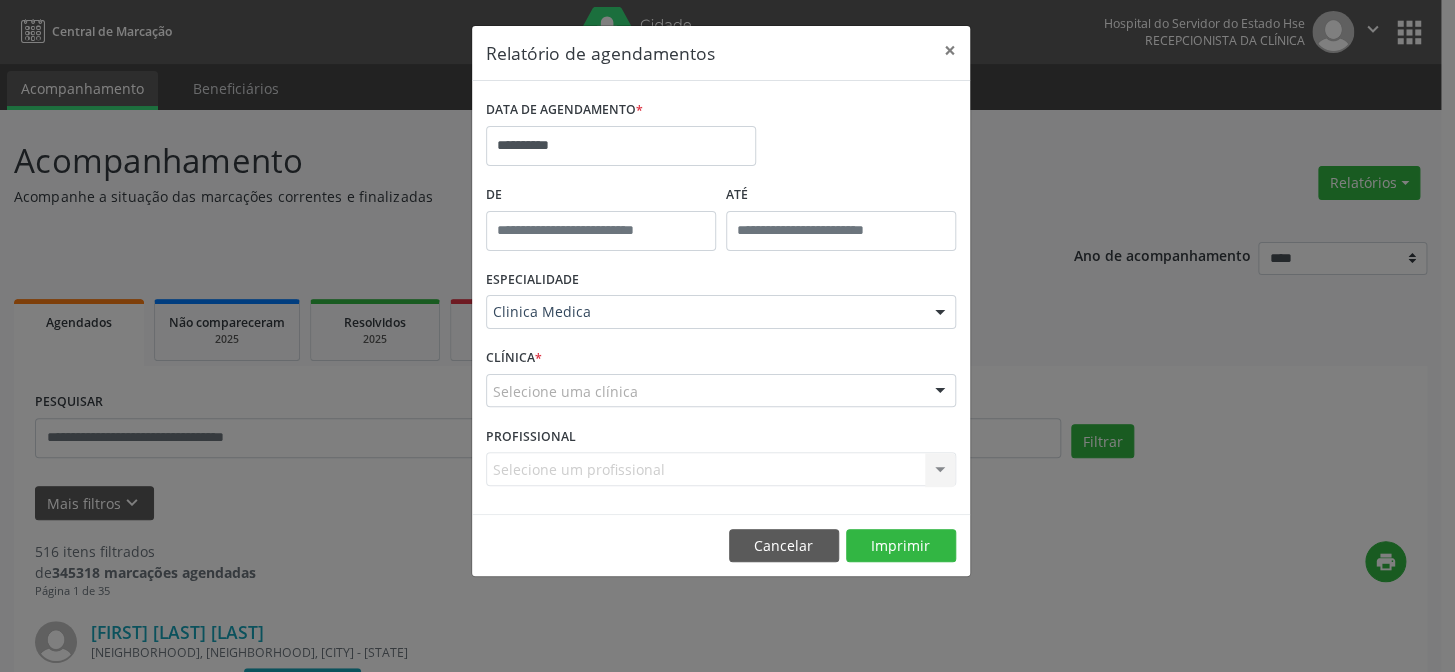 click on "PROFISSIONAL" at bounding box center (531, 436) 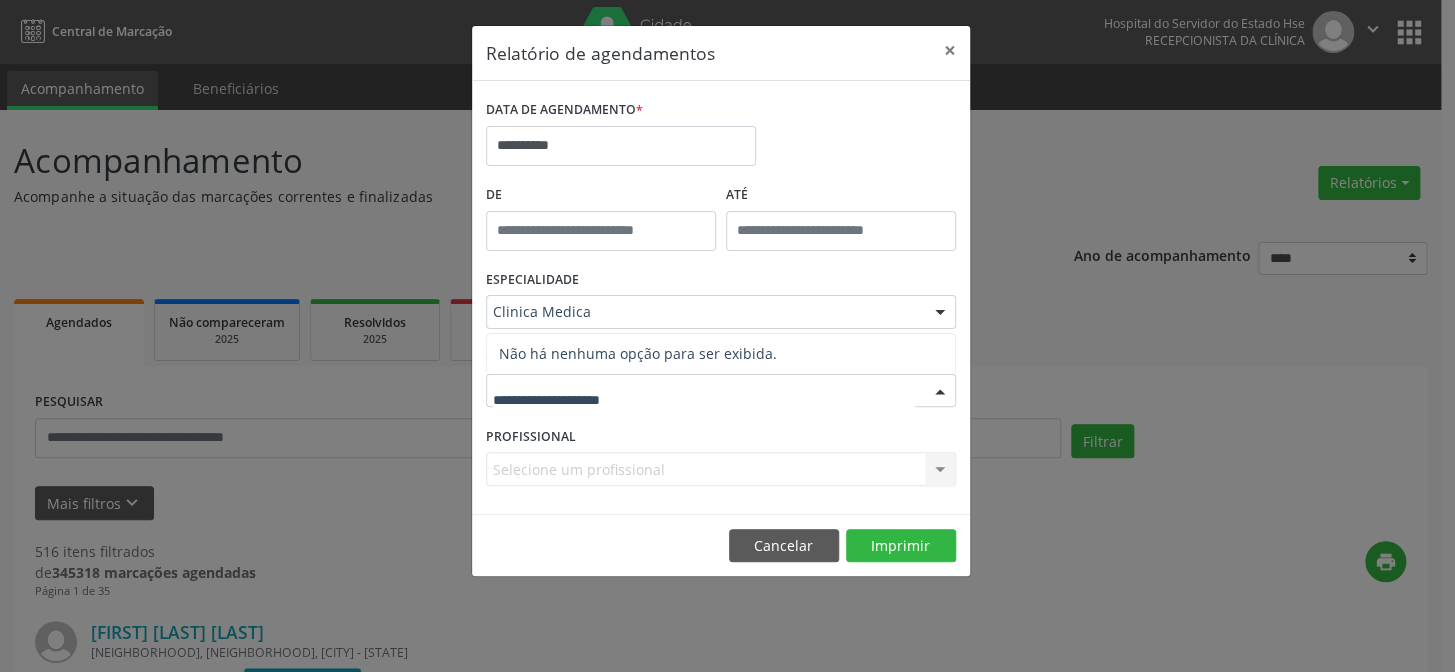 click at bounding box center (940, 392) 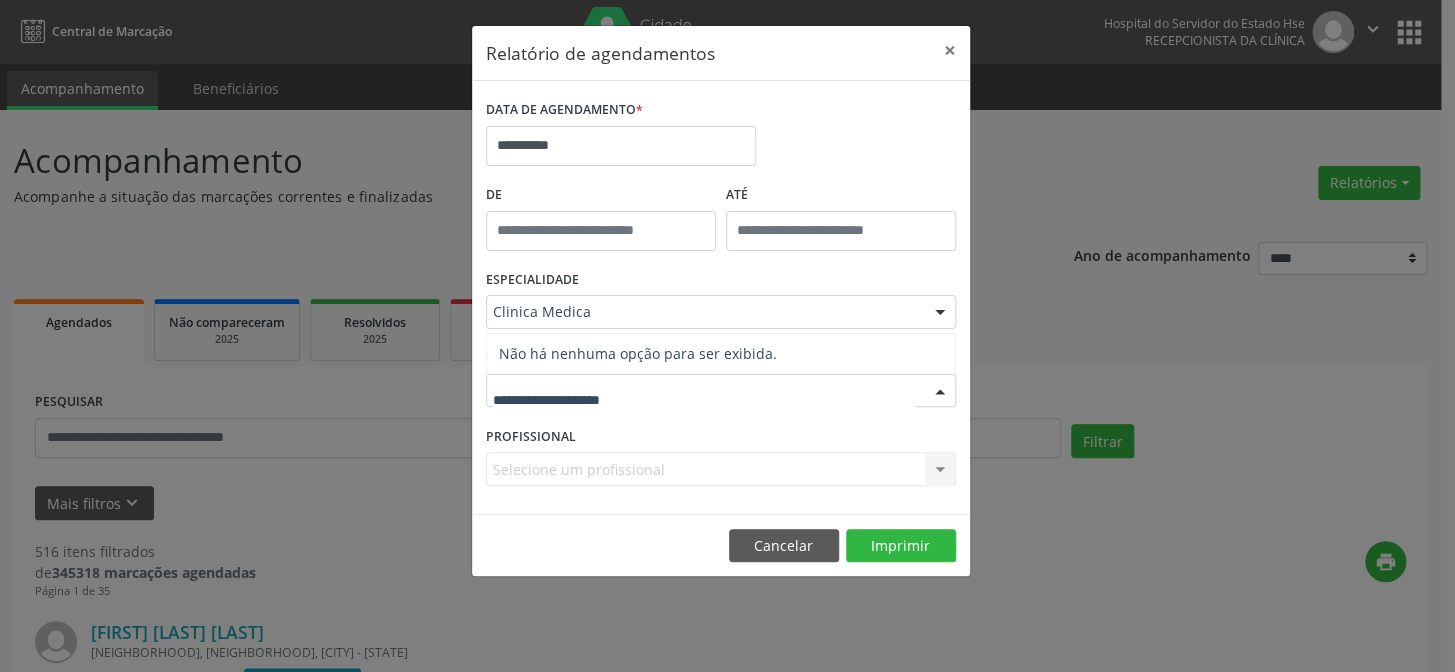 click at bounding box center [704, 401] 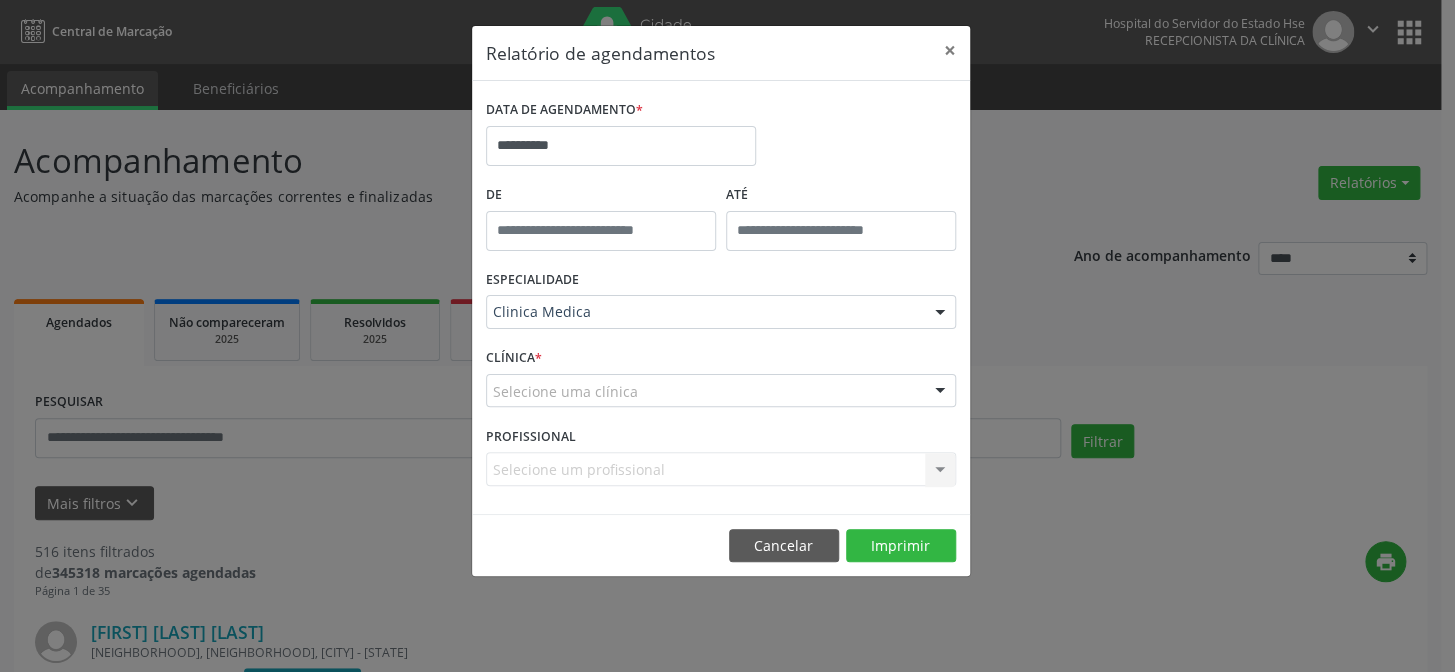 click on "PROFISSIONAL" at bounding box center (531, 436) 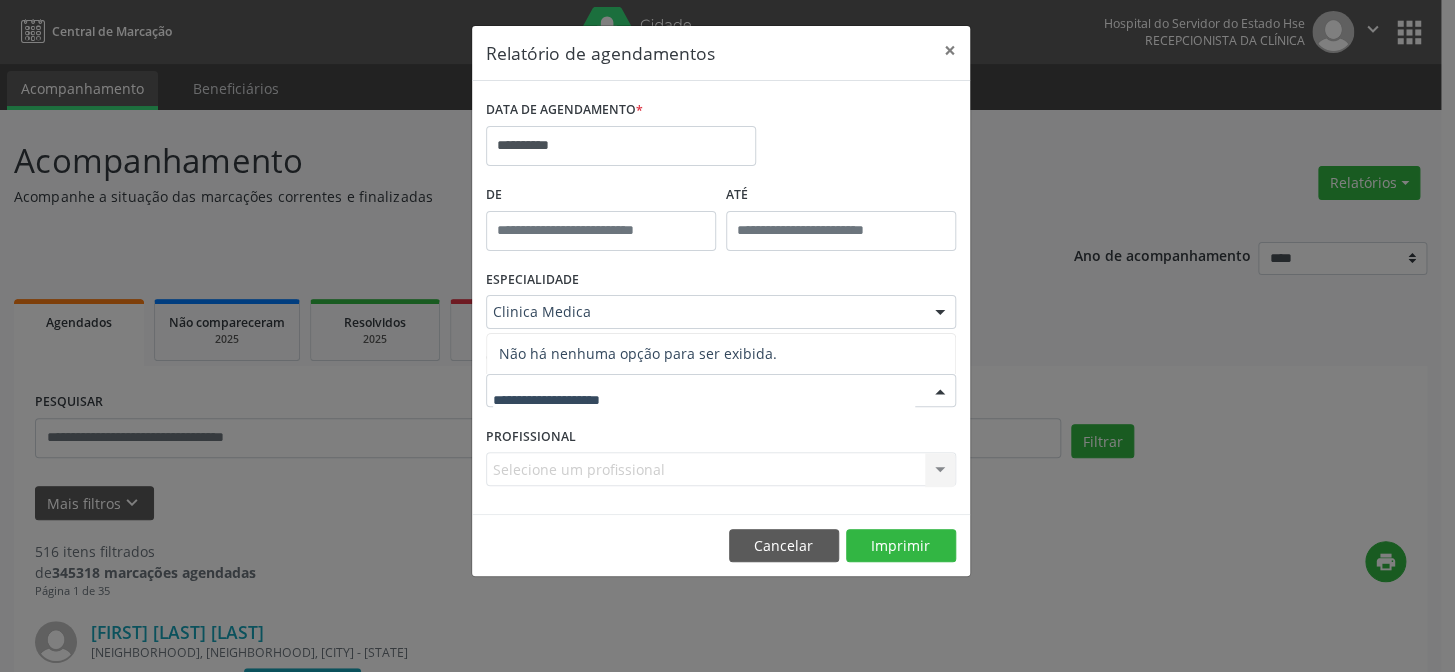 click at bounding box center (721, 391) 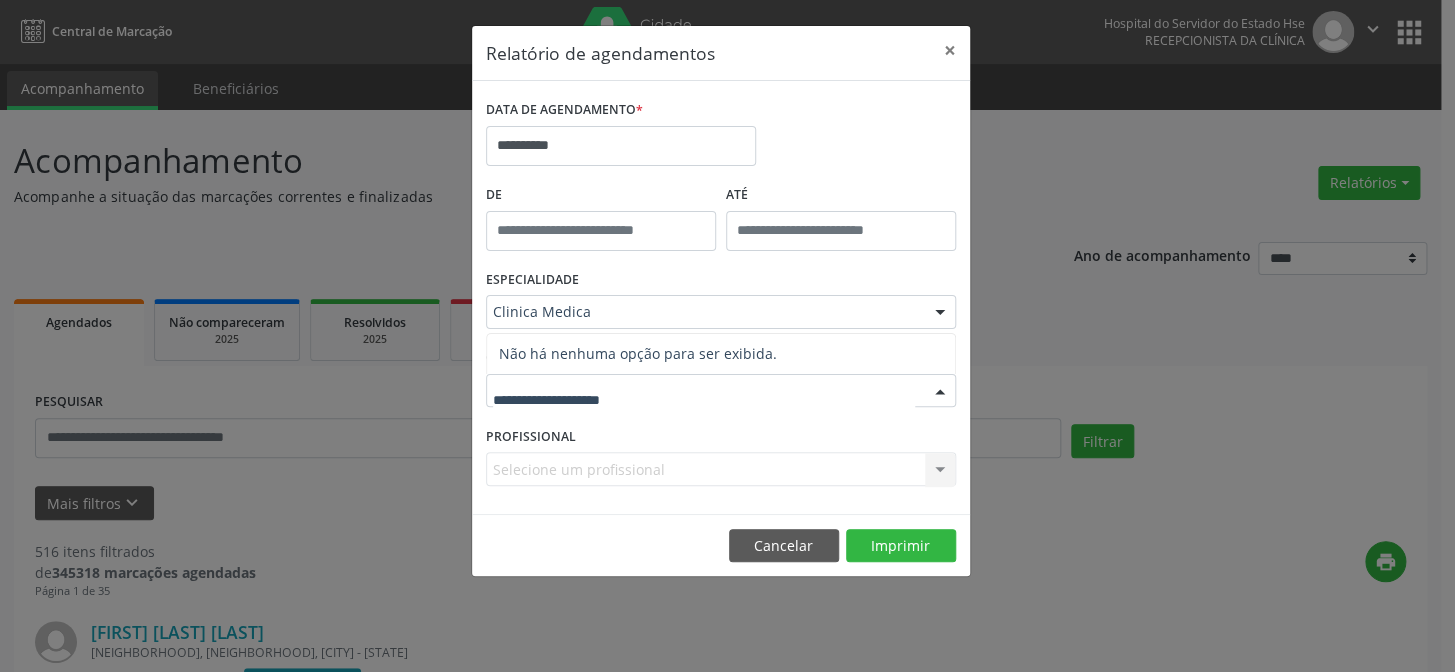click on "Não há nenhuma opção para ser exibida." at bounding box center (721, 354) 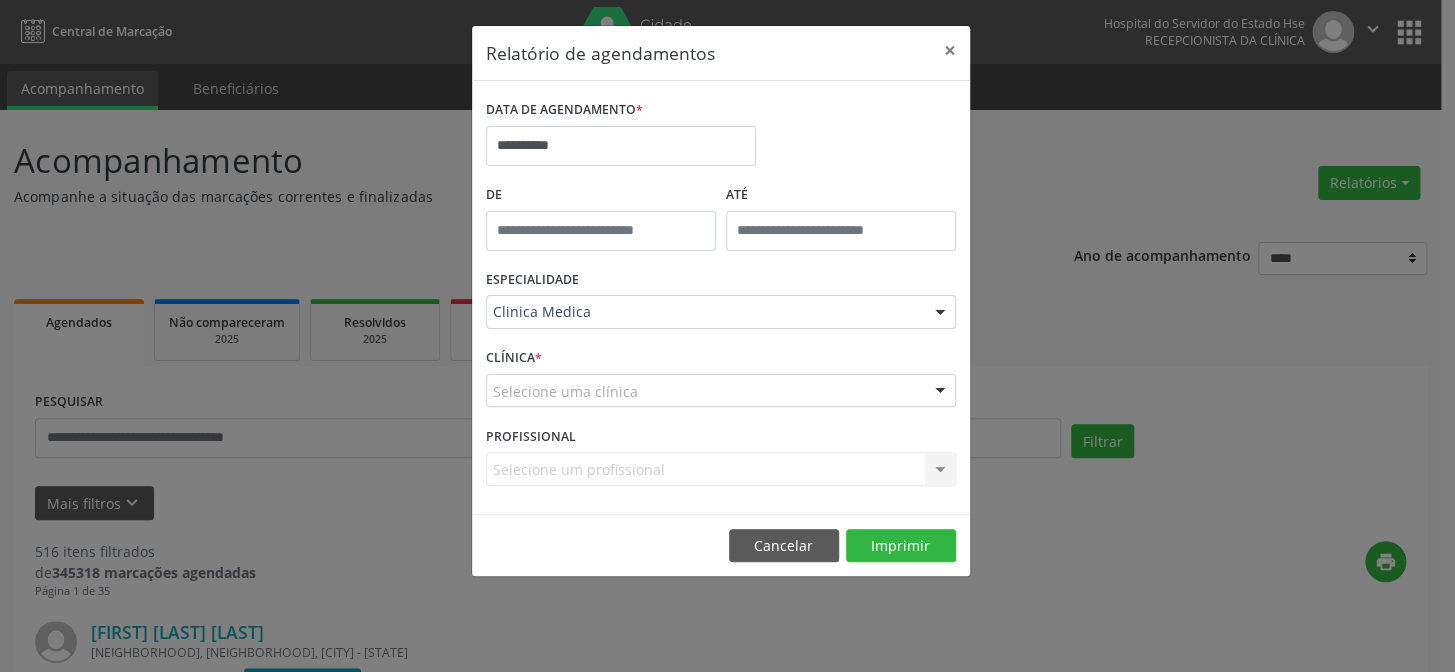 click on "PROFISSIONAL" at bounding box center (531, 436) 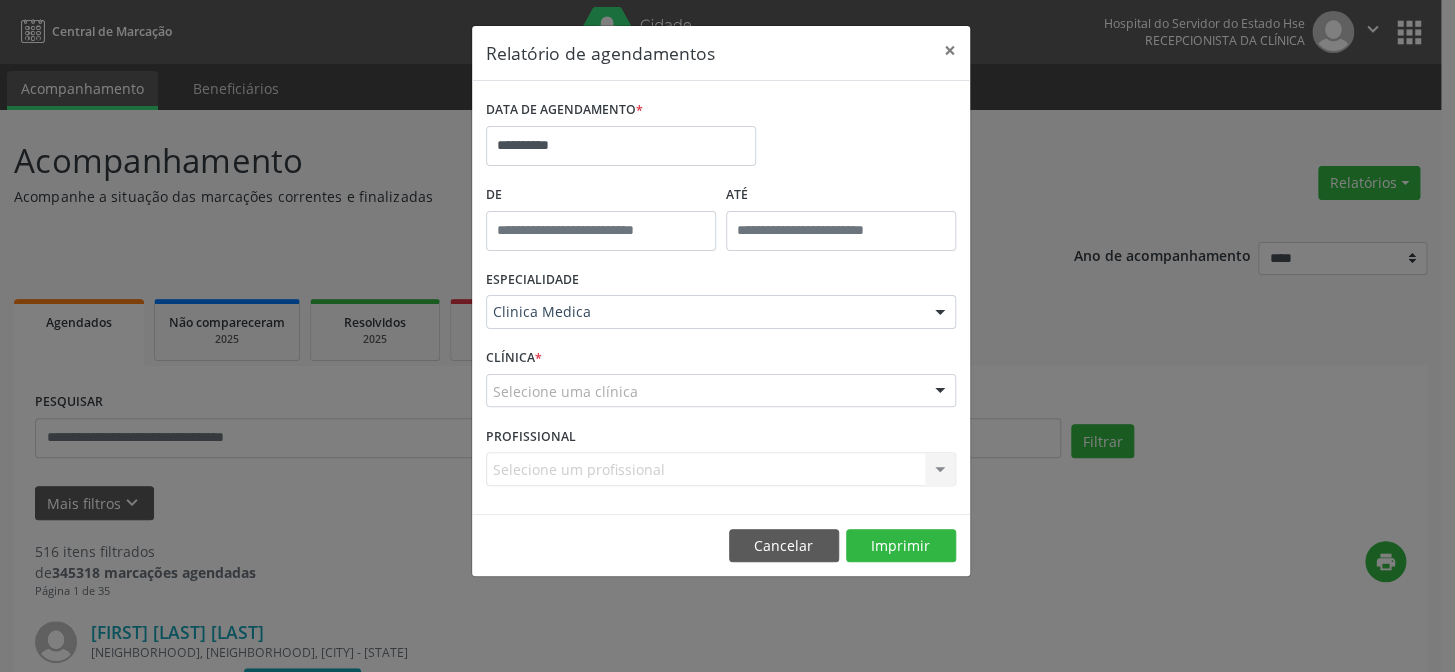 click on "Selecione um profissional
Nenhum resultado encontrado para: "   "
Não há nenhuma opção para ser exibida." at bounding box center [721, 469] 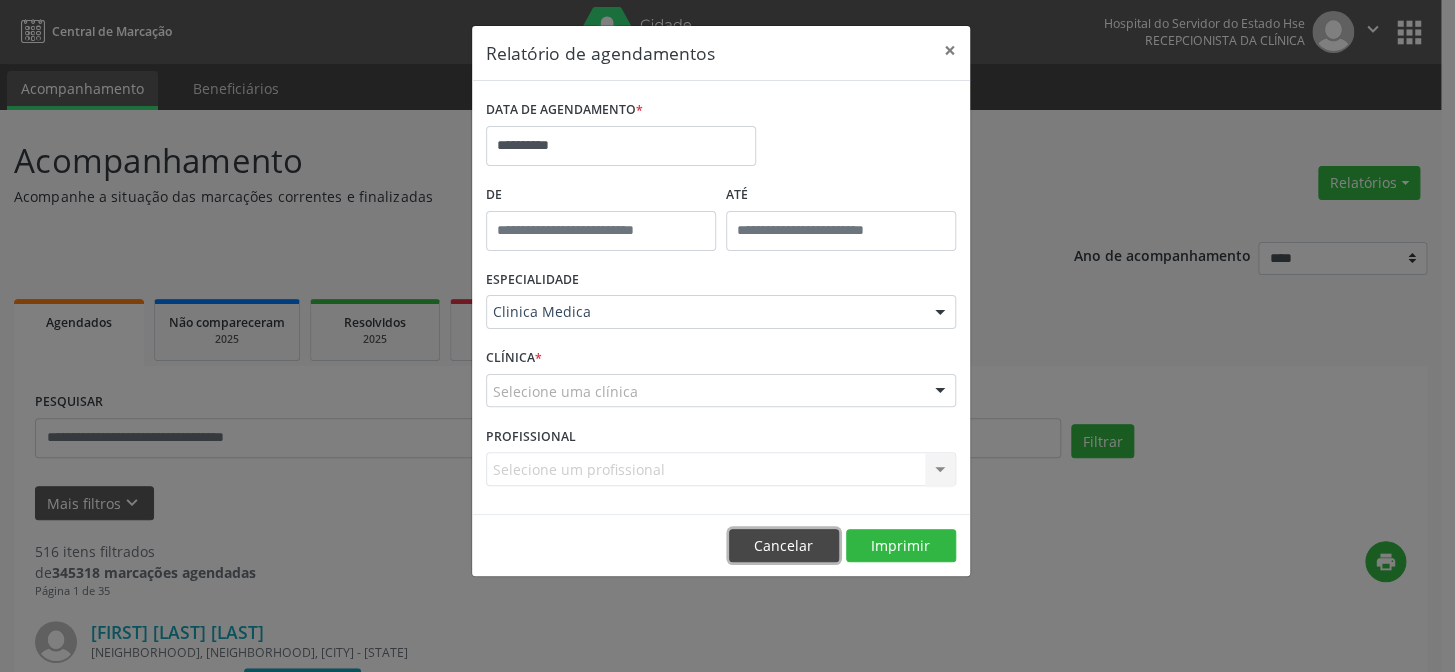 click on "Cancelar" at bounding box center (784, 546) 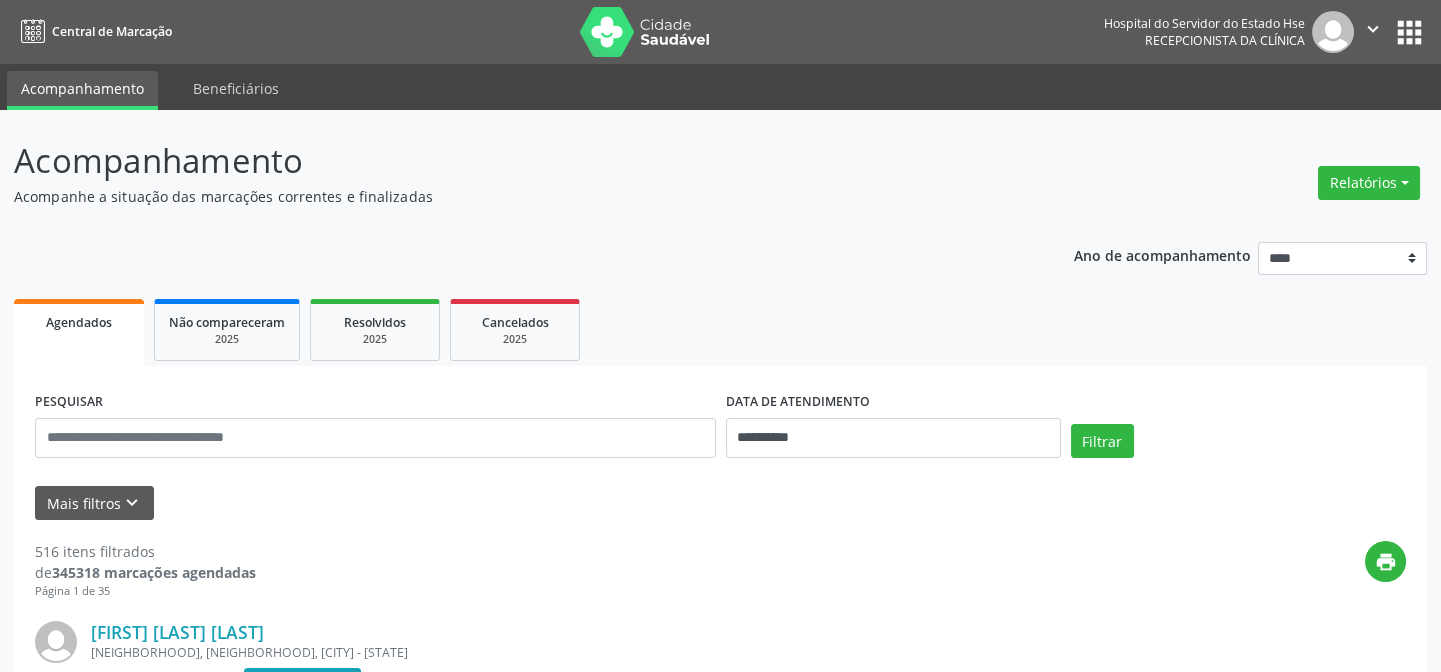 click on "516 itens filtrados
de
345318 marcações agendadas
Página 1 de 35
print
[FIRST] [LAST] [LAST]
[NEIGHBORHOOD], [NEIGHBORHOOD], [CITY] - [STATE]
Data de atendimento:
[DATE] - 07:00
Unidade executante:
Hse
Telefone da clínica:
([PHONE])
Rede:
Própria
Profissional executante:
[FIRST] [LAST] [LAST]
Item de agendamento:
Cirurgia Geral
Motivo de agendamento:
Remarcação solicitada pelo HSE
Preparo:
Não informado
Senha de atendimento:
M02782718
Solicitado por [FIRST] [LAST] [LAST] em [DATE] - há um mês
Atualizado por [FIRST] [LAST] [LAST] em [DATE] - há 2 dias

Mais ações
insert_drive_file
Exportar (PDF)
check
Resolvido
[FIRST] de [LAST] [LAST]" at bounding box center [720, 2871] 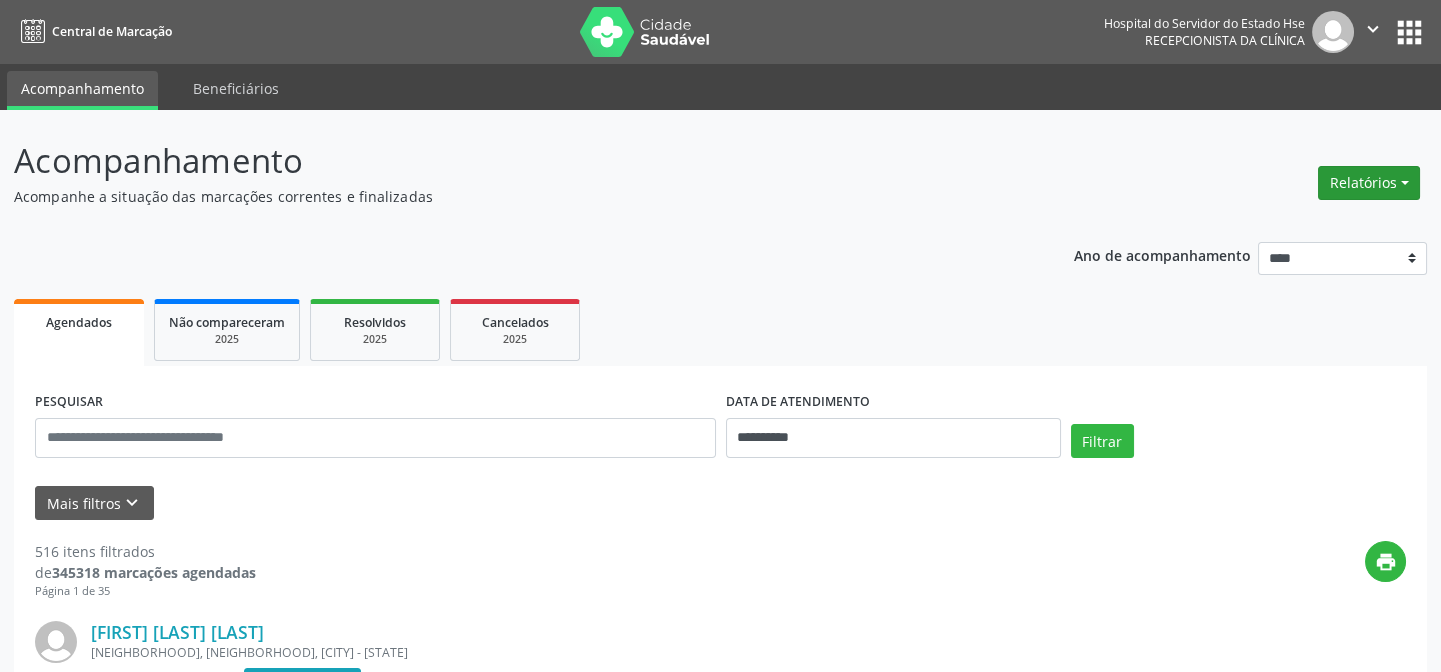 click on "Relatórios" at bounding box center [1369, 183] 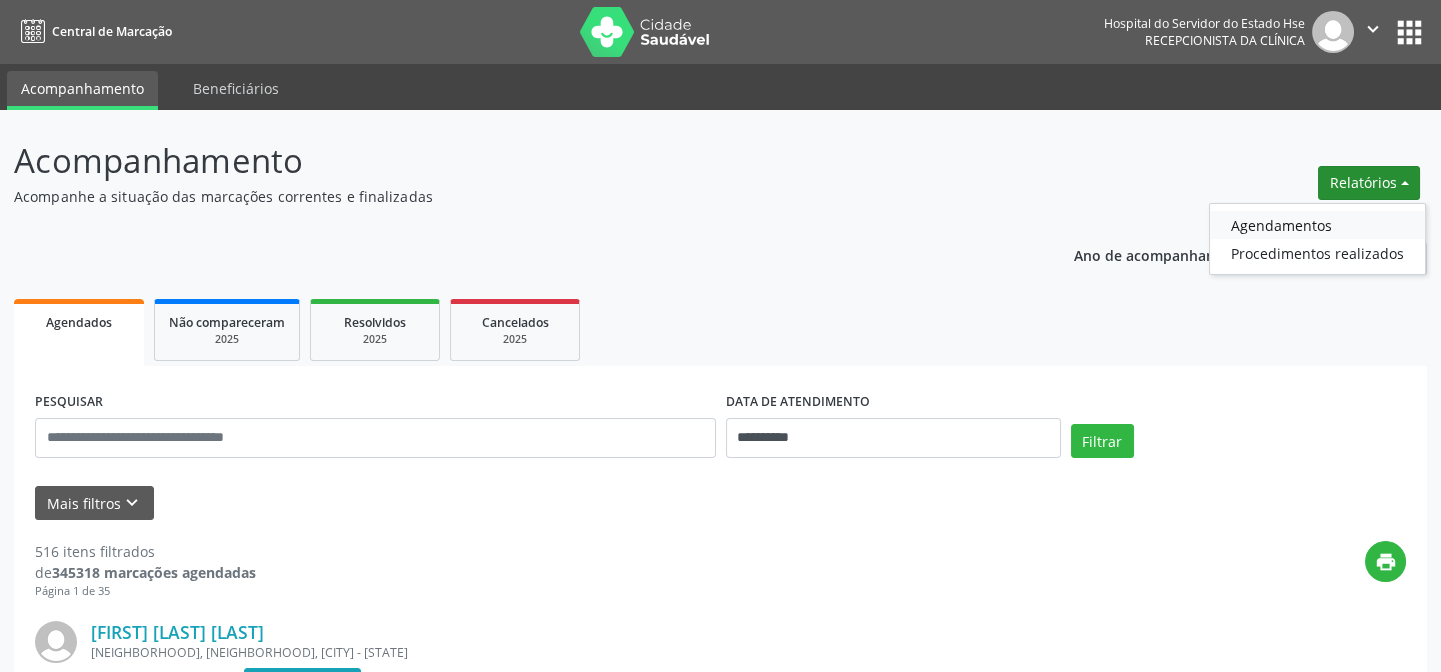 click on "Agendamentos" at bounding box center [1317, 225] 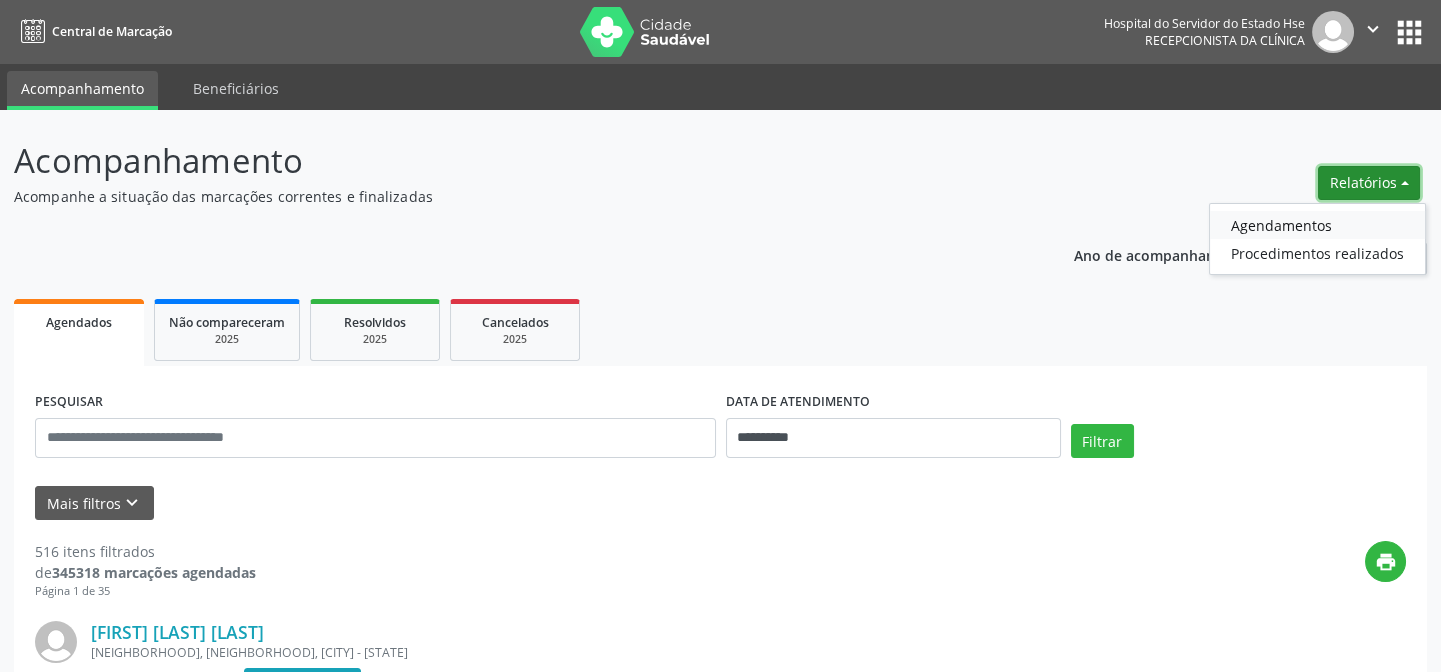 select on "*" 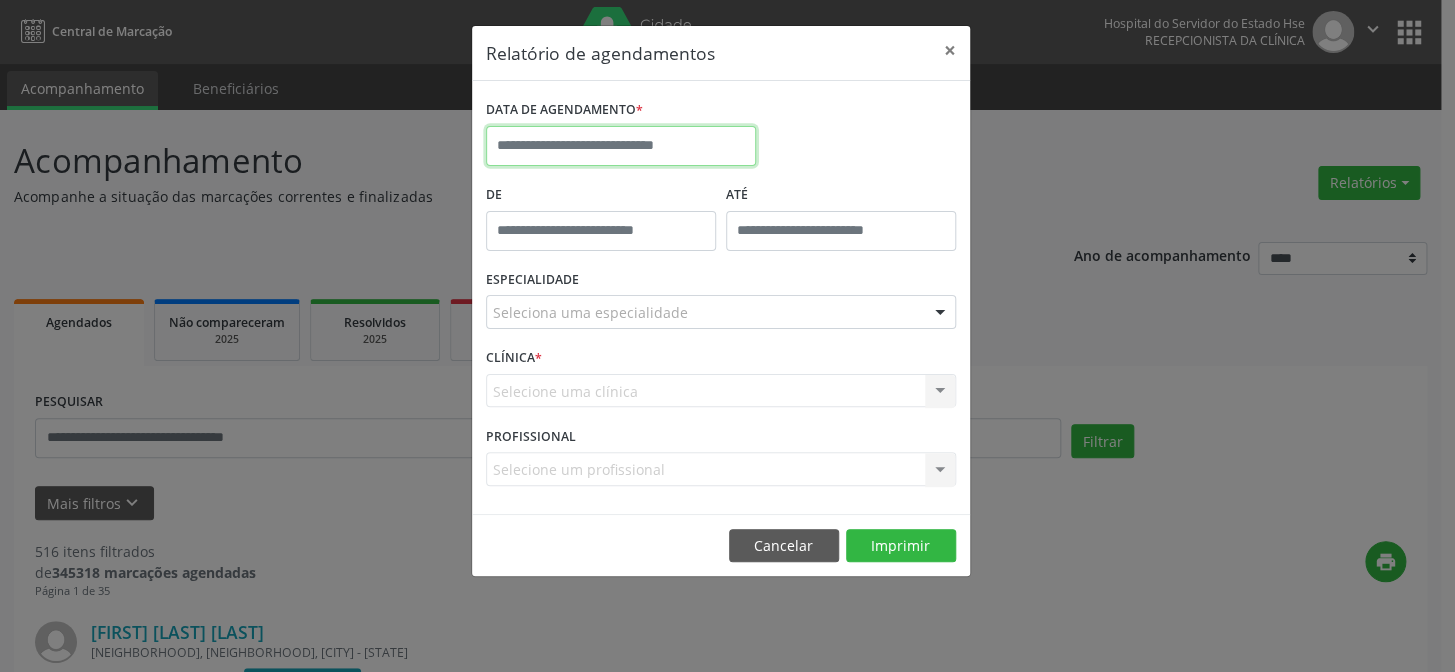 click at bounding box center [621, 146] 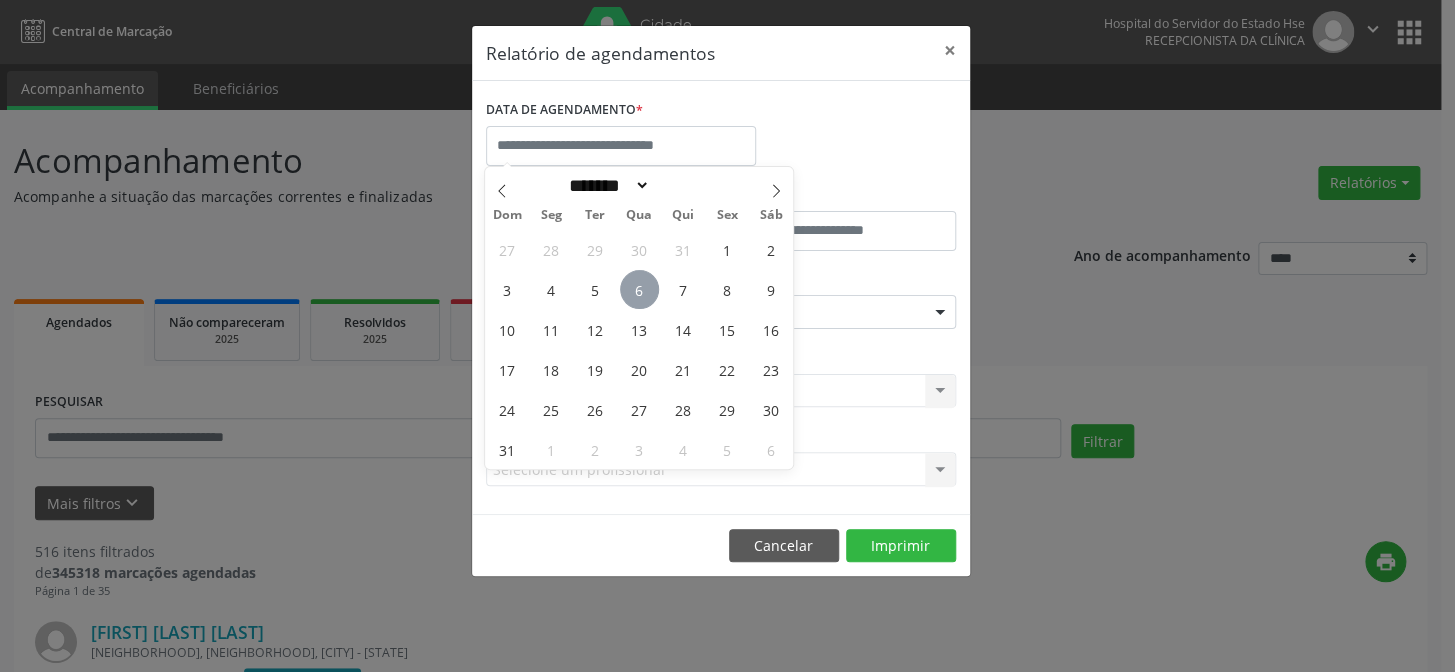 click on "6" at bounding box center [639, 289] 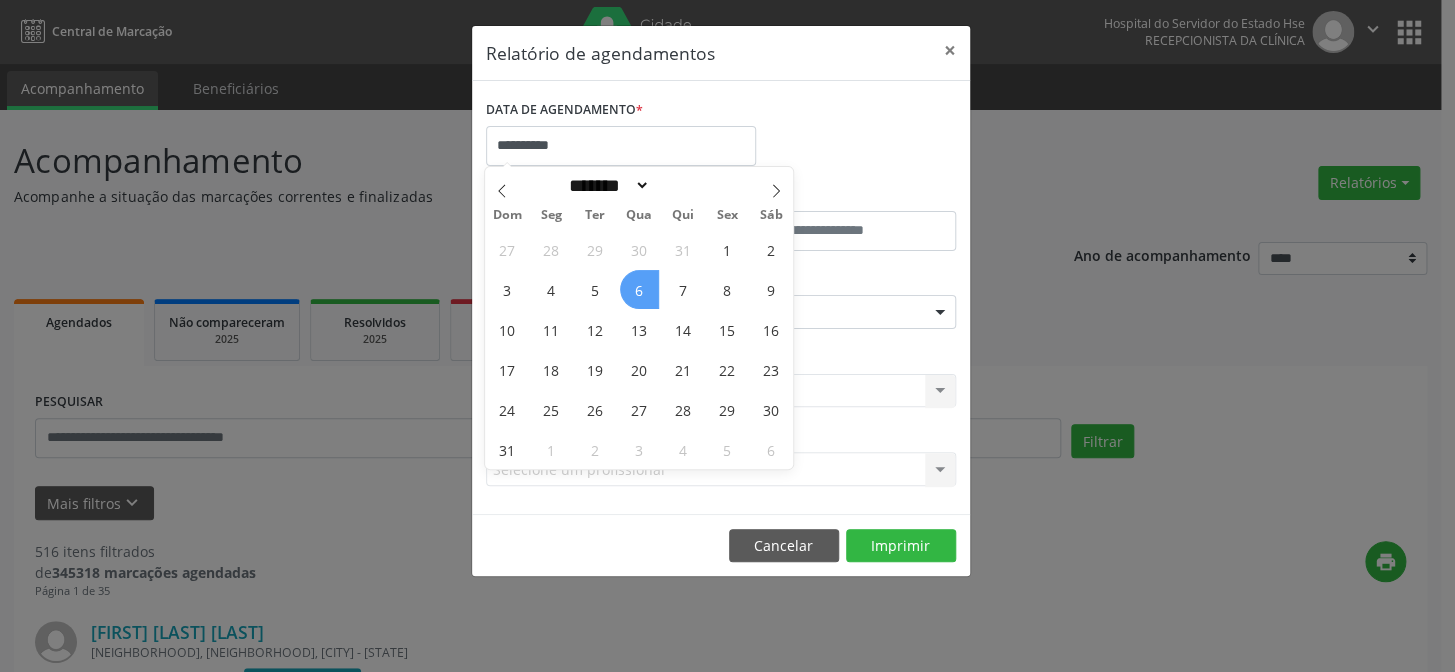 click on "6" at bounding box center (639, 289) 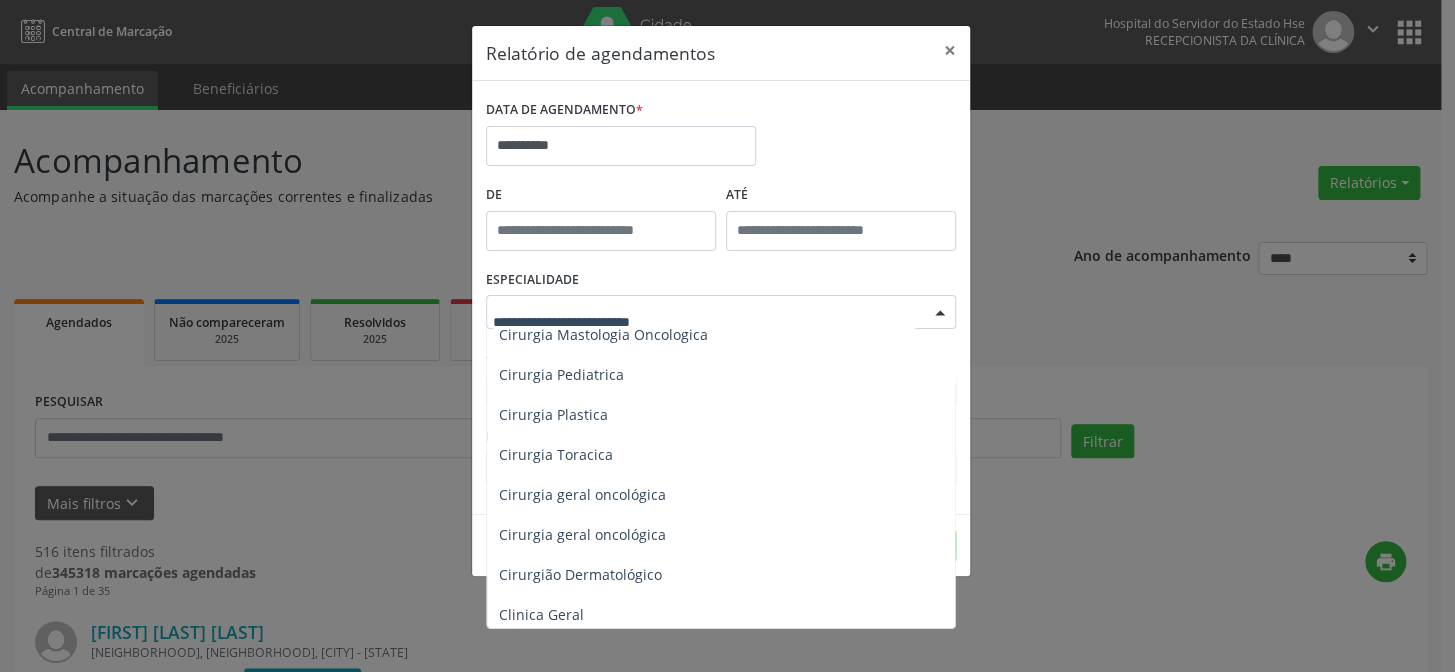 scroll, scrollTop: 363, scrollLeft: 0, axis: vertical 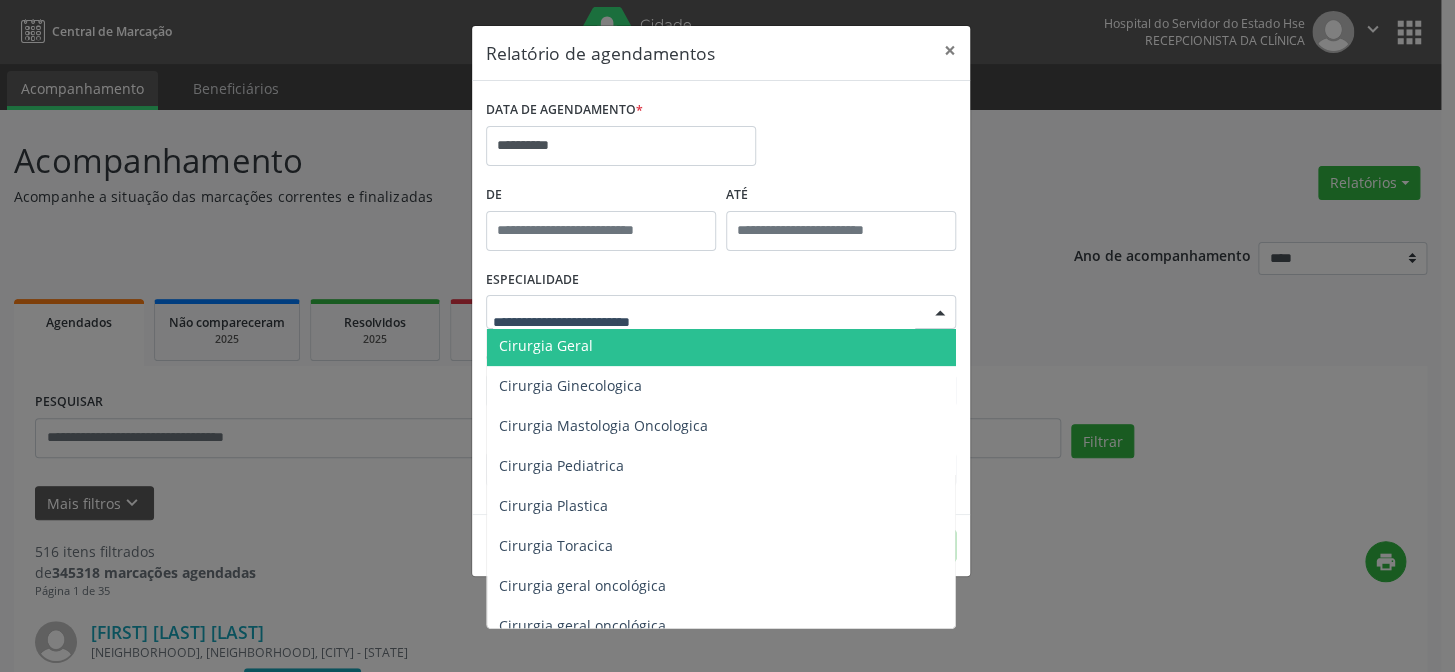 click on "Cirurgia Geral" at bounding box center [546, 345] 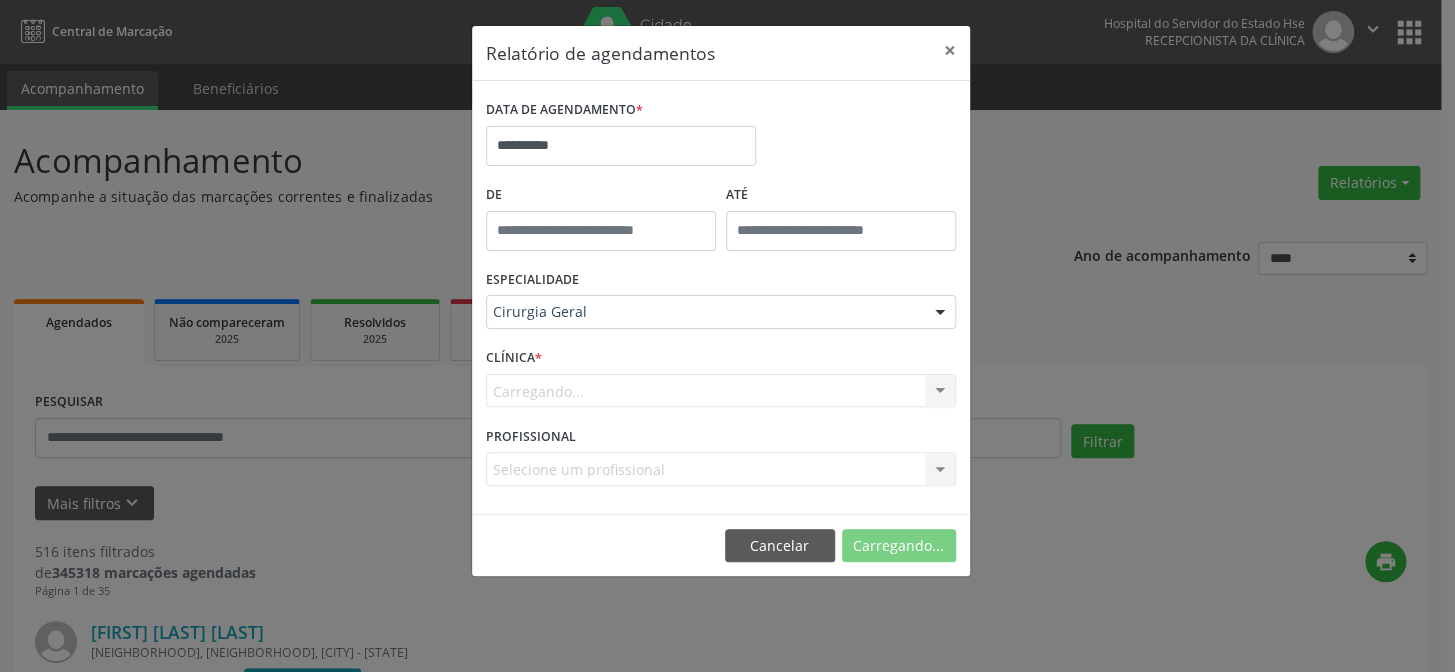 click on "Carregando...
Nenhum resultado encontrado para: "   "
Não há nenhuma opção para ser exibida." at bounding box center (721, 391) 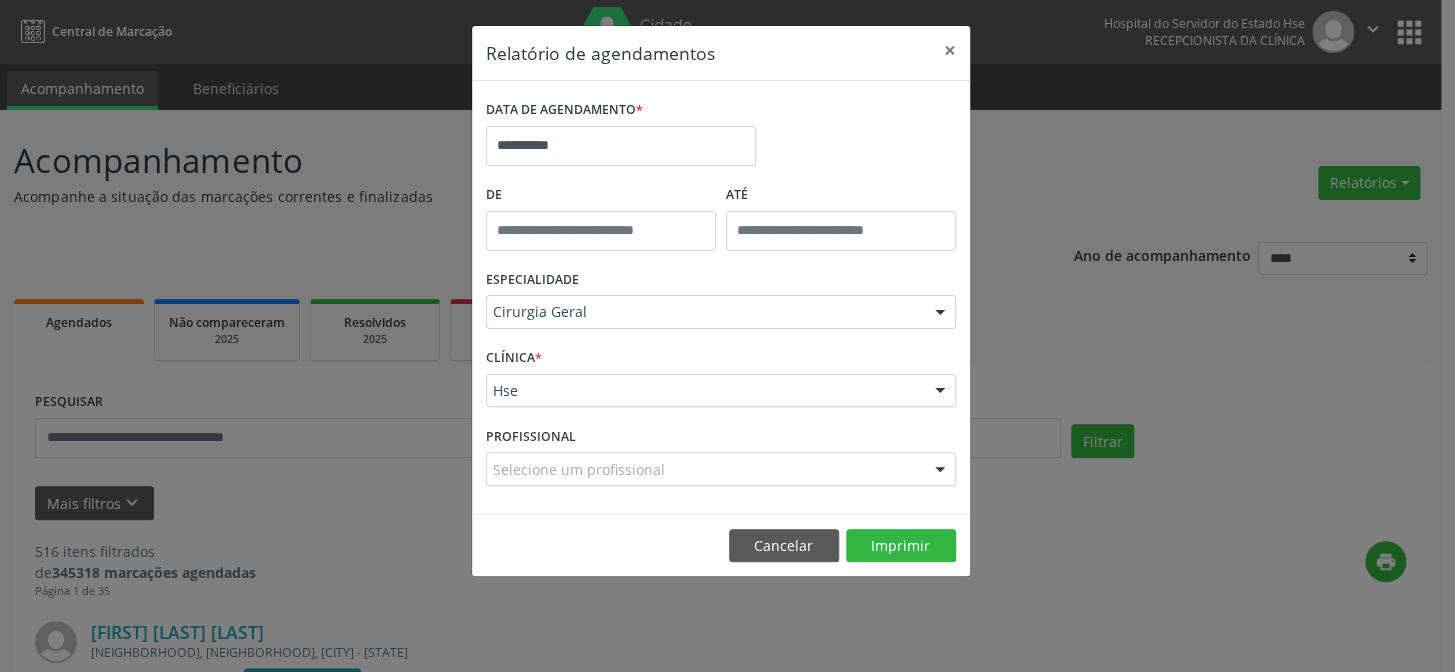 click on "ESPECIALIDADE
Cirurgia Geral         Todas as especialidades   Alergologia   Angiologia   Arritmologia   Cardiologia   Cirurgia Abdominal   Cirurgia Bariatrica   Cirurgia Cabeça e Pescoço   Cirurgia Cardiaca   Cirurgia Geral   Cirurgia Ginecologica   Cirurgia Mastologia Oncologica   Cirurgia Pediatrica   Cirurgia Plastica   Cirurgia Toracica   Cirurgia geral oncológica   Cirurgia geral oncológica   Cirurgião Dermatológico   Clinica Geral   Clinica Medica   Consulta de Enfermagem - Hiperdia   Consulta de Enfermagem - Preventivo   Consulta de Enfermagem - Pré-Natal   Consulta de Enfermagem - Puericultura   Dermatologia   Endocinologia   Endocrino Diabetes   Endocrinologia   Fisioterapia   Fisioterapia Cirurgica   Fonoaudiologia   Gastro/Hepato   Gastroenterologia   Gastropediatria   Geriatria   Ginecologia   Gnecologia   Hebiatra   Hematologia   Hepatologia   Inf.Inf - Infectologista   Infectologia Pediátrica   Mastologia   Mastologia Oncologica   Medicina Psicossomatica" at bounding box center (721, 304) 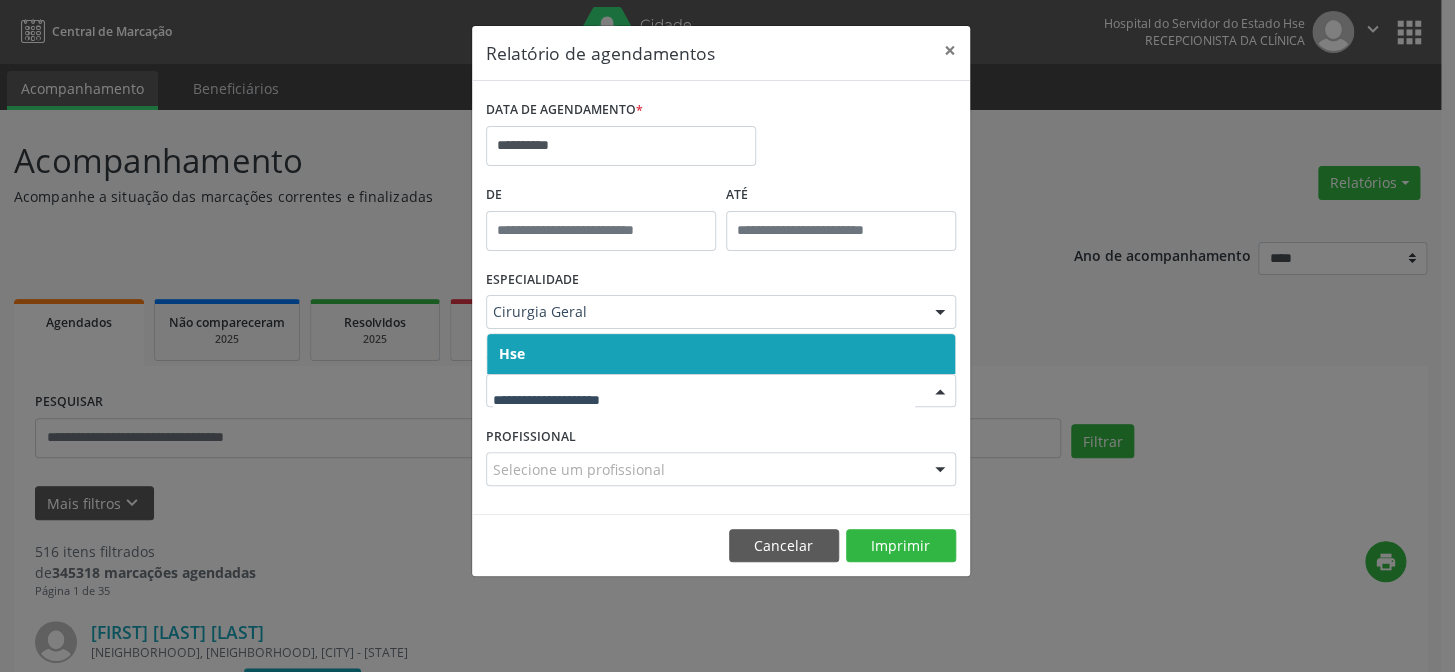 click on "Hse" at bounding box center (721, 354) 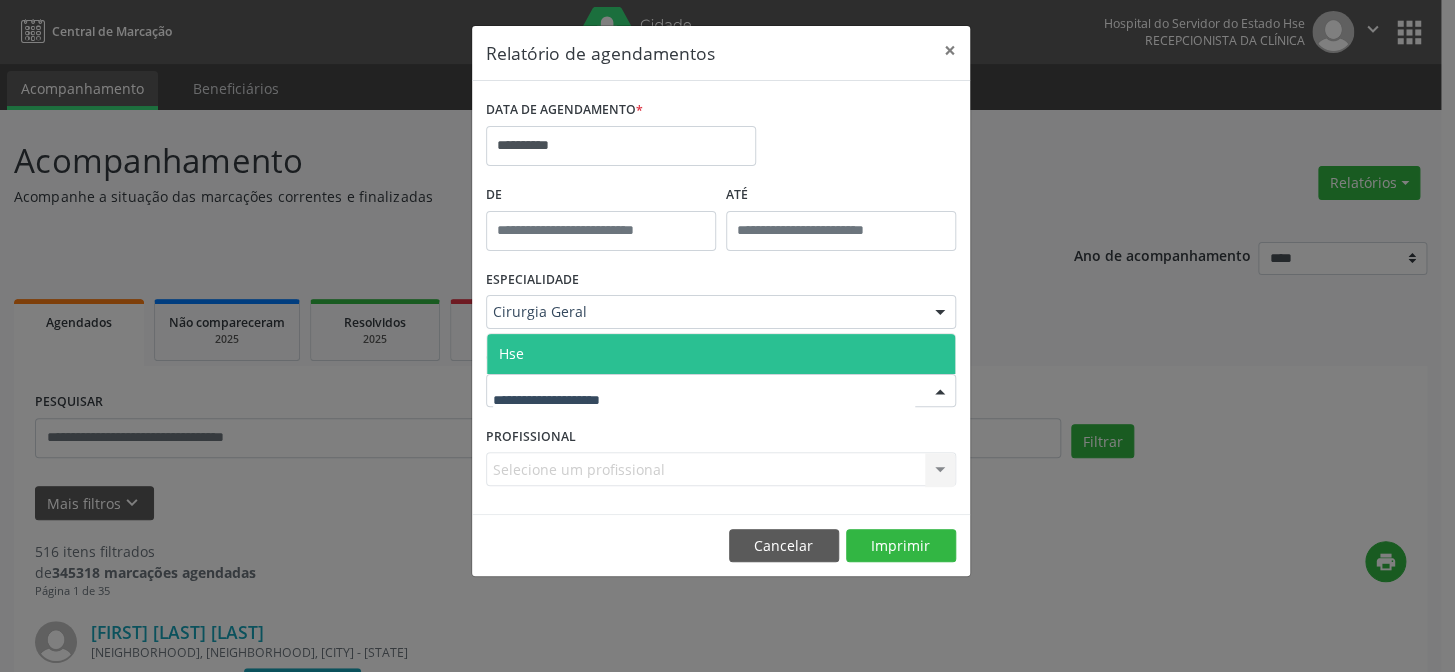 click on "Hse" at bounding box center (721, 354) 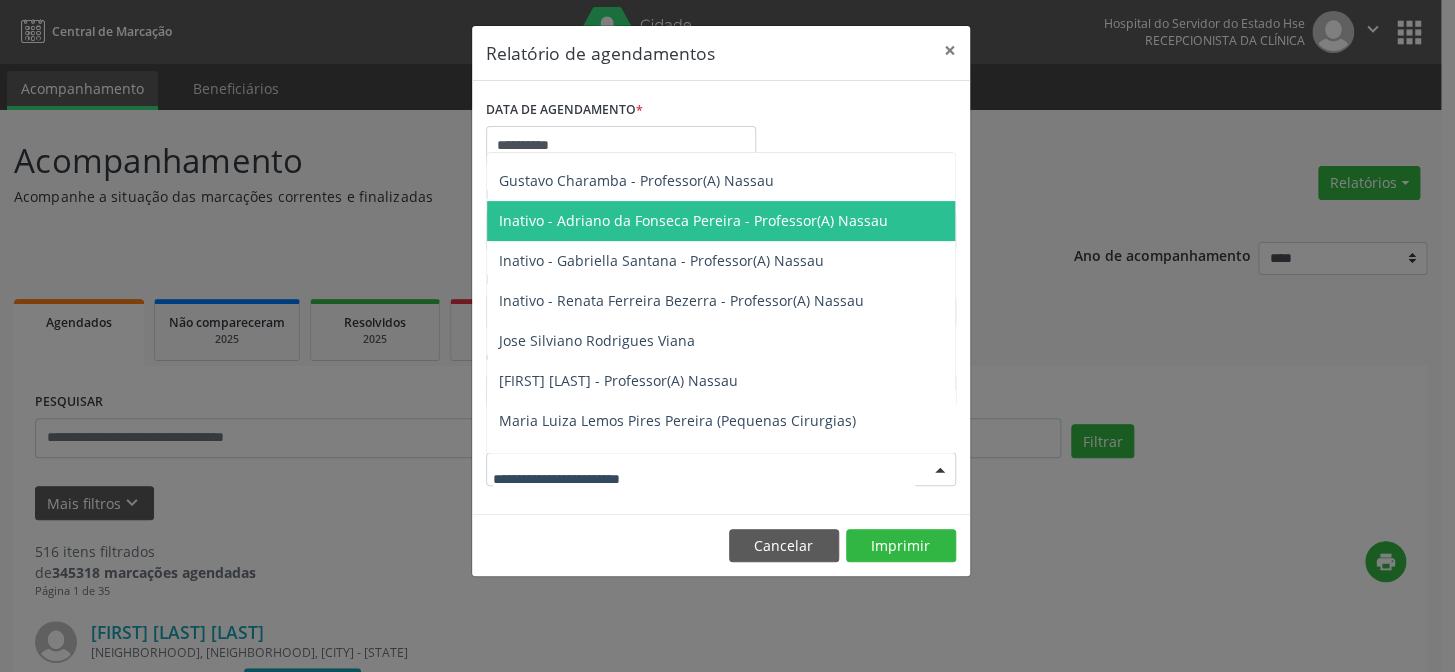scroll, scrollTop: 454, scrollLeft: 0, axis: vertical 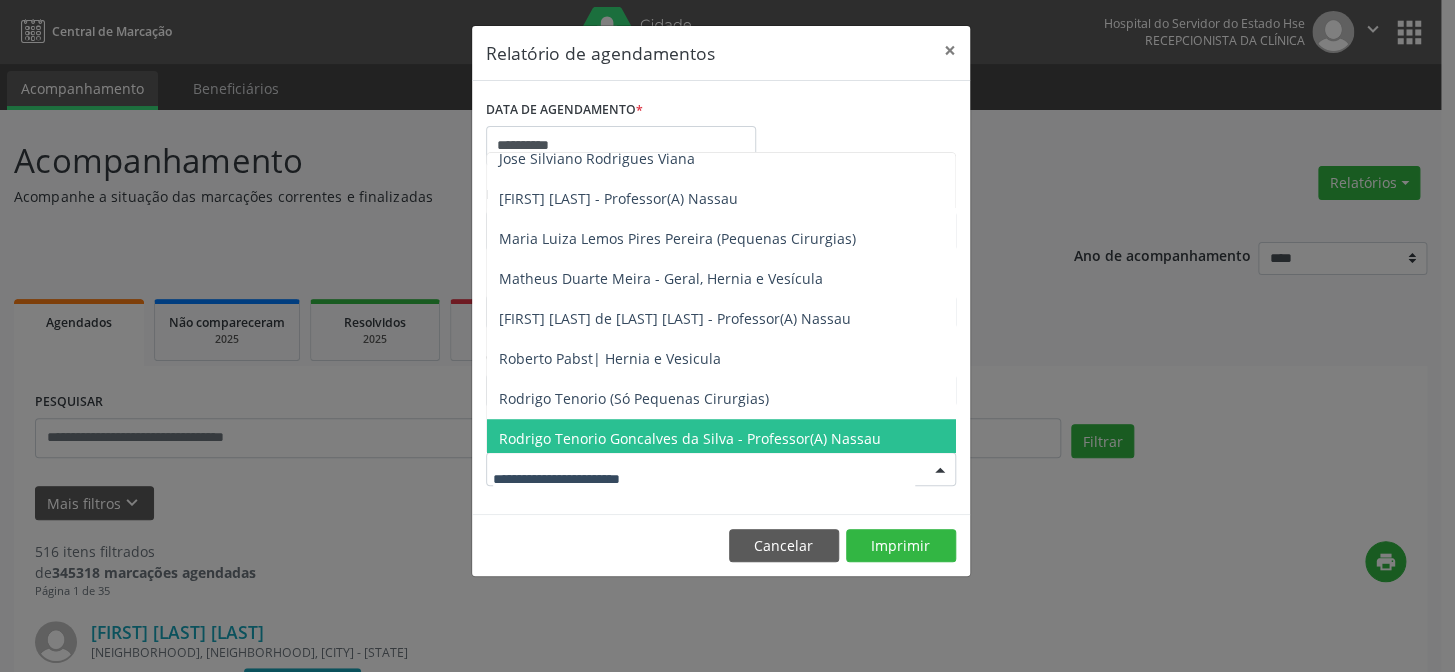 click at bounding box center (704, 479) 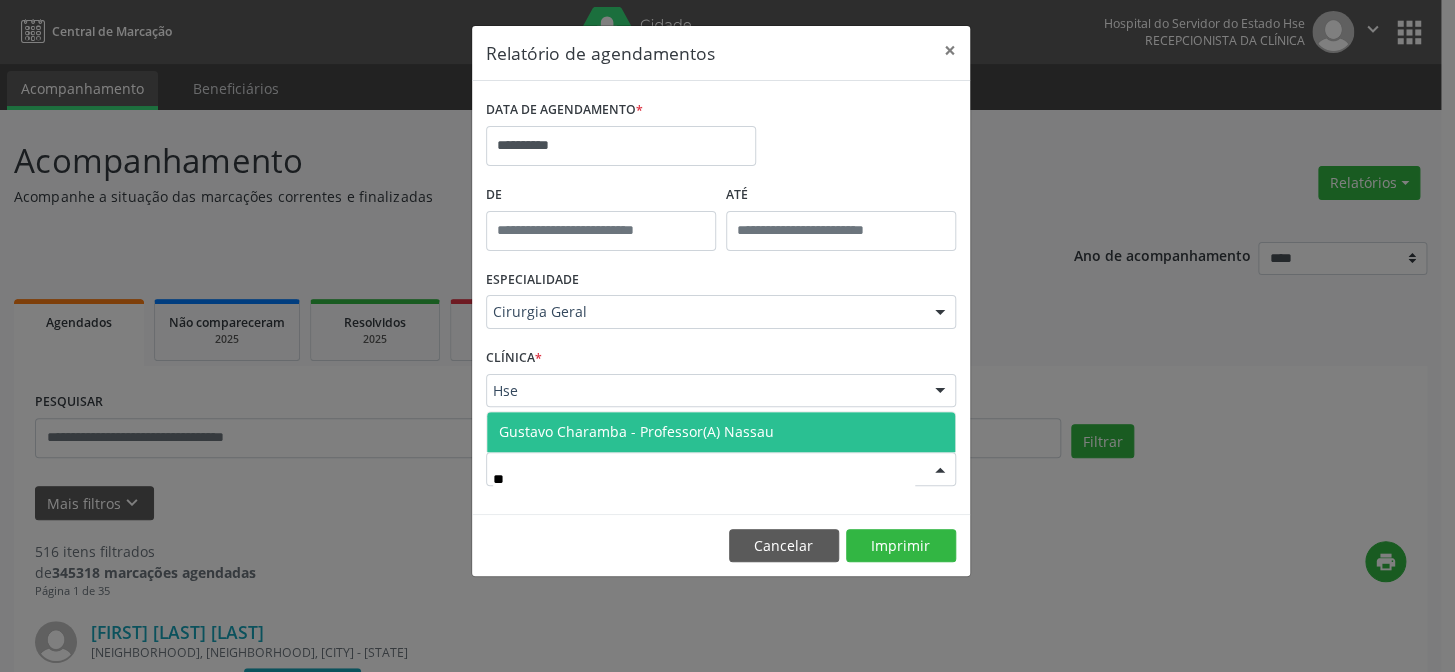 scroll, scrollTop: 0, scrollLeft: 0, axis: both 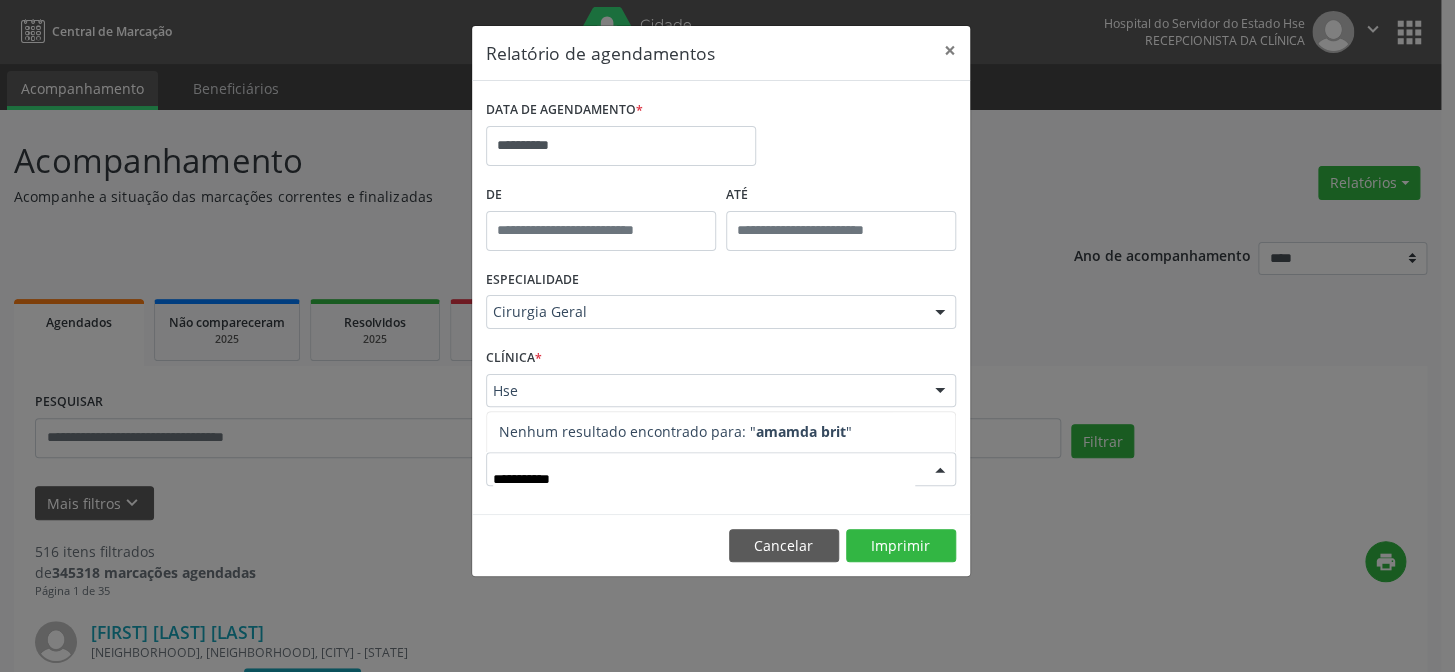 type on "**********" 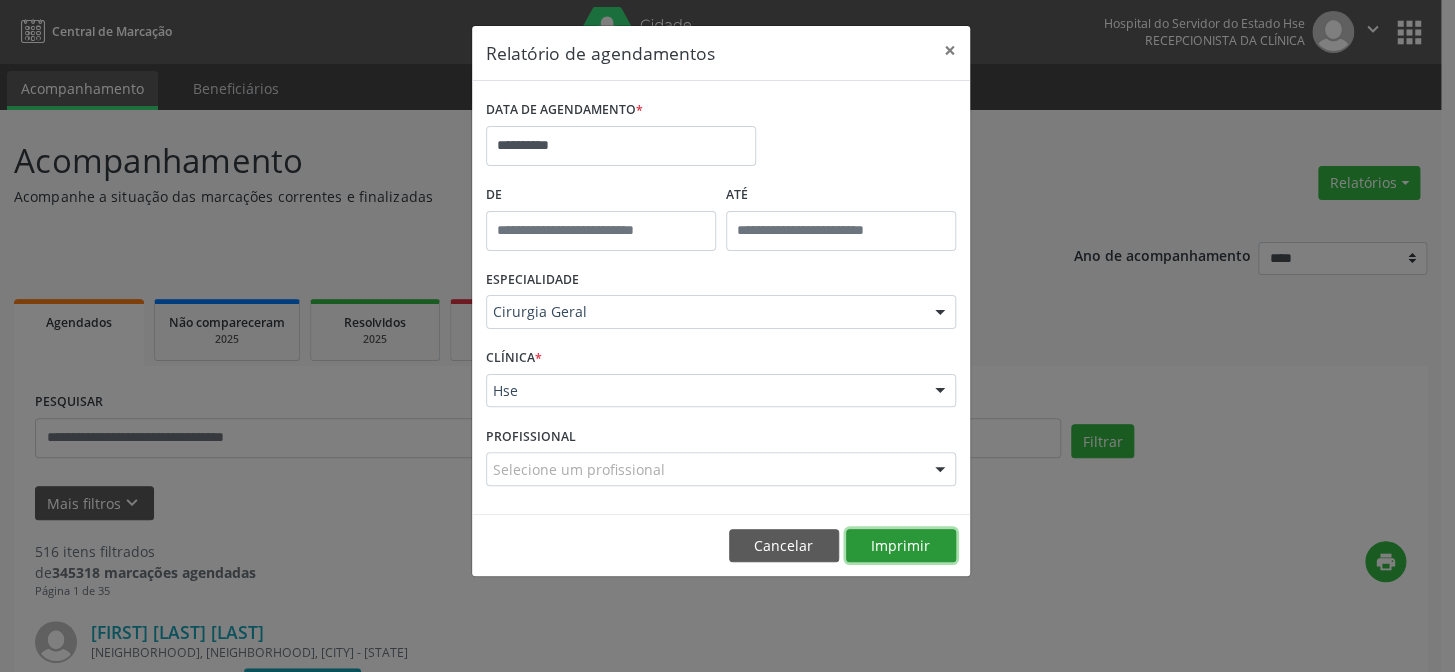 click on "Imprimir" at bounding box center (901, 546) 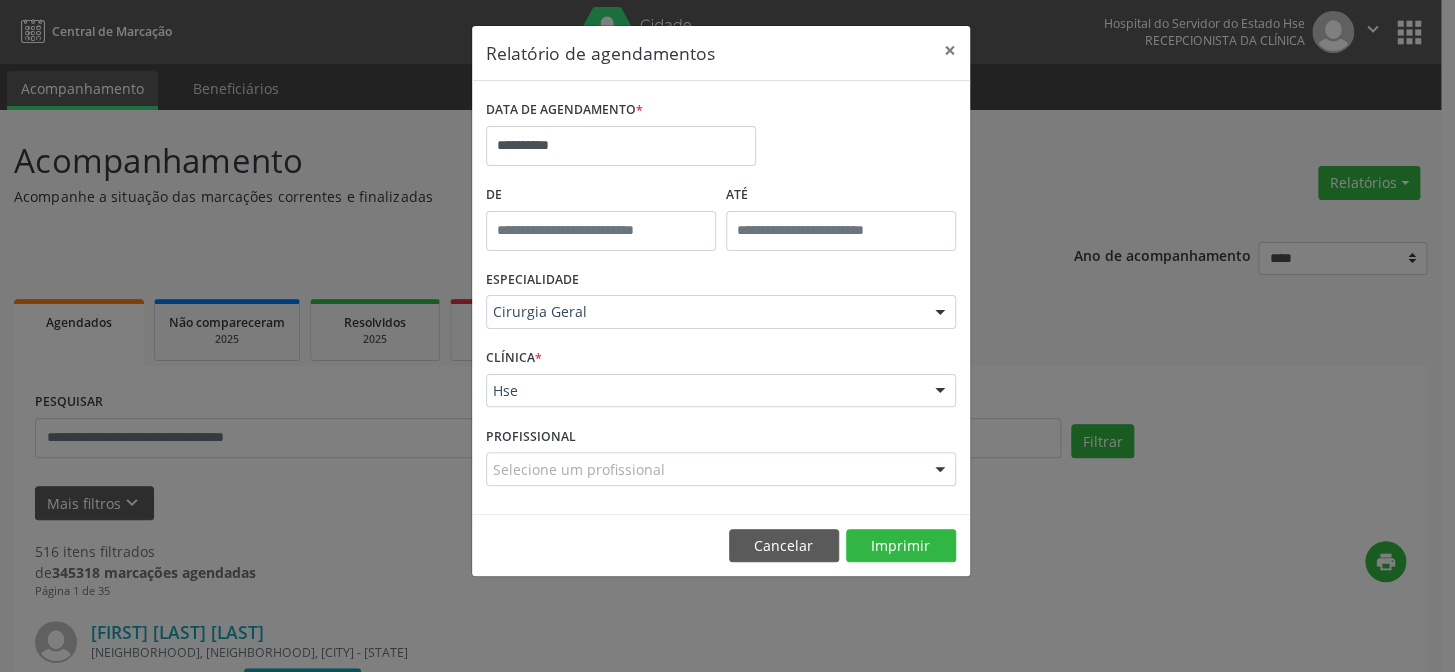 click on "**********" at bounding box center (621, 137) 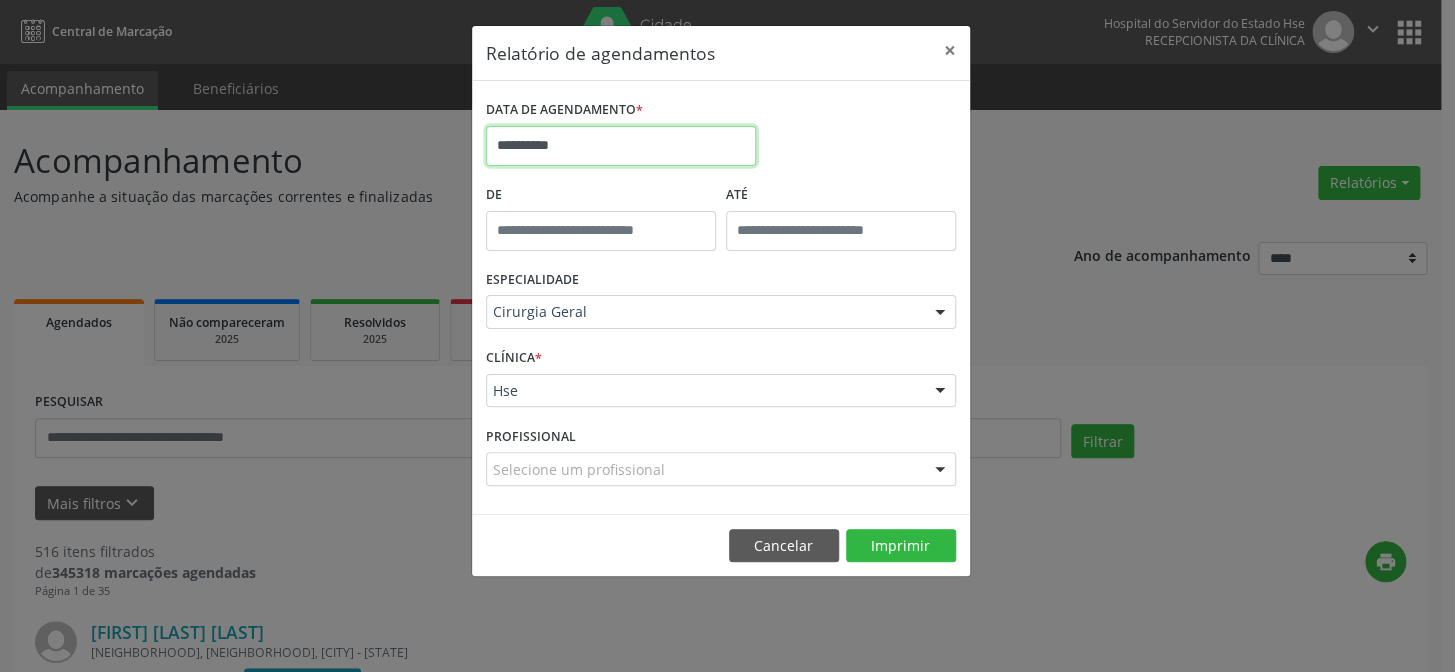 click on "**********" at bounding box center [621, 146] 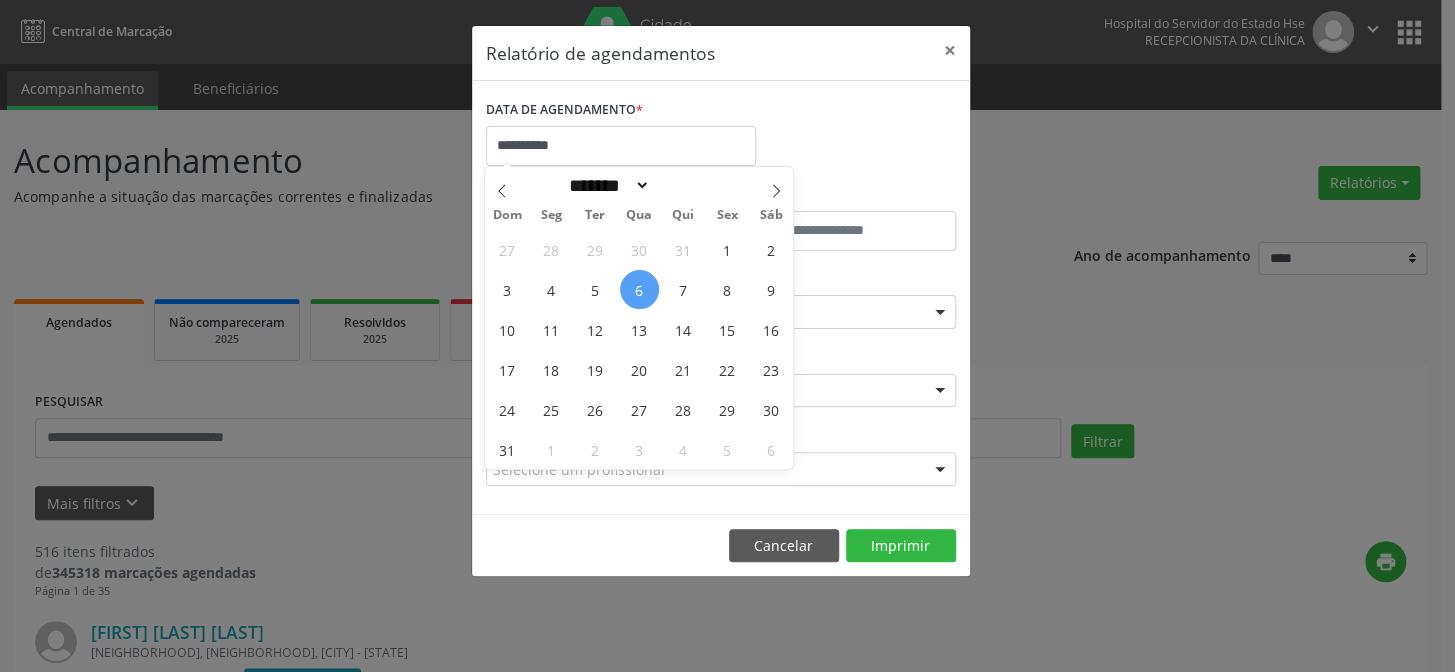 click on "6" at bounding box center [639, 289] 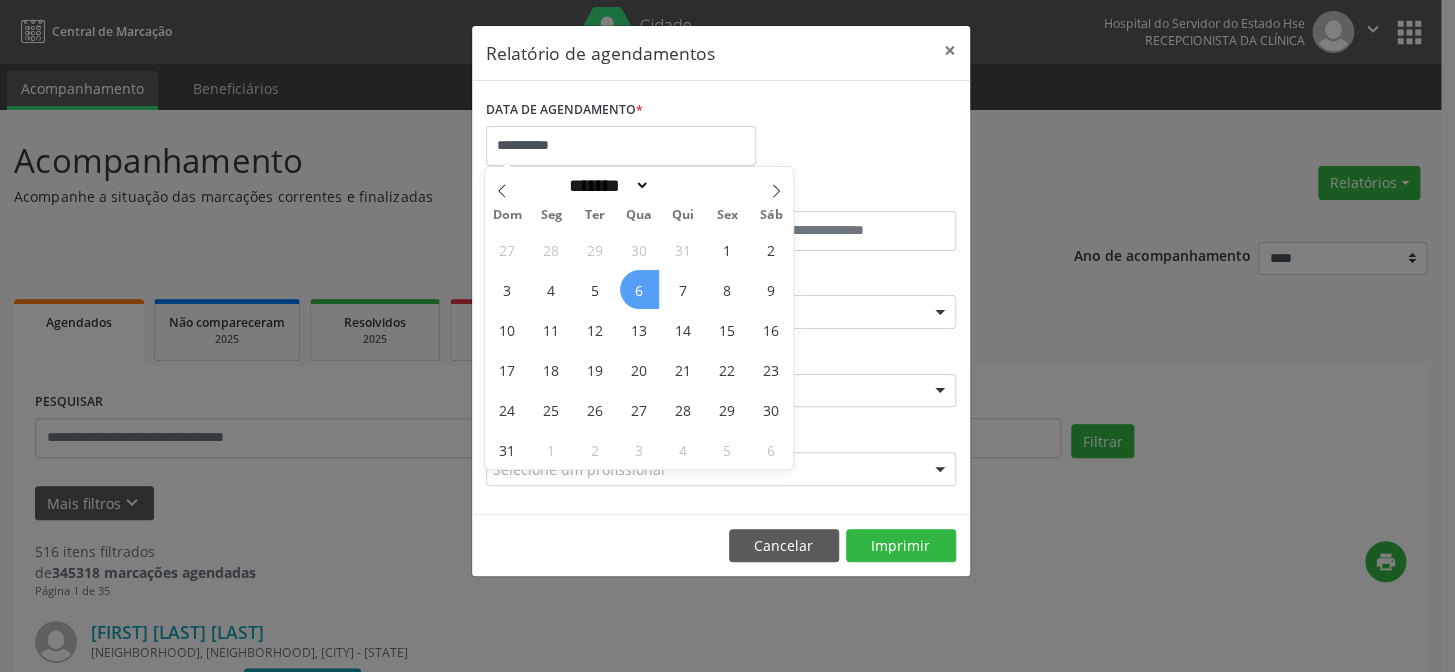 click on "6" at bounding box center [639, 289] 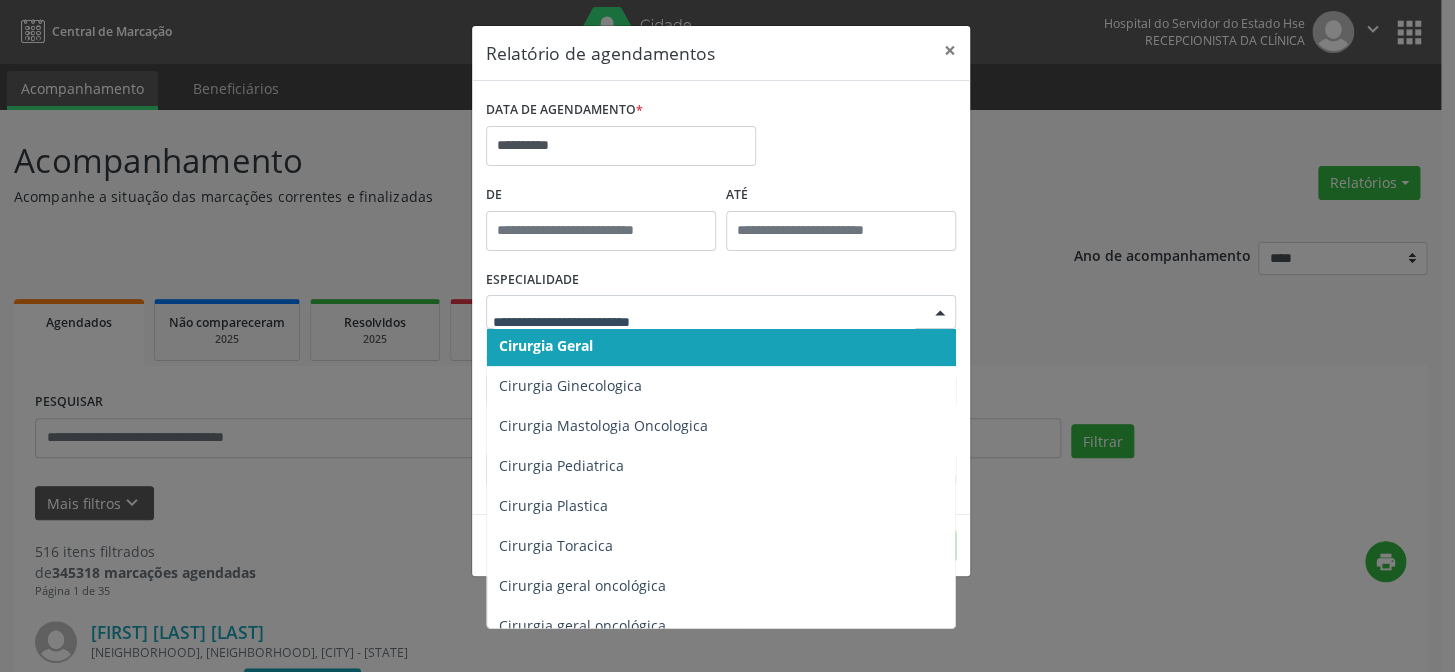 click on "Cirurgia Geral" at bounding box center [546, 345] 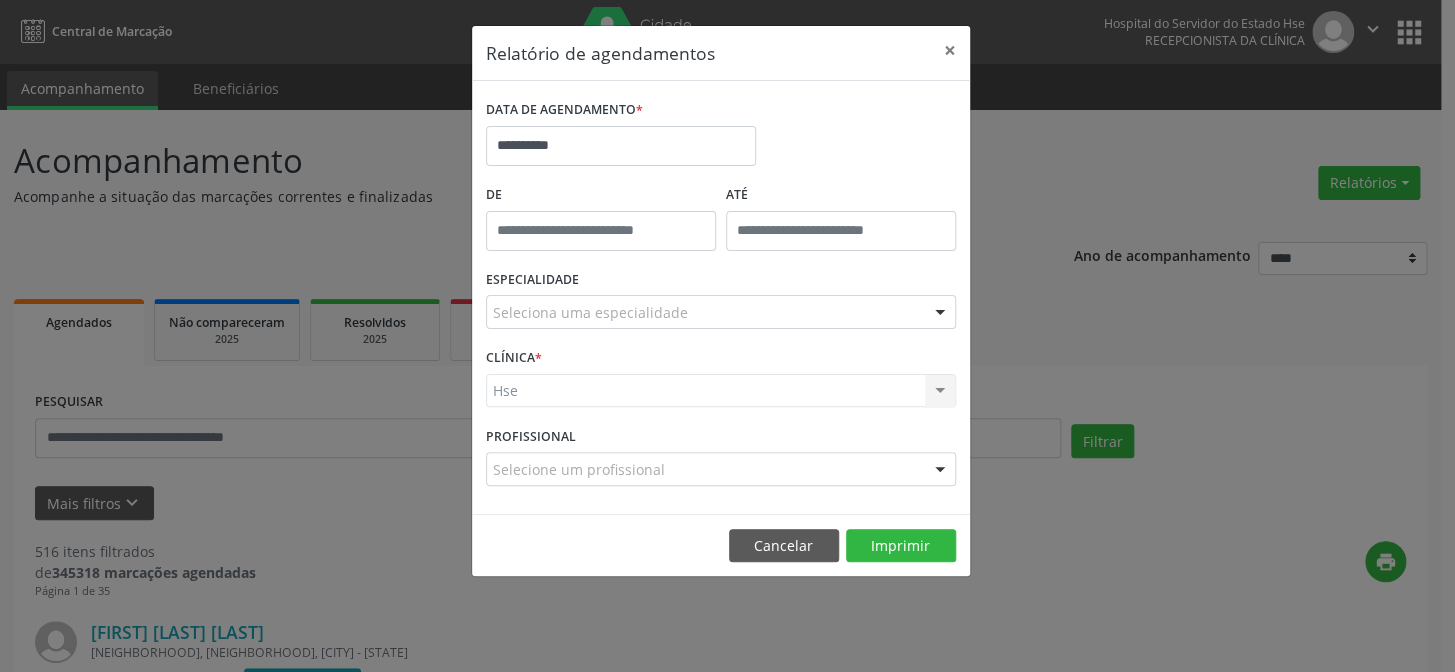 click on "Hse         Hse
Nenhum resultado encontrado para: "   "
Não há nenhuma opção para ser exibida." at bounding box center [721, 391] 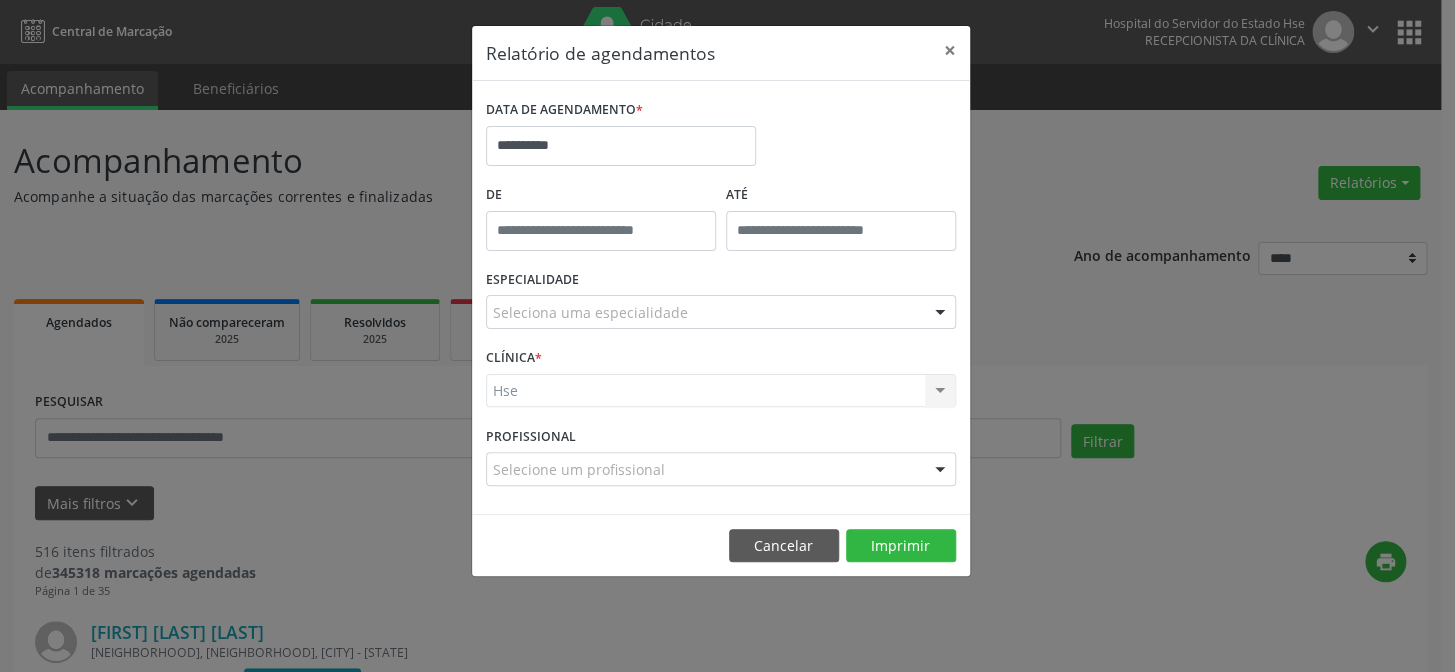 click on "Hse         Hse
Nenhum resultado encontrado para: "   "
Não há nenhuma opção para ser exibida." at bounding box center (721, 391) 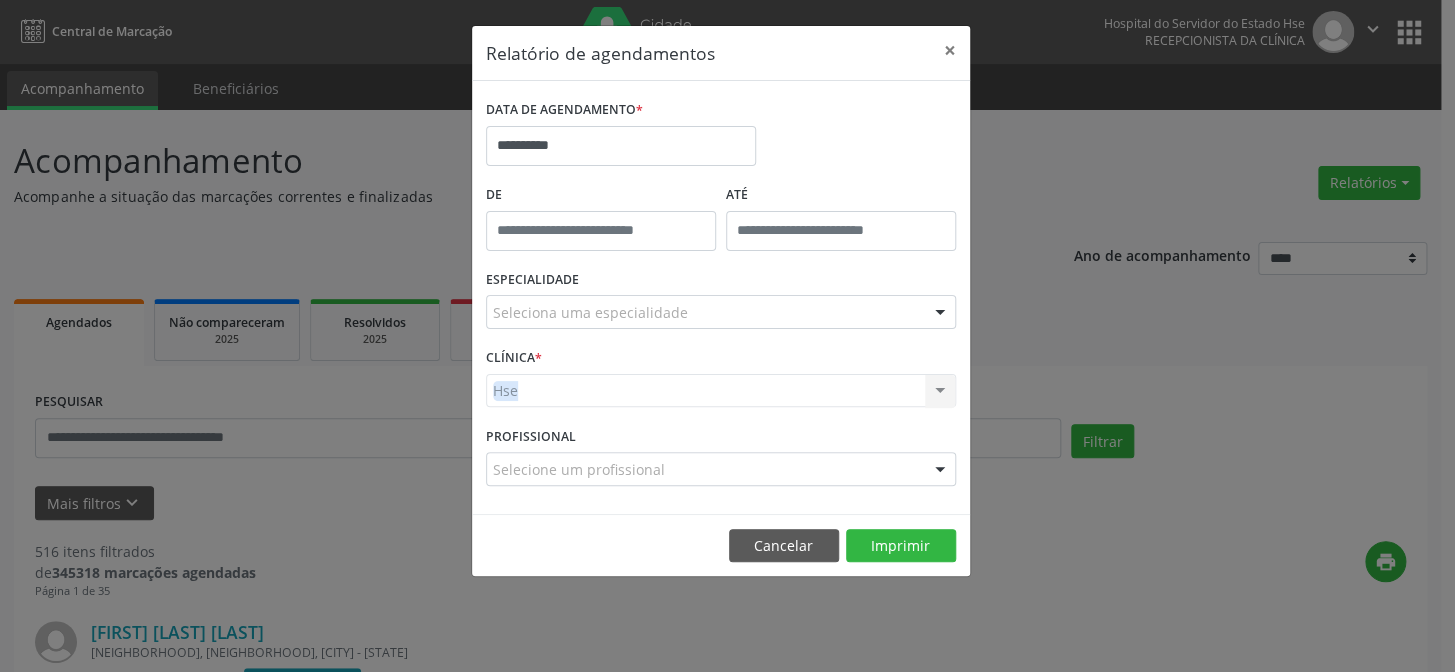 drag, startPoint x: 797, startPoint y: 380, endPoint x: 746, endPoint y: 417, distance: 63.007935 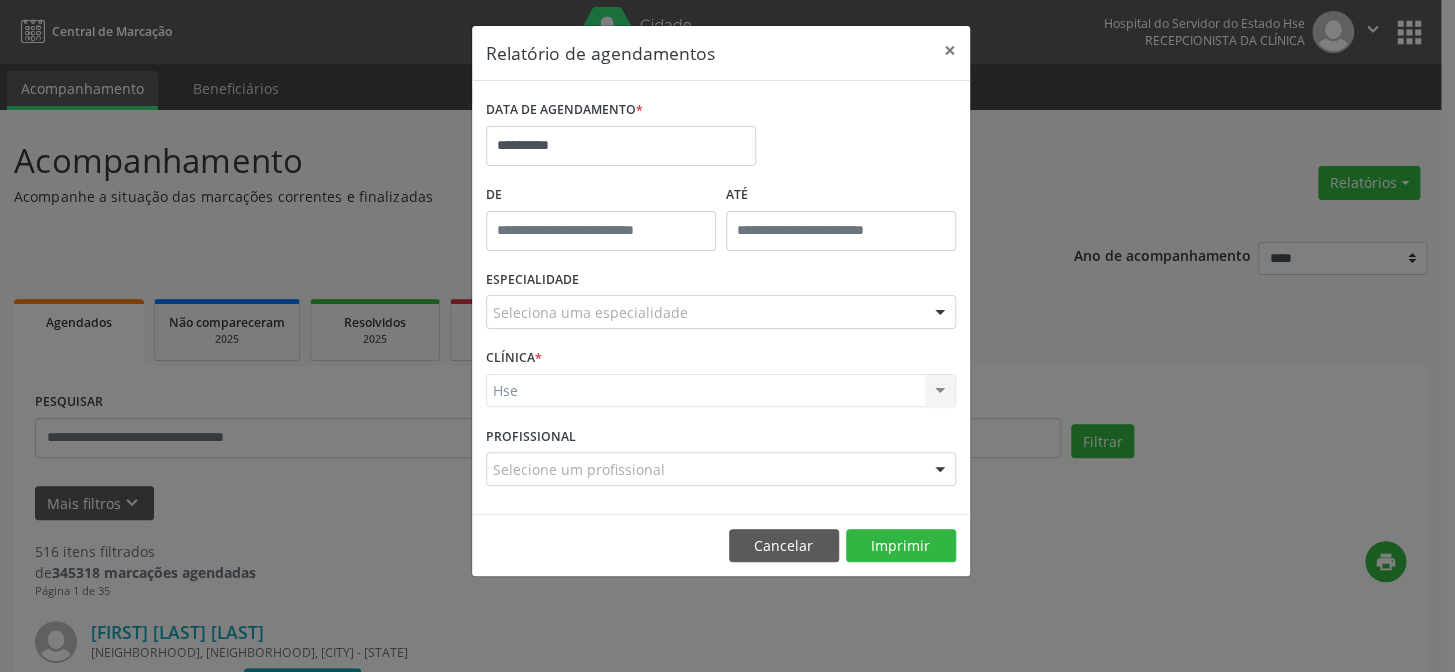 click on "PROFISSIONAL
Selecione um profissional
Todos os profissionais   [FIRST] [LAST] - Cirurgião Geral e Cirurgião Oncológico   [FIRST] [LAST] [LAST] - Professor(A) Nassau   [FIRST] [LAST] [LAST] - Professor(A) Nassau   [FIRST] [LAST] [LAST] [LAST]   [FIRST] [LAST]   Inativo - [FIRST] de [LAST] [LAST] - Professor(A) Nassau   Inativo - [FIRST] [LAST] [LAST] - Professor (A) Nassau   [FIRST] [LAST] [LAST] [LAST]   [FIRST] [LAST] [LAST] [LAST]   [FIRST] [LAST] [LAST] [LAST]   [FIRST] [LAST] [LAST] [LAST]   [FIRST] [LAST] [LAST] - Professor(A) Nassau   [FIRST] [LAST] - Professor(A) Nassau   [FIRST] [LAST] [LAST] (Pequenas Cirurgias)   [FIRST] [LAST] [LAST] - Geral, Hernia e Vesícula   [FIRST] [LAST] [LAST] de [LAST] - Professor(A) Nassau   [FIRST] [LAST] | Hernia e Vesicula   [FIRST] [LAST] (Só Pequenas Cirurgias)   [FIRST] [LAST] [LAST] da [LAST] - Professor(A) Nassau   [FIRST] de [LAST] [LAST]       "" at bounding box center [721, 460] 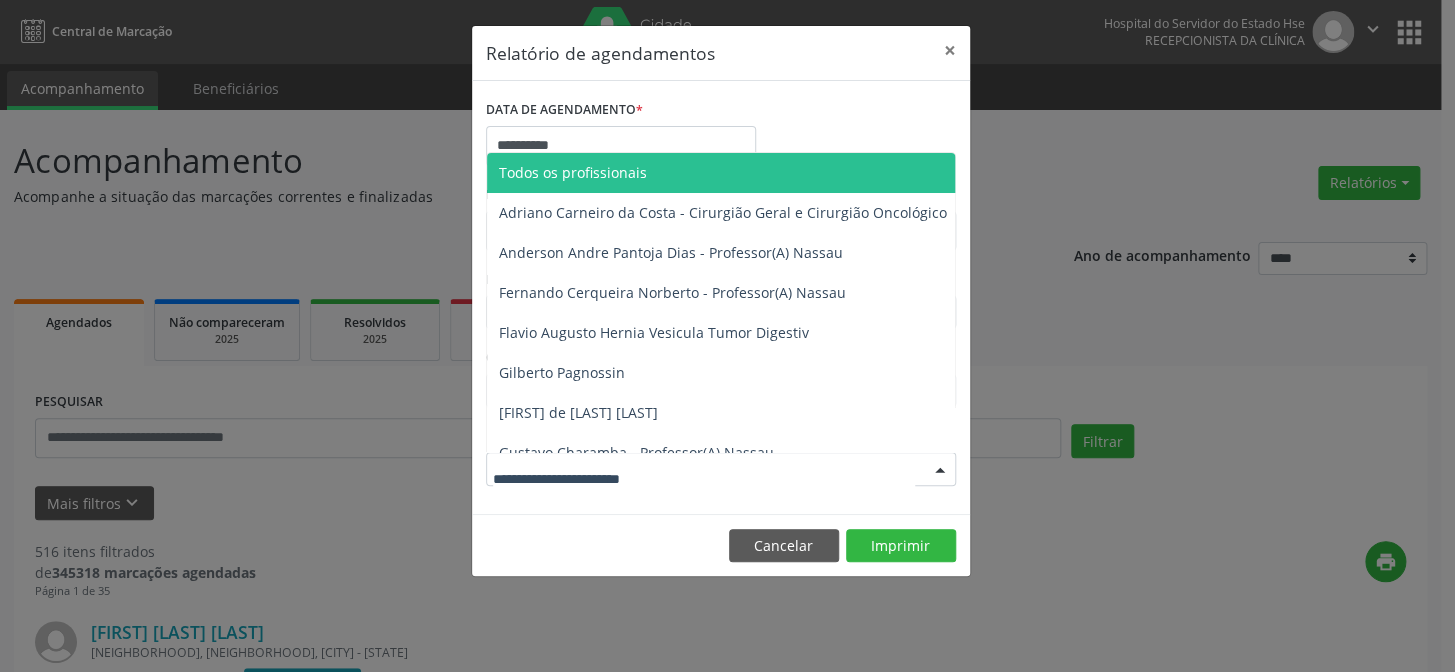 drag, startPoint x: 566, startPoint y: 472, endPoint x: 580, endPoint y: 469, distance: 14.3178215 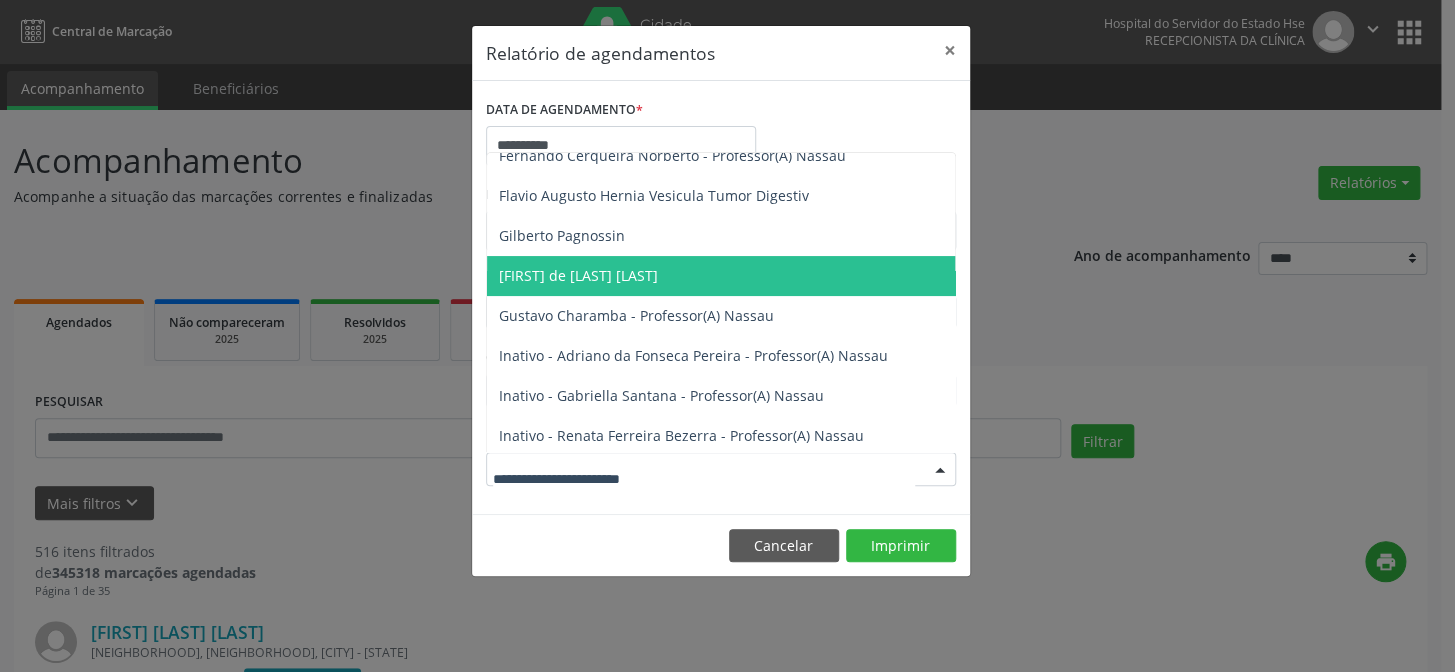 scroll, scrollTop: 0, scrollLeft: 0, axis: both 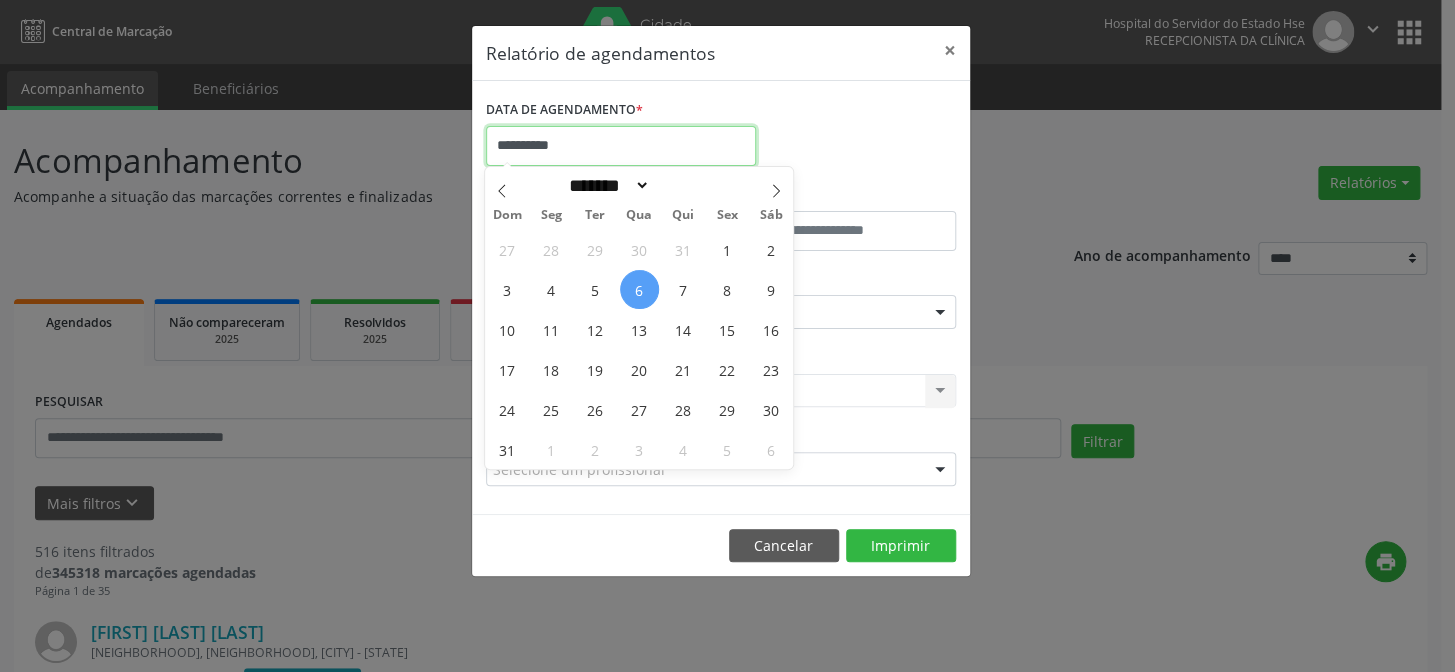 click on "**********" at bounding box center (621, 146) 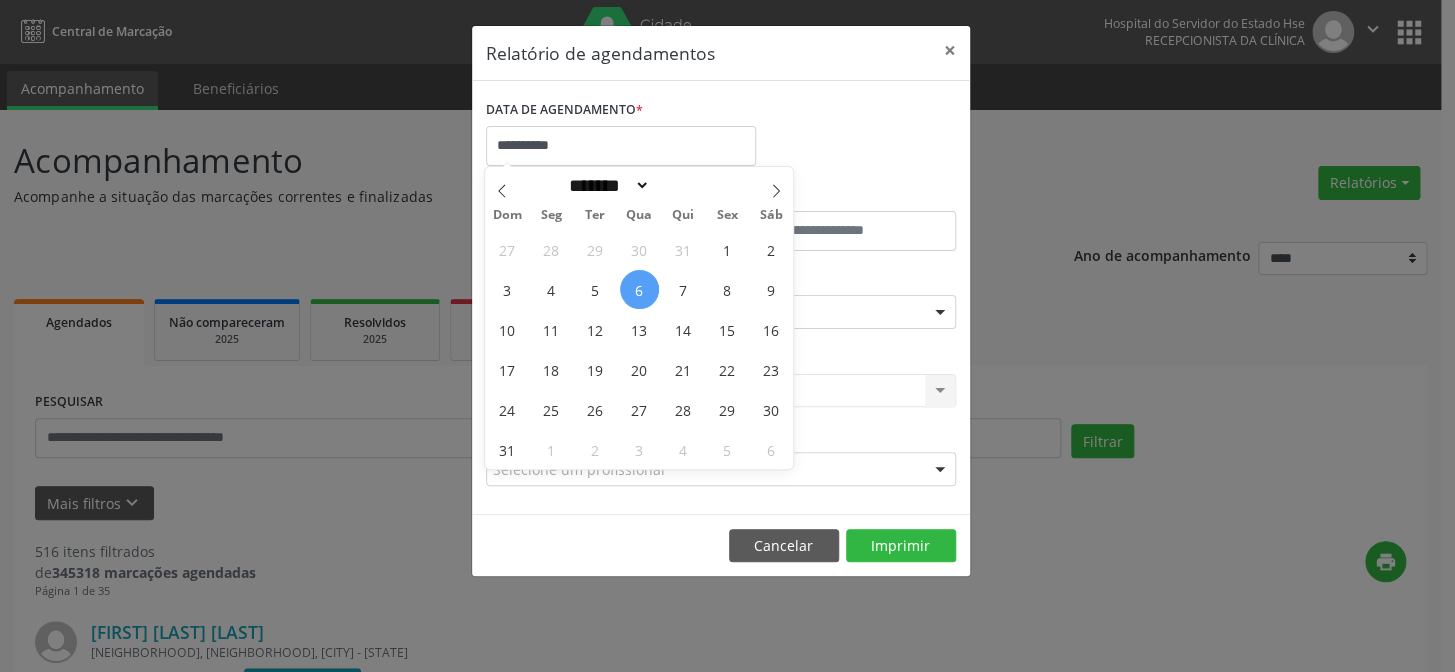 click on "6" at bounding box center [639, 289] 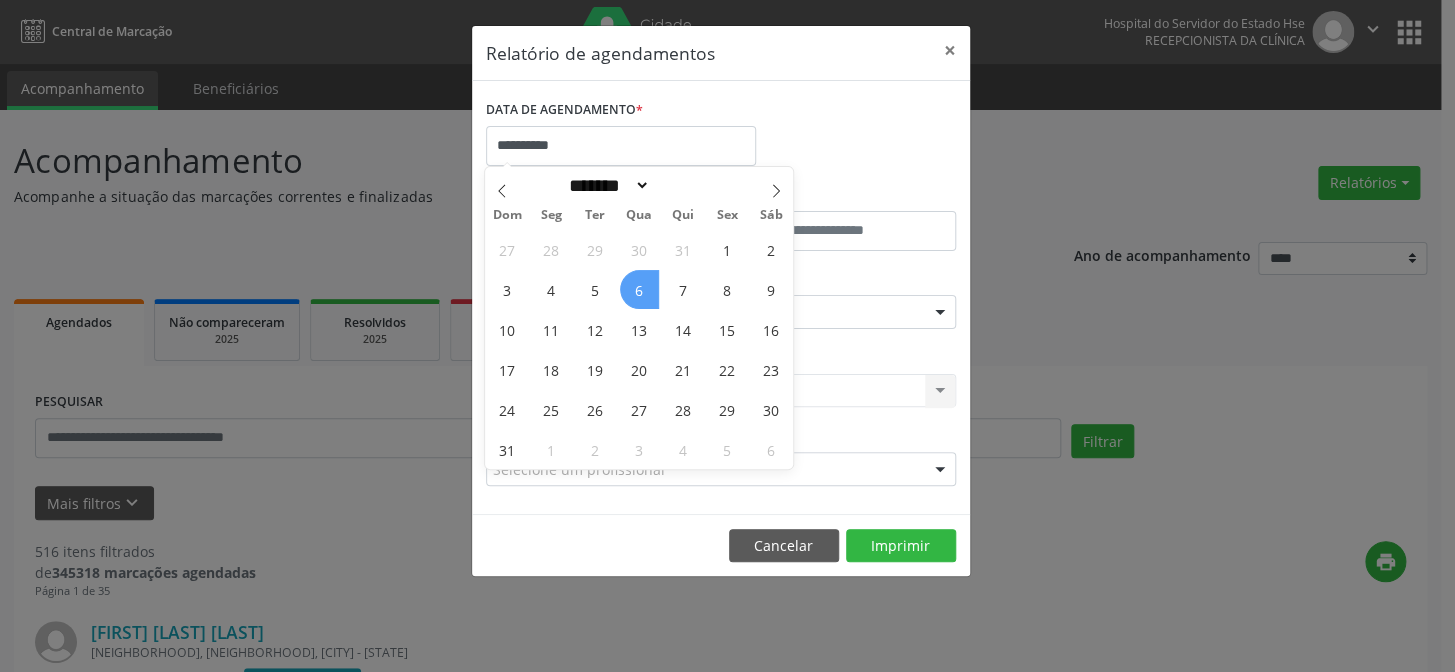 click on "6" at bounding box center (639, 289) 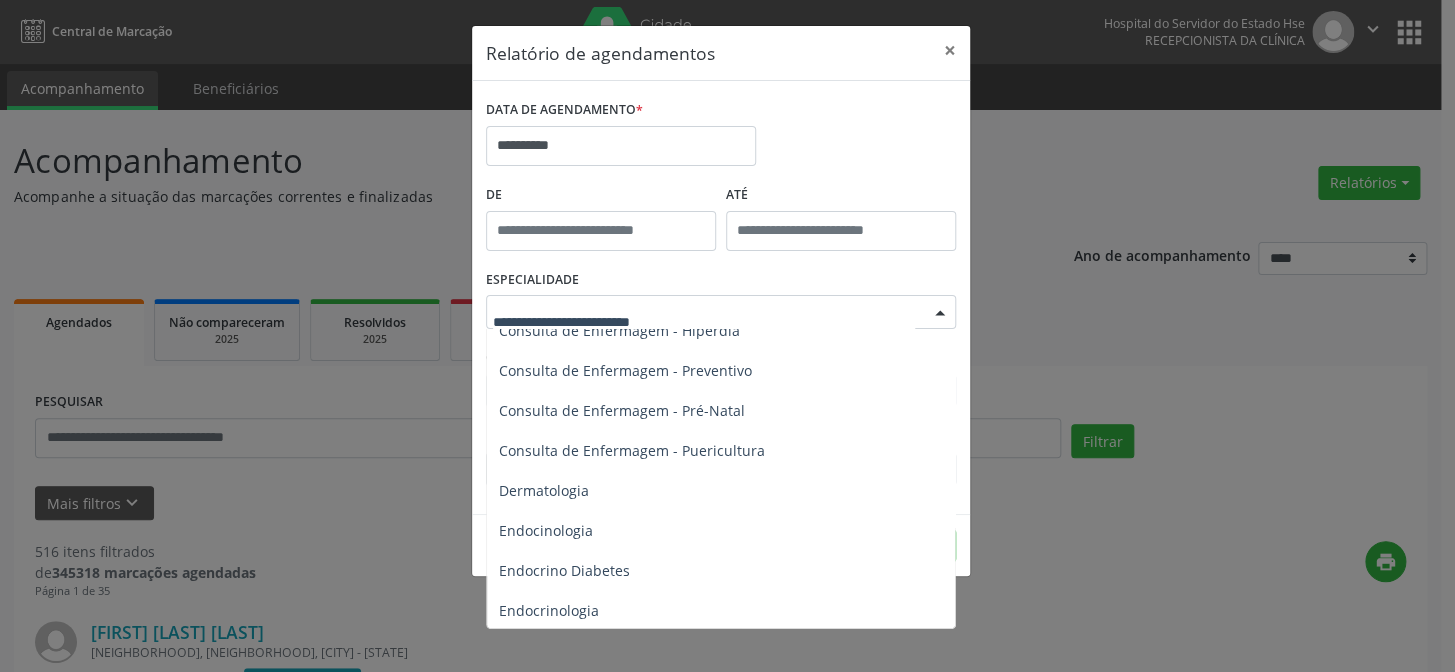 scroll, scrollTop: 636, scrollLeft: 0, axis: vertical 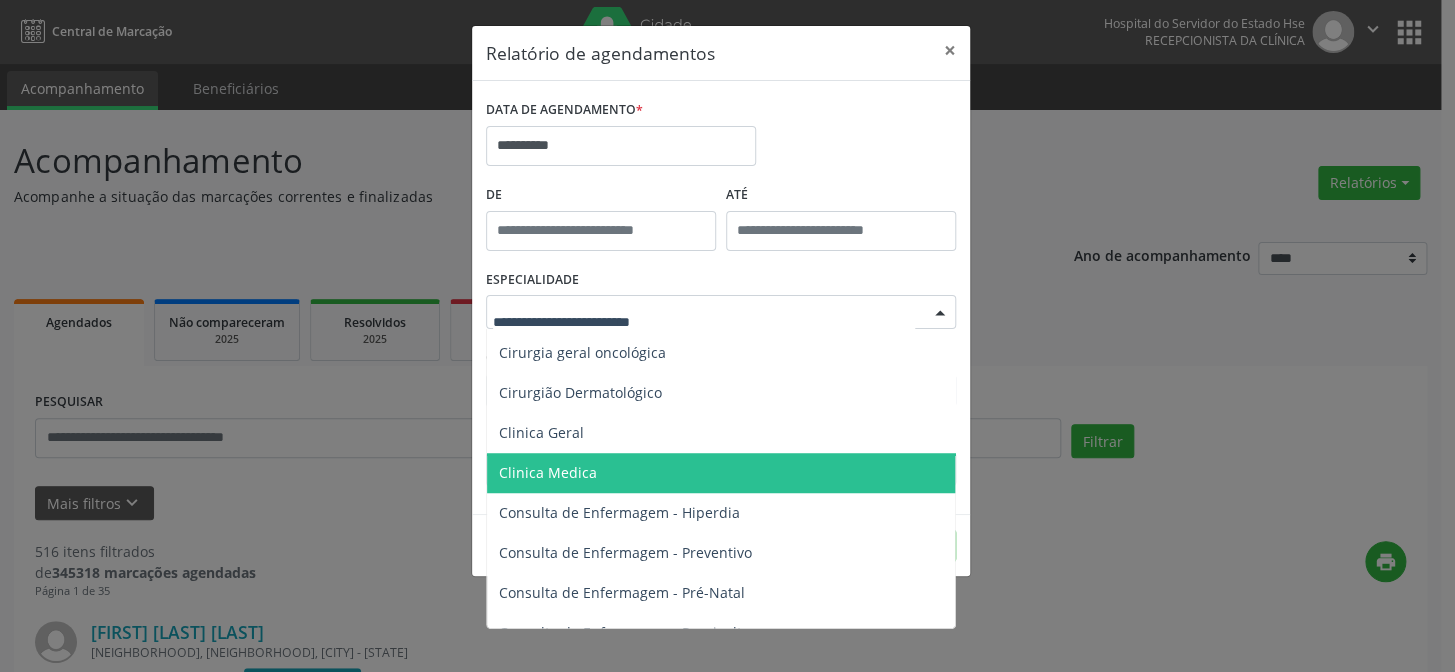 click on "Clinica Medica" at bounding box center (548, 472) 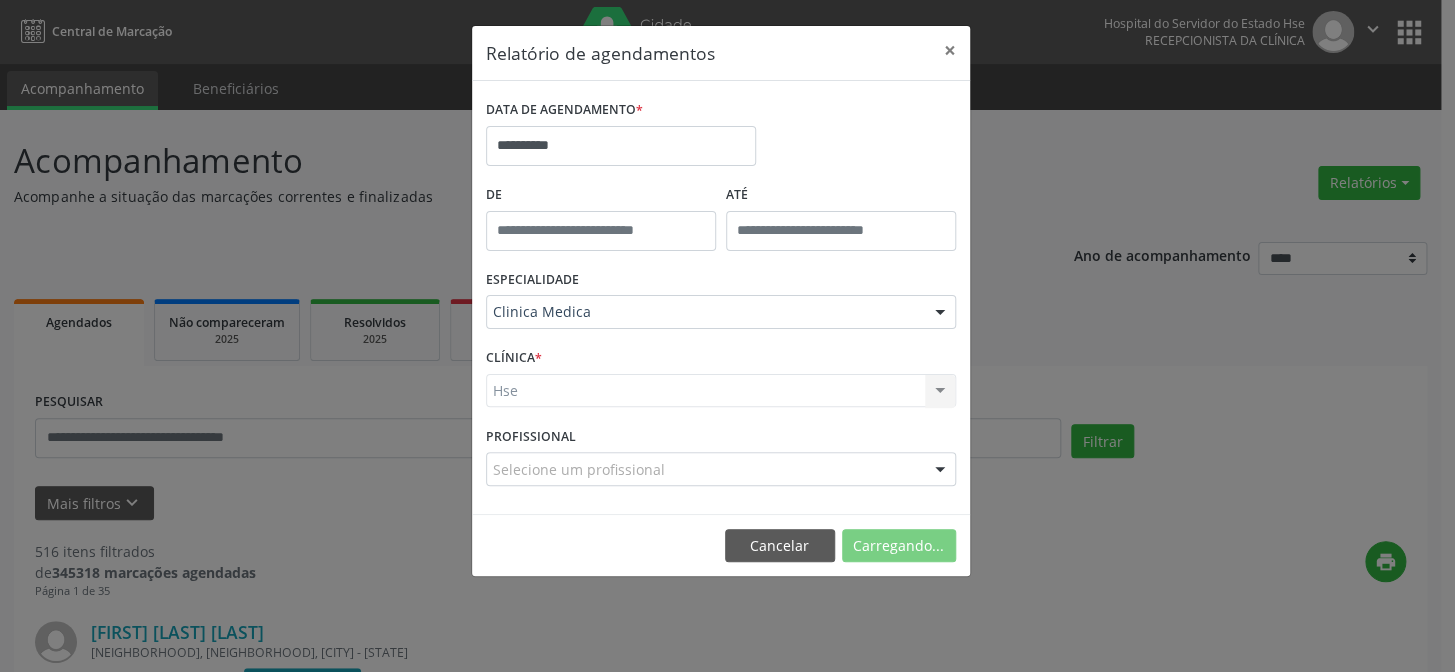 click on "Hse         Hse
Nenhum resultado encontrado para: "   "
Não há nenhuma opção para ser exibida." at bounding box center (721, 391) 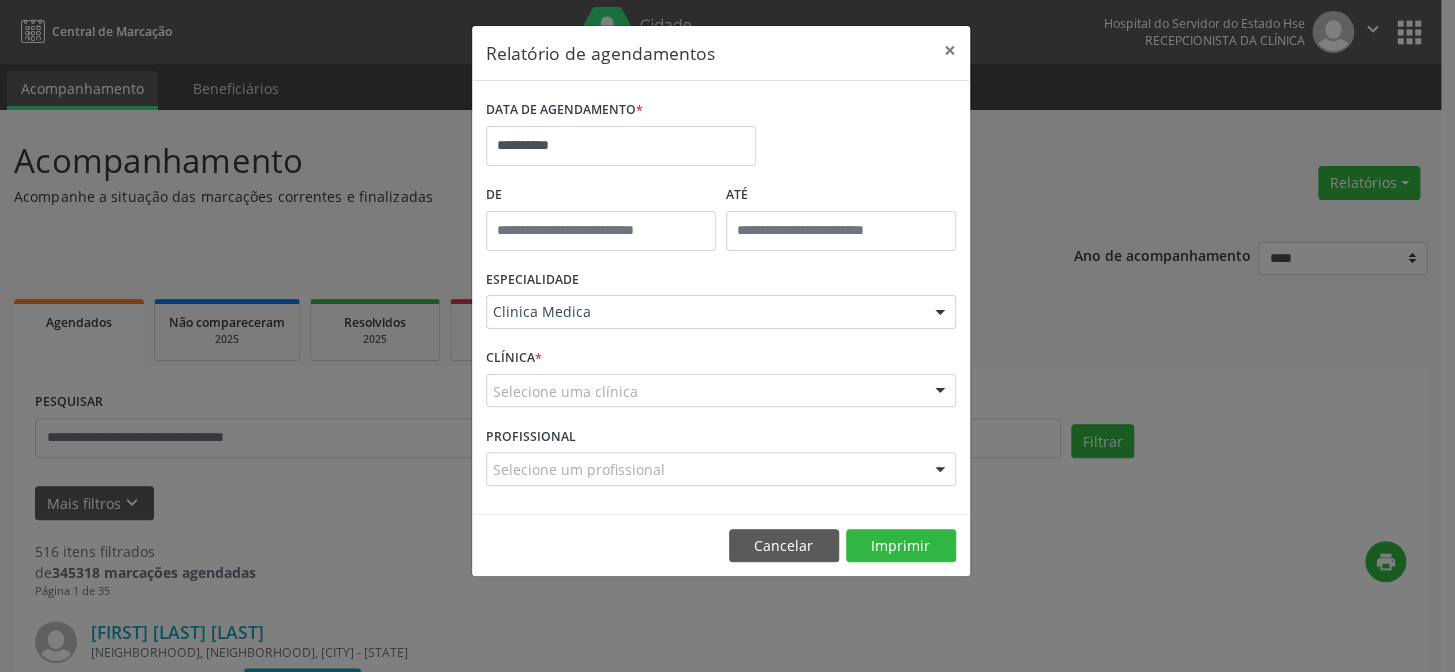 drag, startPoint x: 507, startPoint y: 360, endPoint x: 761, endPoint y: 390, distance: 255.76552 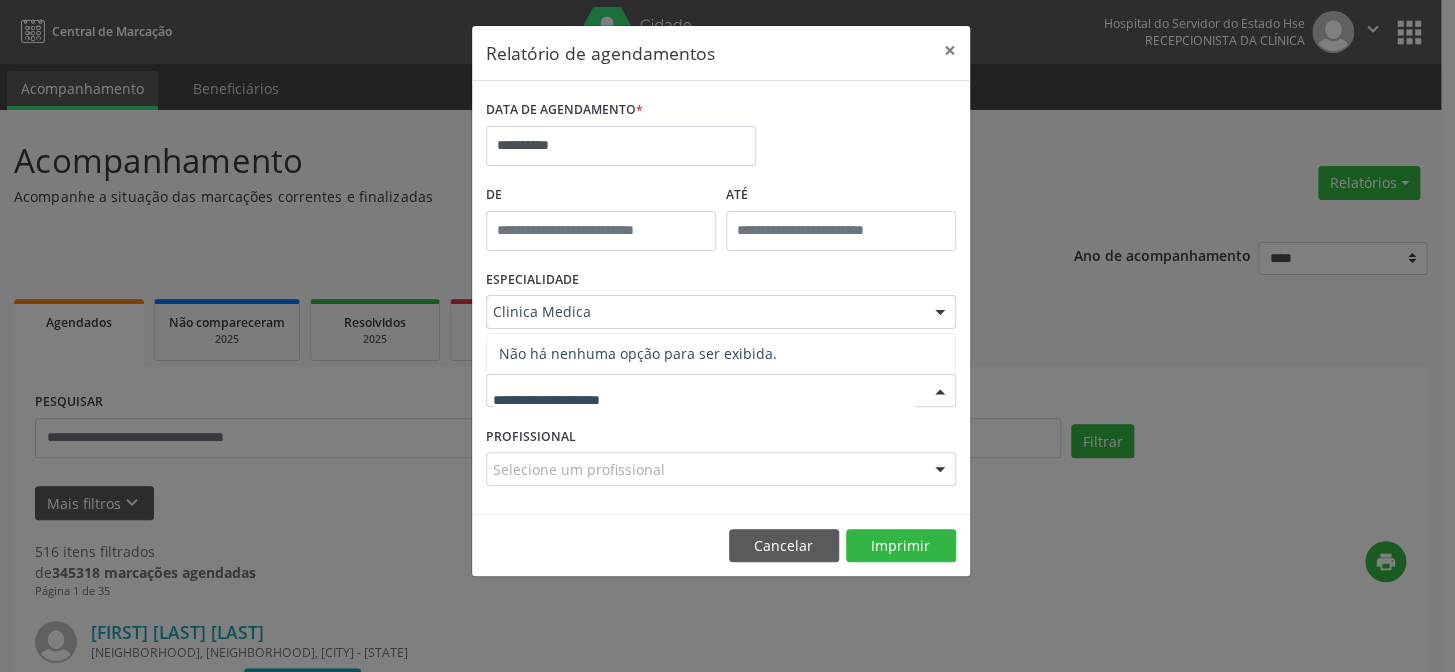 click at bounding box center (721, 391) 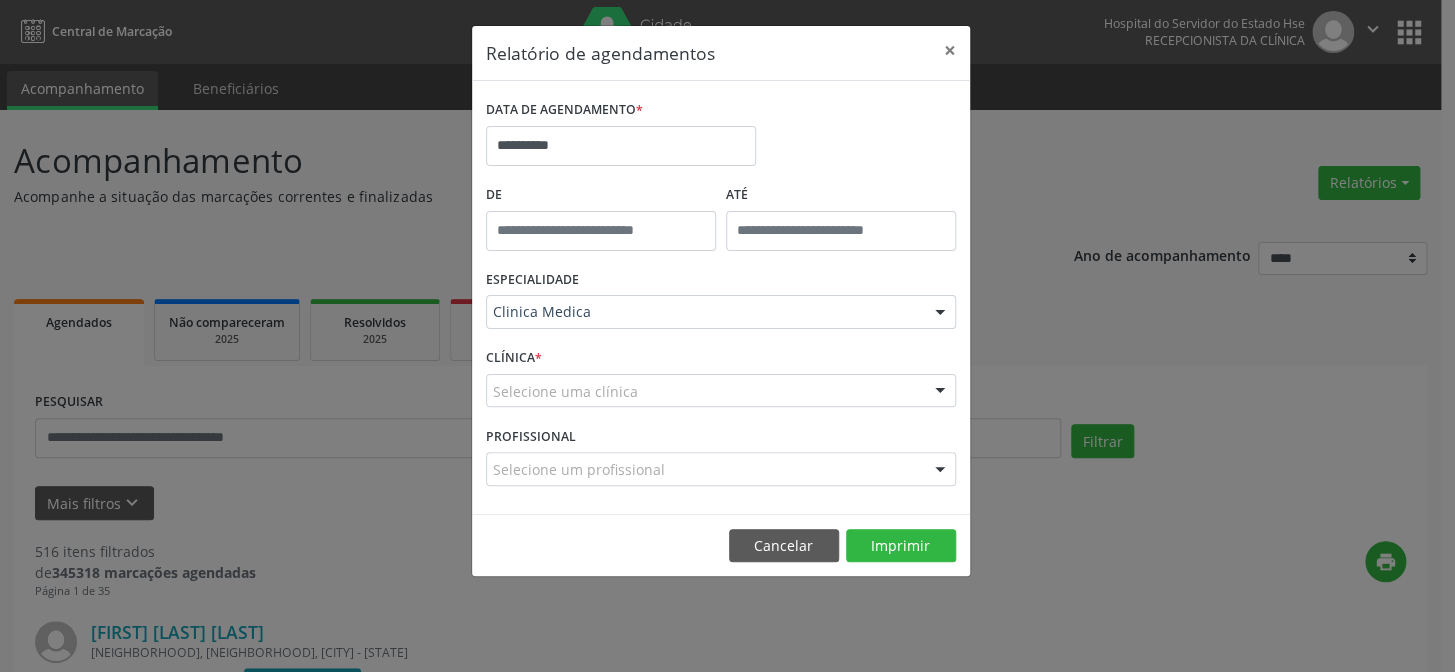 click on "PROFISSIONAL
Selecione um profissional
Todos os profissionais   [FIRST] [LAST] - Cirurgião Geral e Cirurgião Oncológico   [FIRST] [LAST] [LAST] - Professor(A) Nassau   [FIRST] [LAST] [LAST] - Professor(A) Nassau   [FIRST] [LAST] [LAST] [LAST]   [FIRST] [LAST]   Inativo - [FIRST] de [LAST] [LAST] - Professor(A) Nassau   Inativo - [FIRST] [LAST] [LAST] - Professor (A) Nassau   [FIRST] [LAST] [LAST] [LAST]   [FIRST] [LAST] [LAST] [LAST]   [FIRST] [LAST] [LAST] [LAST]   [FIRST] [LAST] [LAST] [LAST]   [FIRST] [LAST] [LAST] - Professor(A) Nassau   [FIRST] [LAST] - Professor(A) Nassau   [FIRST] [LAST] [LAST] (Pequenas Cirurgias)   [FIRST] [LAST] [LAST] - Geral, Hernia e Vesícula   [FIRST] [LAST] [LAST] de [LAST] - Professor(A) Nassau   [FIRST] [LAST] | Hernia e Vesicula   [FIRST] [LAST] (Só Pequenas Cirurgias)   [FIRST] [LAST] [LAST] da [LAST] - Professor(A) Nassau   [FIRST] de [LAST] [LAST]       "" at bounding box center (721, 460) 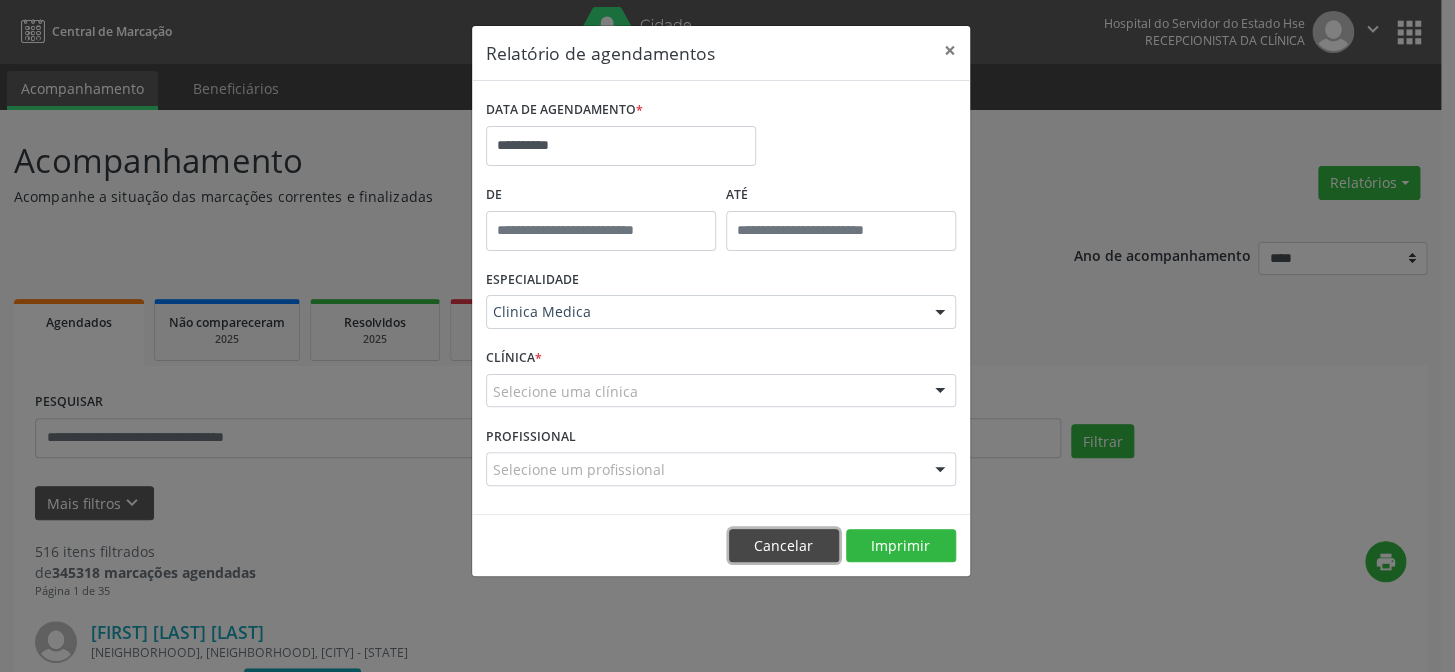 click on "Cancelar" at bounding box center [784, 546] 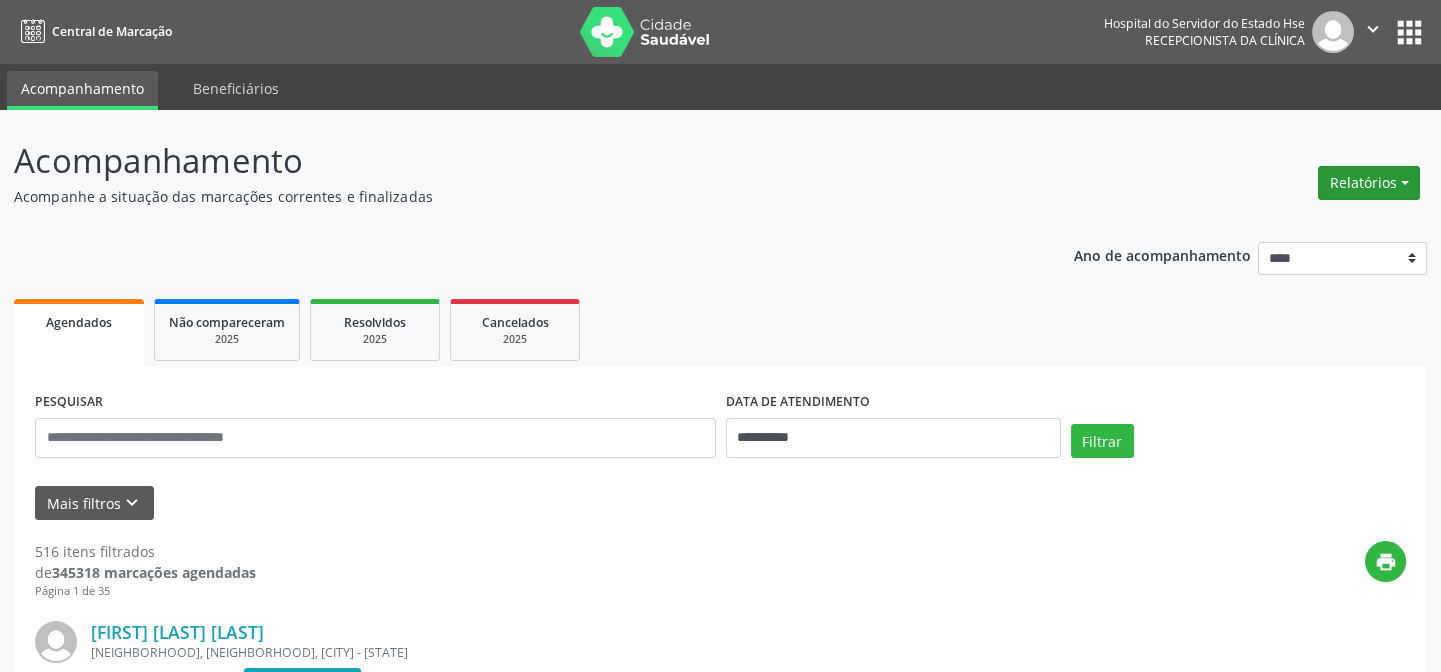 drag, startPoint x: 1399, startPoint y: 177, endPoint x: 1390, endPoint y: 186, distance: 12.727922 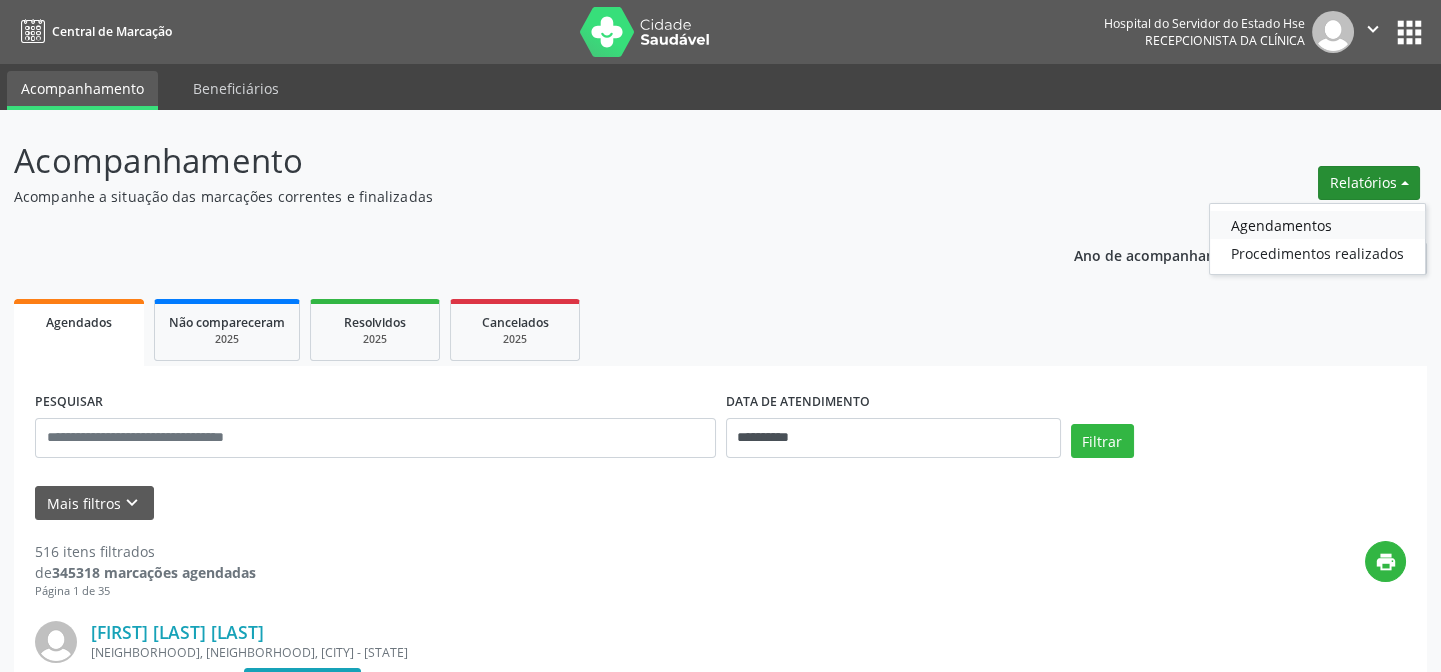 click on "Agendamentos" at bounding box center [1317, 225] 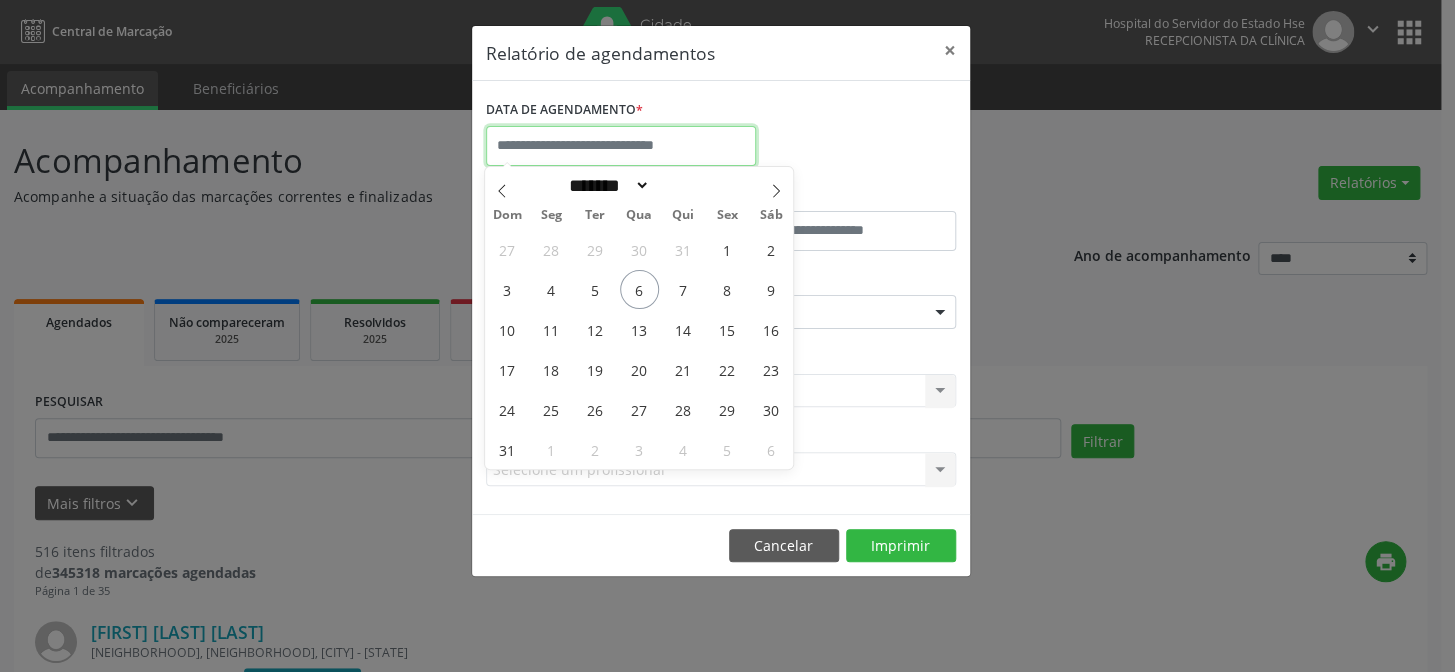 click at bounding box center [621, 146] 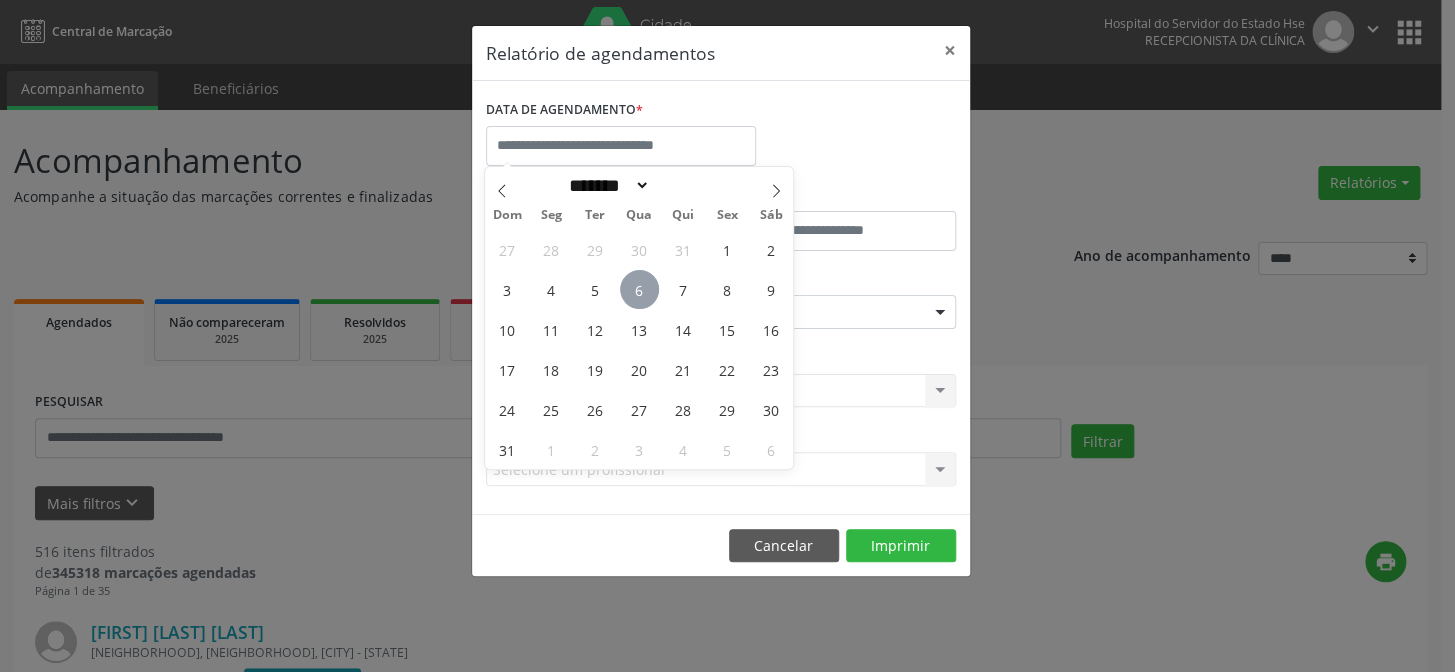 click on "6" at bounding box center (639, 289) 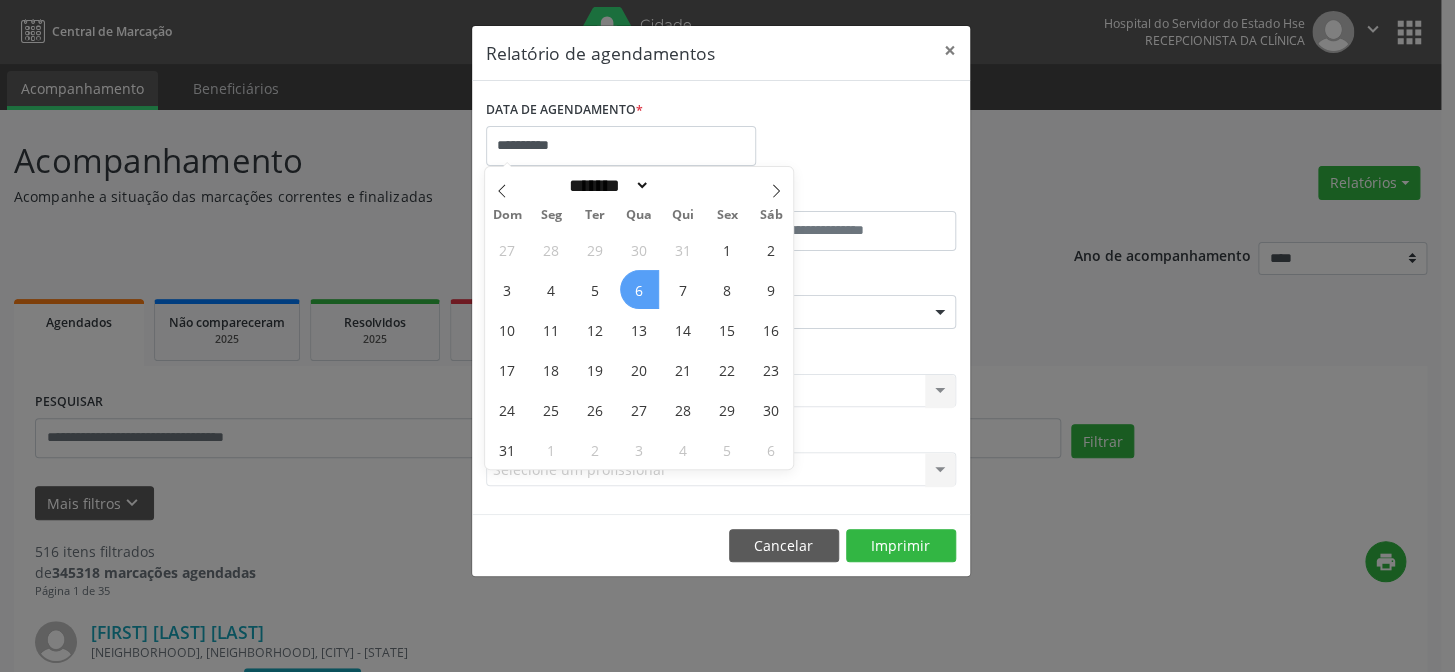 click on "6" at bounding box center [639, 289] 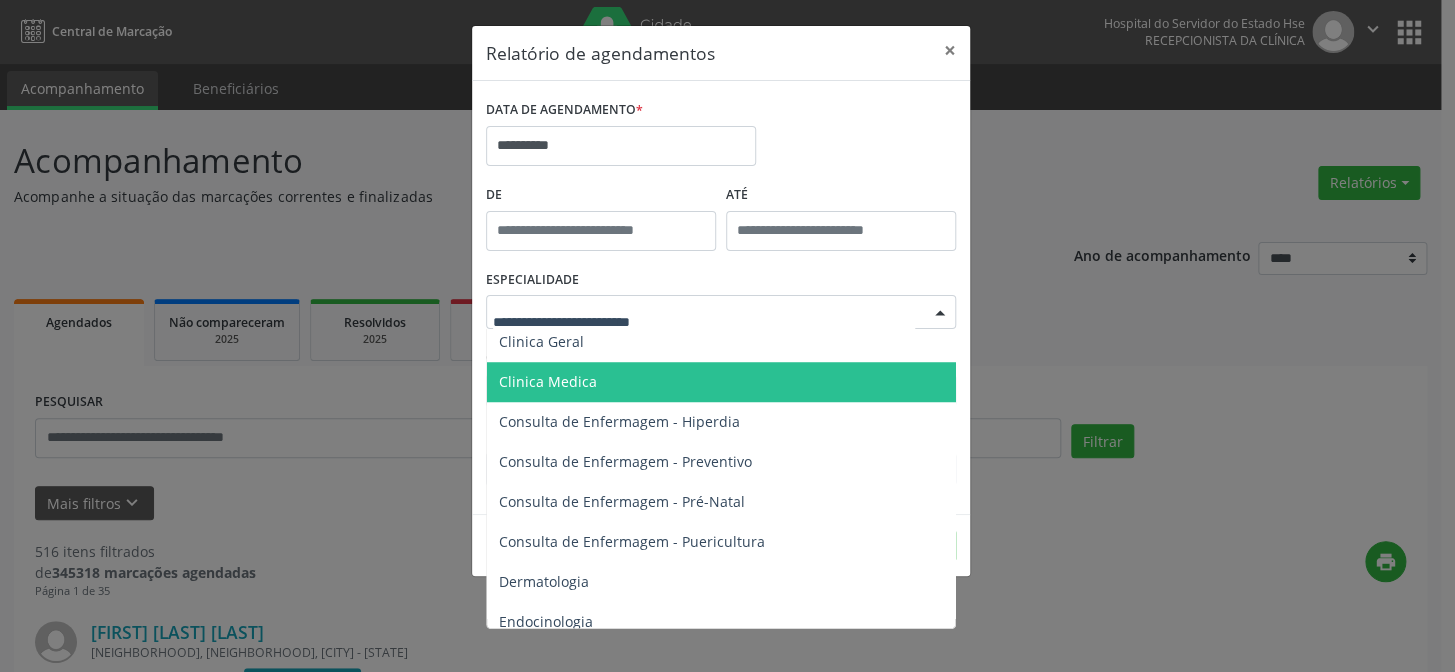 scroll, scrollTop: 545, scrollLeft: 0, axis: vertical 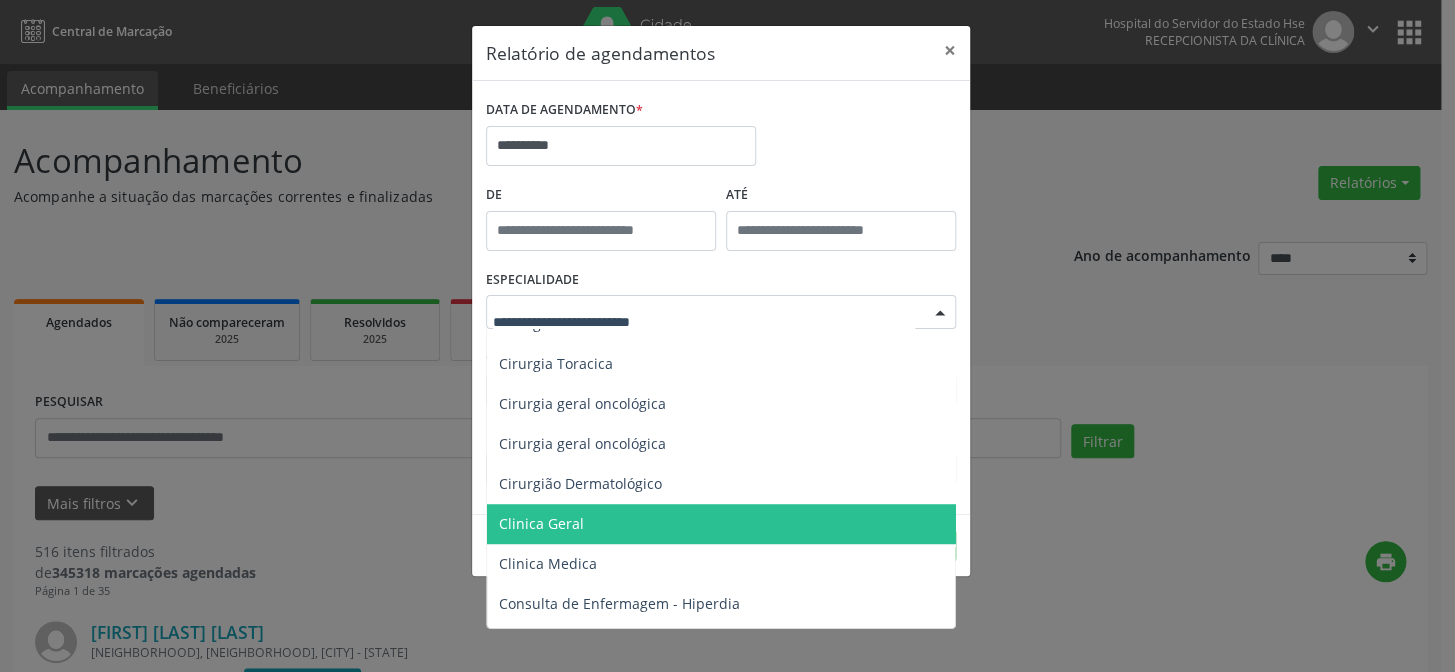 click on "Clinica Geral" at bounding box center [541, 523] 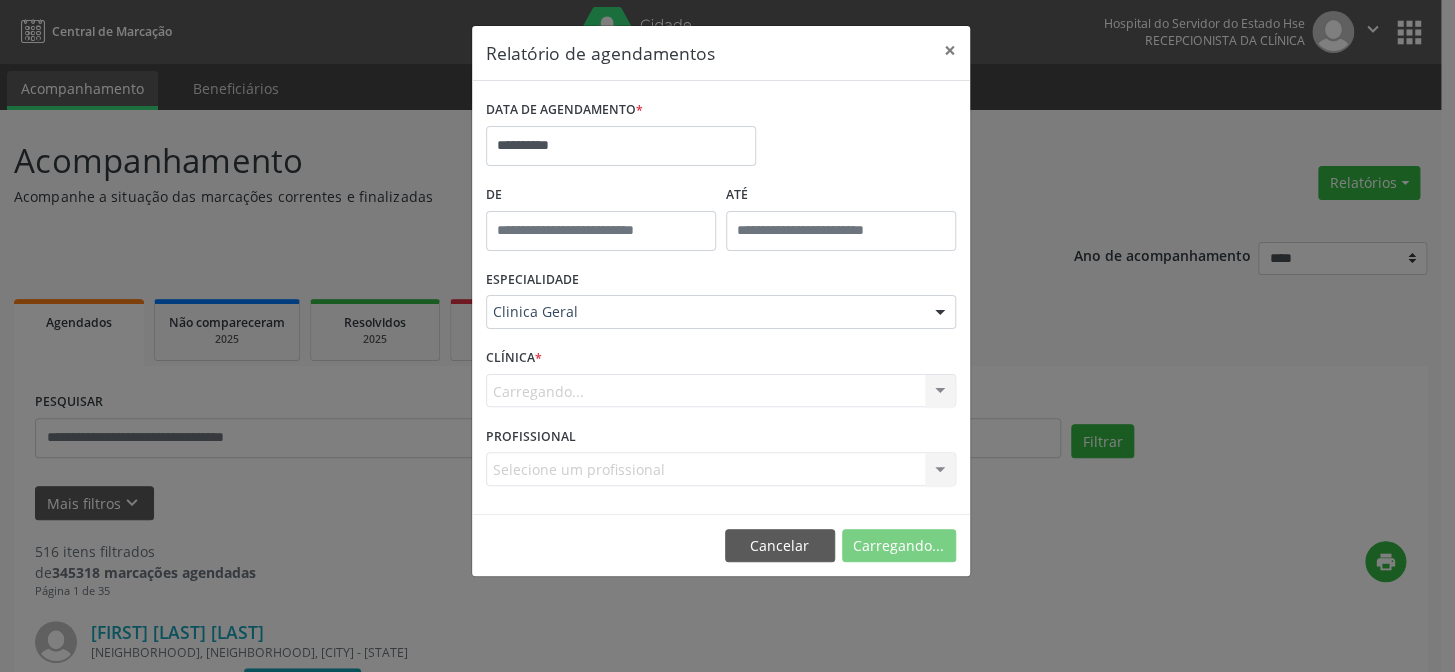 click on "**********" at bounding box center (721, 301) 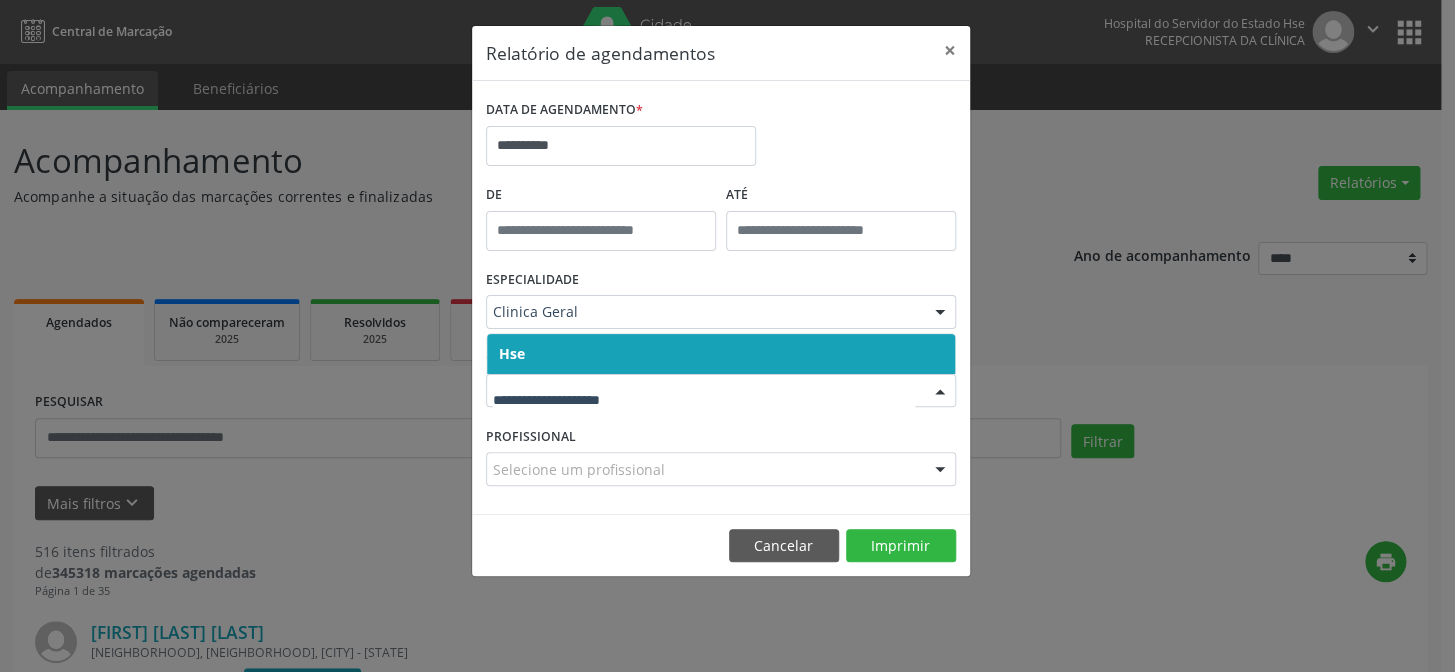 click on "Hse" at bounding box center (721, 354) 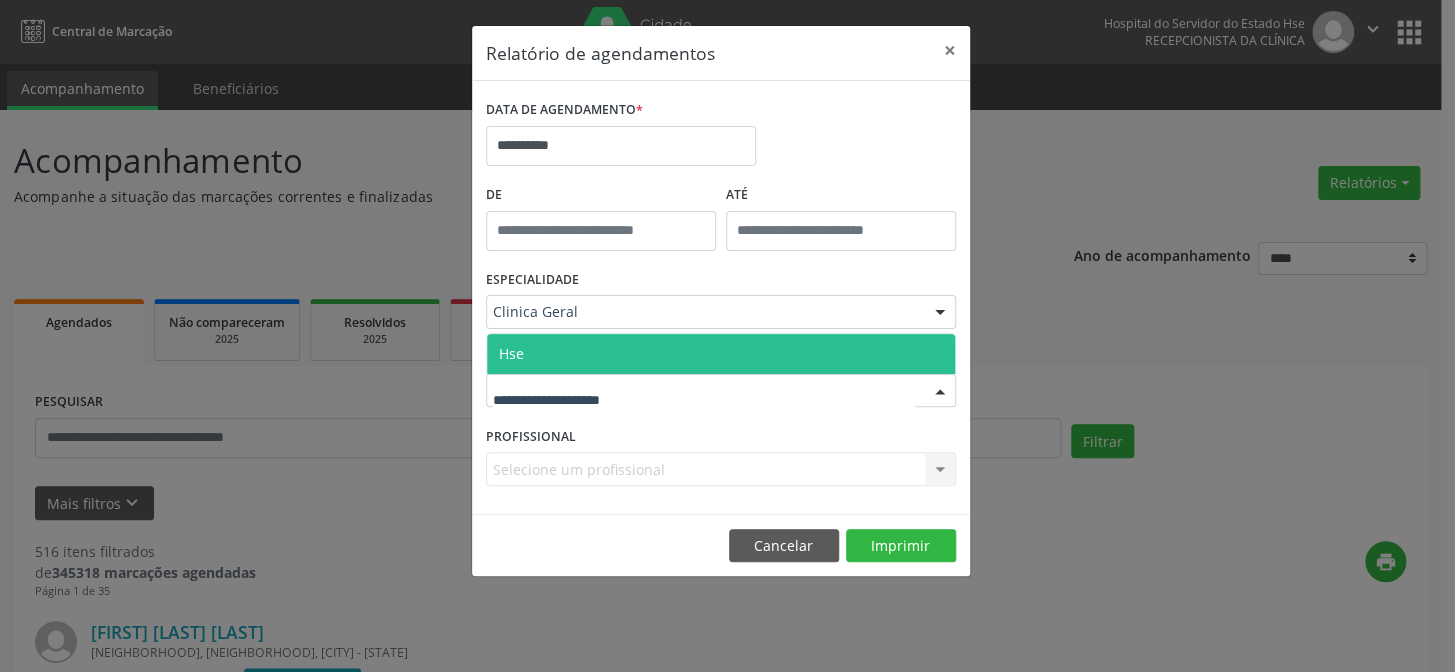 click on "Hse" at bounding box center [721, 354] 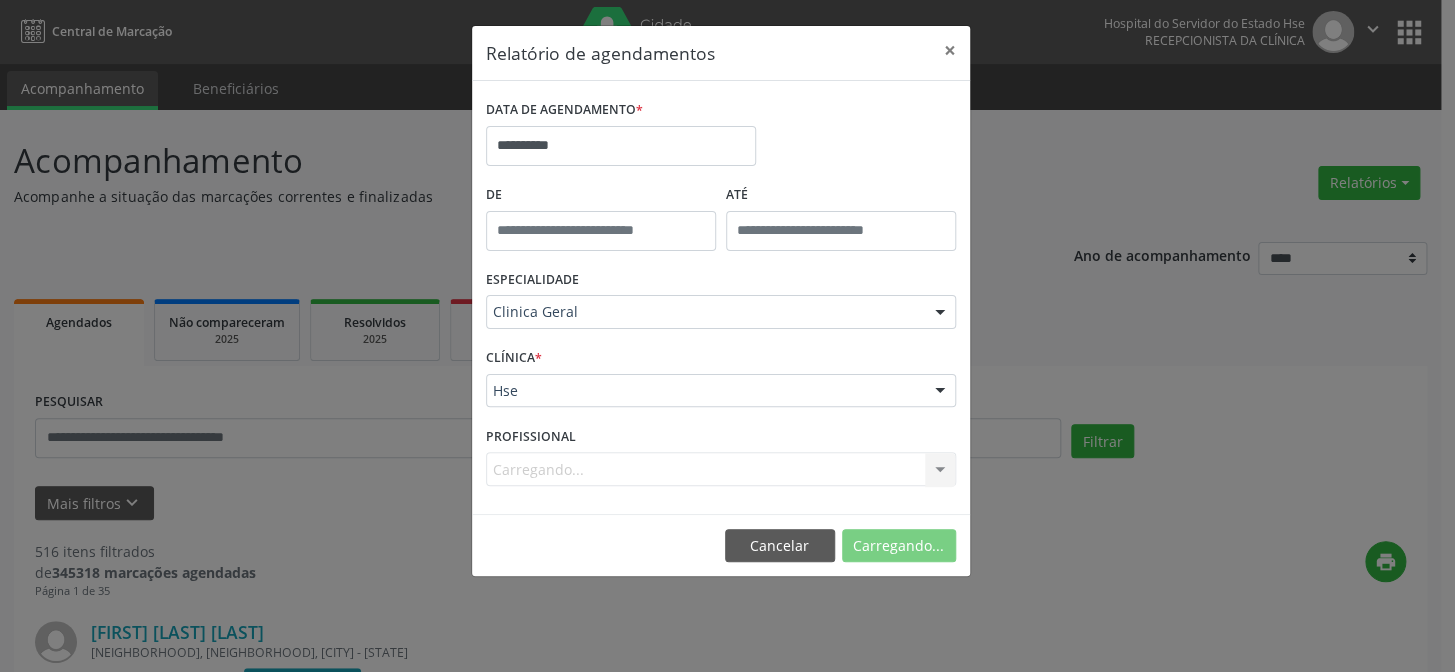 click on "Carregando...
Todos os profissionais   [FIRST] [LAST] de [LAST] - Cirurgião Geral e Cirurgião Oncológico   [FIRST] [LAST] [LAST] - Professor(A) Nassau   [FIRST] [LAST] [LAST] - Professor(A) Nassau   [FIRST] [LAST] [LAST] [LAST]   [FIRST] [LAST]   Inativo - [FIRST] de [LAST] [LAST] - Professor(A) Nassau   Inativo - [FIRST] [LAST] [LAST] - Professor (A) Nassau   [FIRST] [LAST] [LAST] [LAST]   [FIRST] [LAST] [LAST] [LAST]   [FIRST] [LAST] [LAST] [LAST]   [FIRST] [LAST] [LAST] [LAST]   [FIRST] [LAST] [LAST] - Professor(A) Nassau   [FIRST] [LAST] - Professor(A) Nassau   [FIRST] [LAST] [LAST] (Pequenas Cirurgias)   [FIRST] [LAST] [LAST] - Geral, Hernia e Vesícula   [FIRST] [LAST] [LAST] de [LAST] - Professor(A) Nassau   [FIRST] [LAST] | Hernia e Vesicula   [FIRST] [LAST] (Só Pequenas Cirurgias)   [FIRST] [LAST] [LAST] da [LAST] - Professor(A) Nassau   [FIRST] de [LAST] [LAST]
Nenhum resultado encontrado para: "   "" at bounding box center [721, 469] 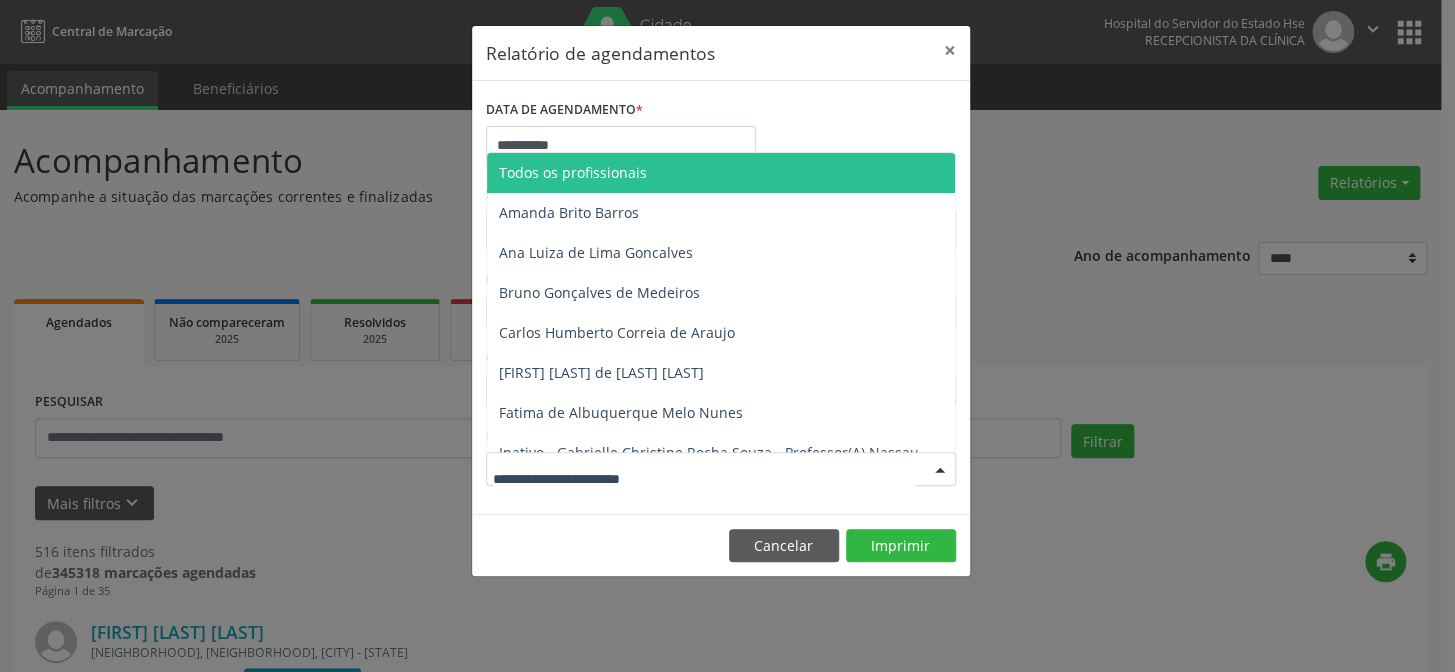 click at bounding box center (940, 470) 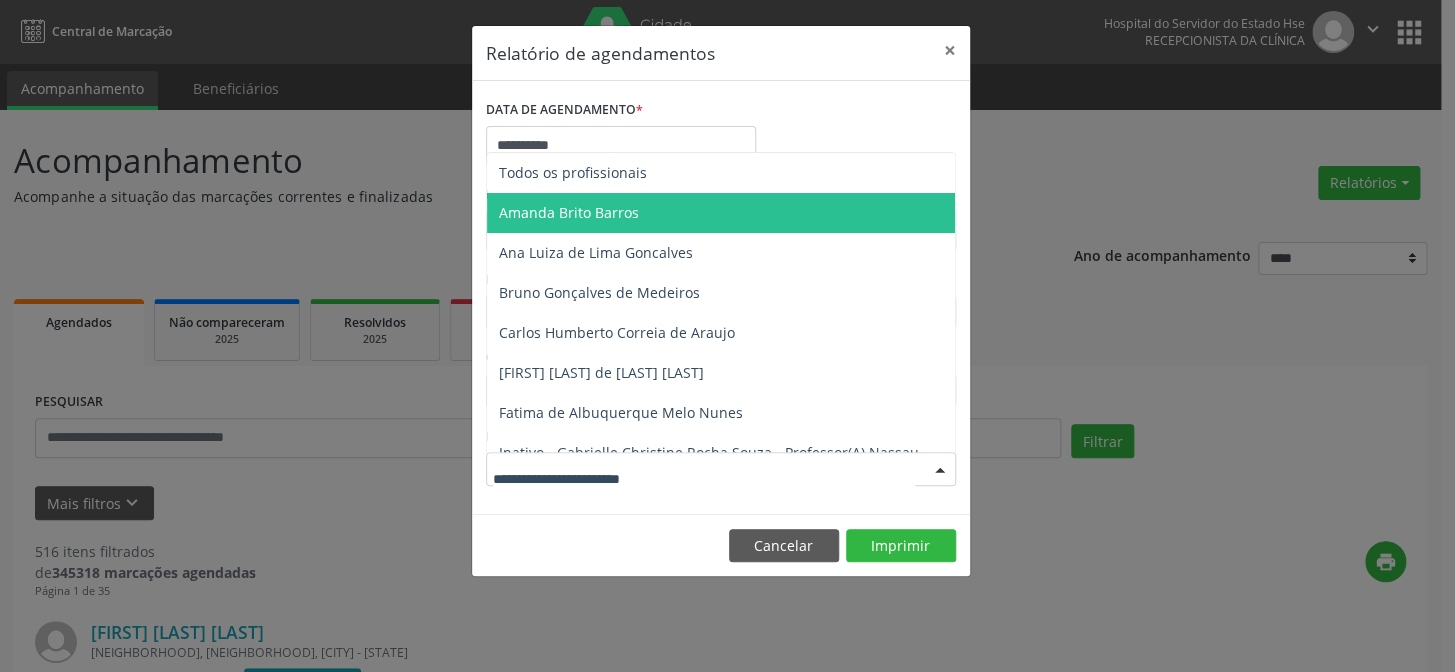 click on "Amanda Brito Barros" at bounding box center [569, 212] 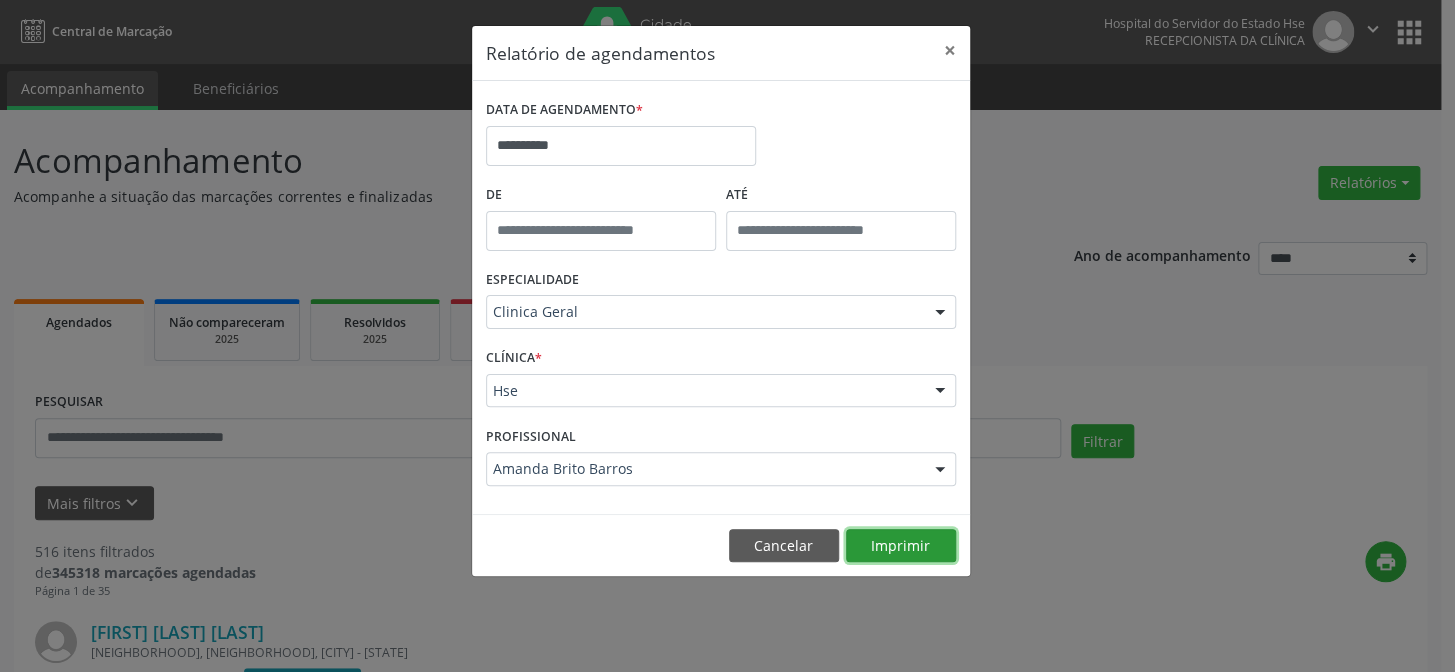 click on "Imprimir" at bounding box center [901, 546] 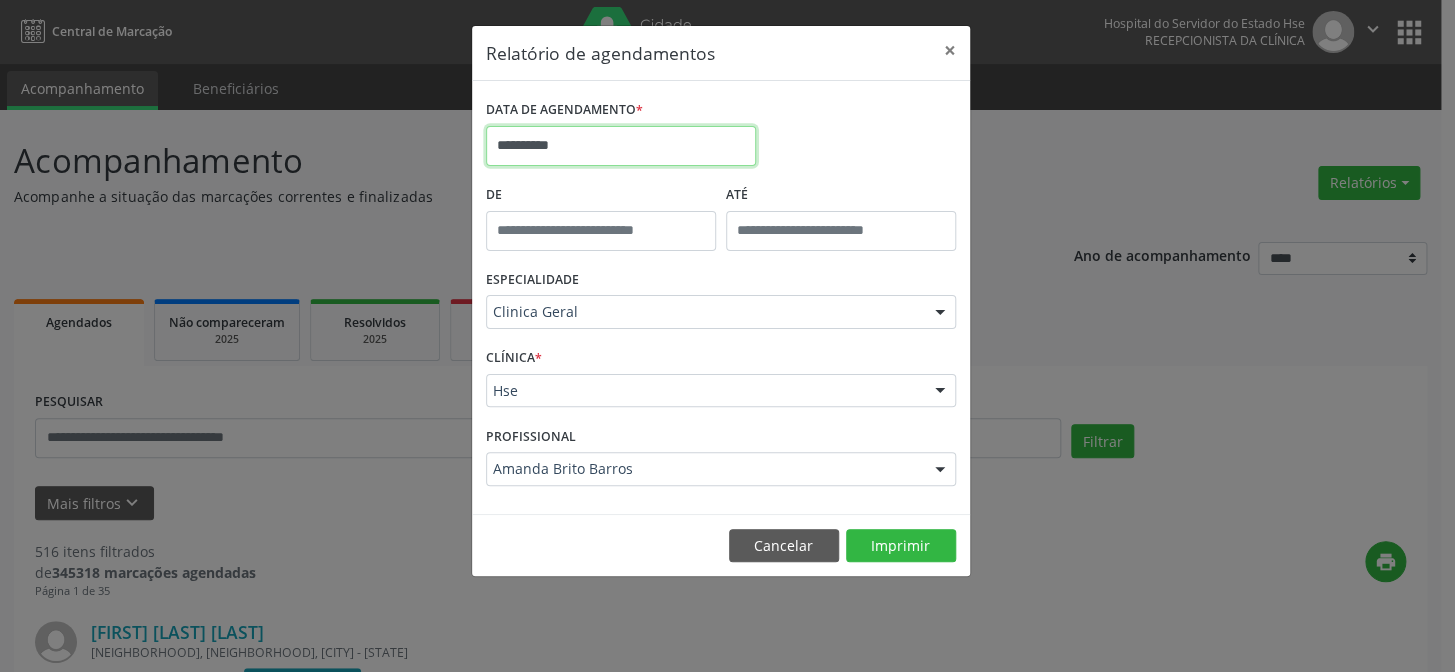 click on "**********" at bounding box center (621, 146) 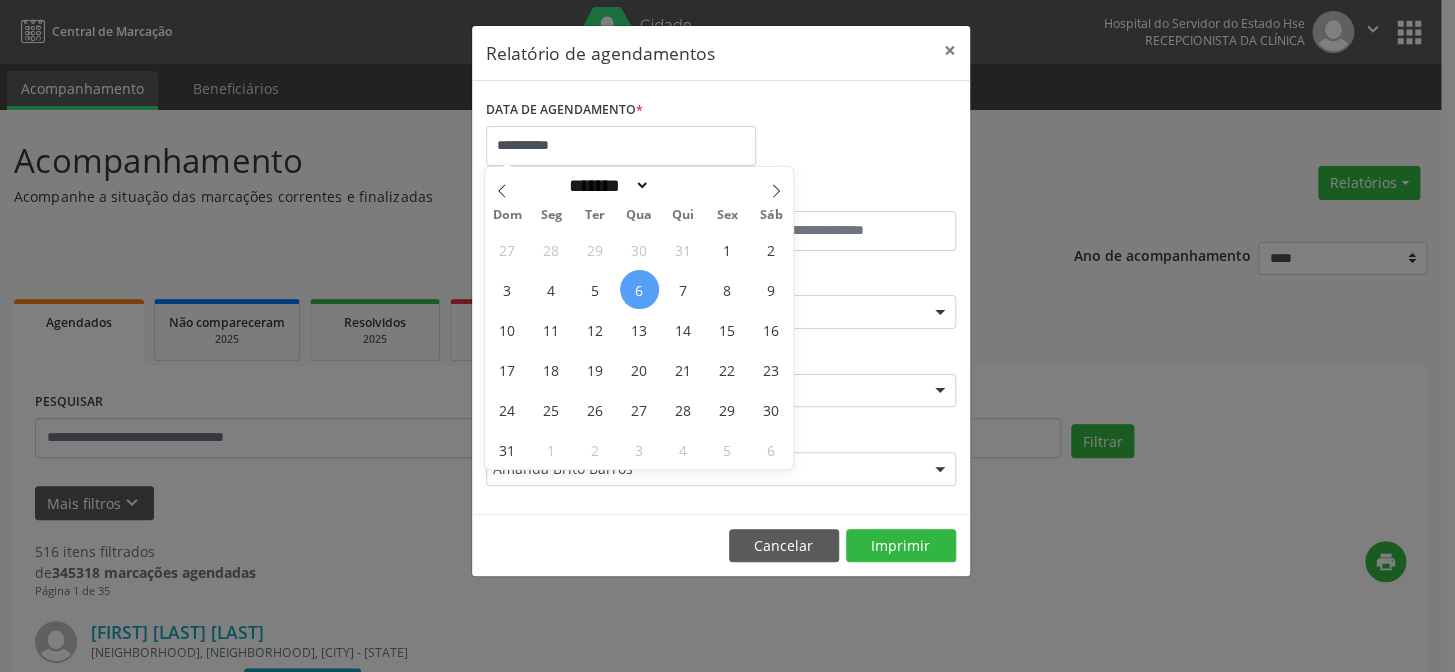 click on "6" at bounding box center (639, 289) 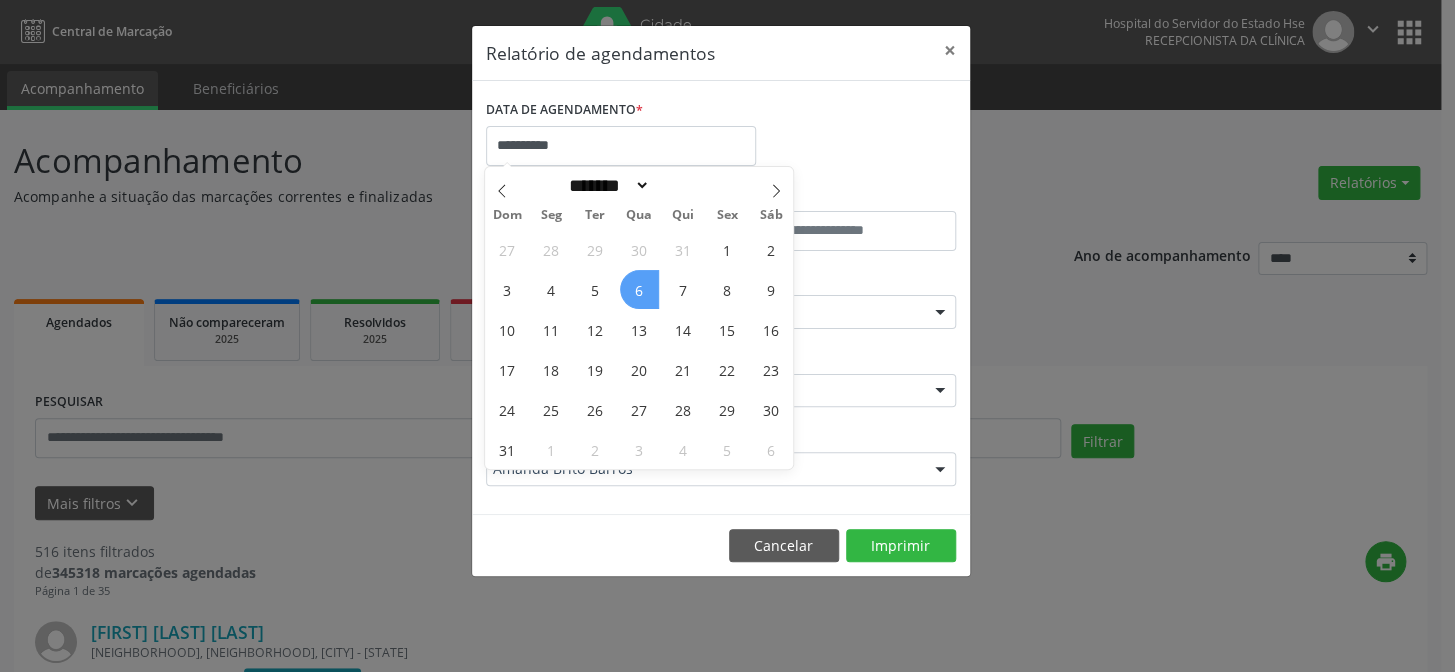 click on "6" at bounding box center [639, 289] 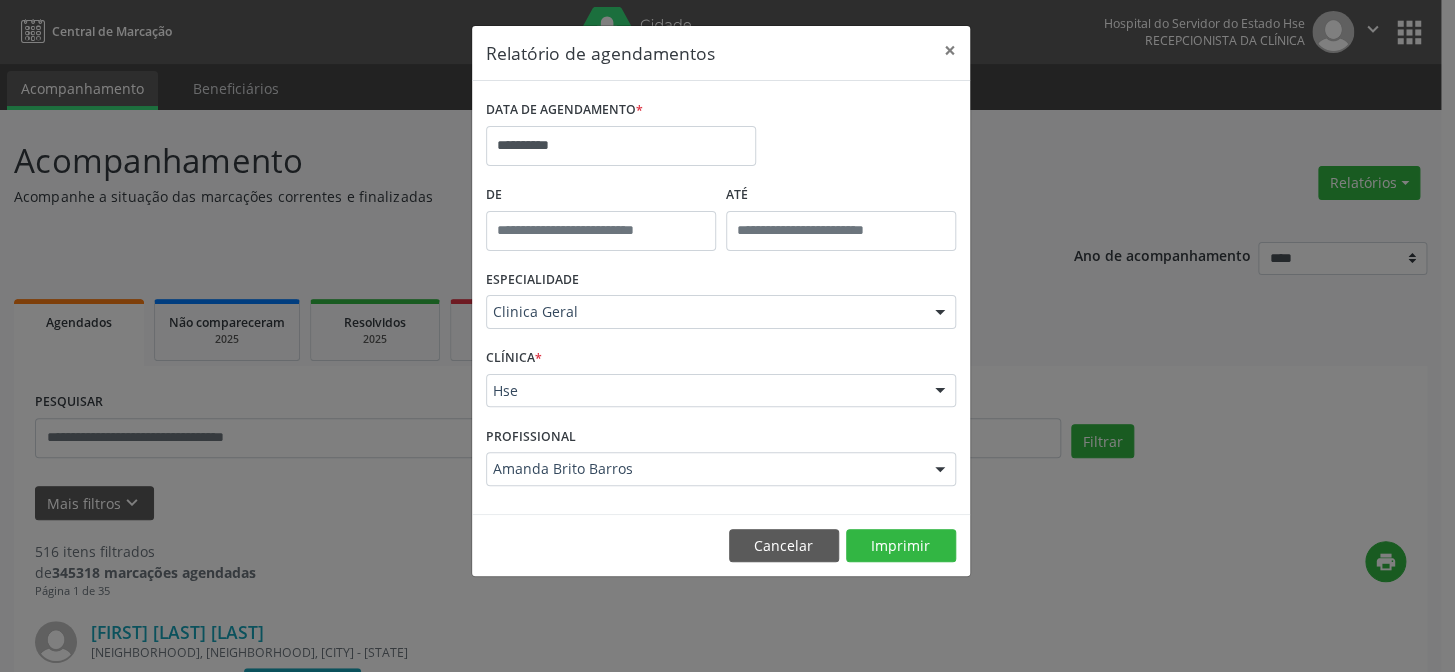 click on "ESPECIALIDADE
Clinica Geral         Todas as especialidades   Alergologia   Angiologia   Arritmologia   Cardiologia   Cirurgia Abdominal   Cirurgia Bariatrica   Cirurgia Cabeça e Pescoço   Cirurgia Cardiaca   Cirurgia Geral   Cirurgia Ginecologica   Cirurgia Mastologia Oncologica   Cirurgia Pediatrica   Cirurgia Plastica   Cirurgia Toracica   Cirurgia geral oncológica   Cirurgia geral oncológica   Cirurgião Dermatológico   Clinica Geral   Clinica Medica   Consulta de Enfermagem - Hiperdia   Consulta de Enfermagem - Preventivo   Consulta de Enfermagem - Pré-Natal   Consulta de Enfermagem - Puericultura   Dermatologia   Endocinologia   Endocrino Diabetes   Endocrinologia   Fisioterapia   Fisioterapia Cirurgica   Fonoaudiologia   Gastro/Hepato   Gastroenterologia   Gastropediatria   Geriatria   Ginecologia   Gnecologia   Hebiatra   Hematologia   Hepatologia   Inf.Inf - Infectologista   Infectologia Pediátrica   Mastologia   Mastologia Oncologica   Medicina Psicossomatica" at bounding box center (721, 304) 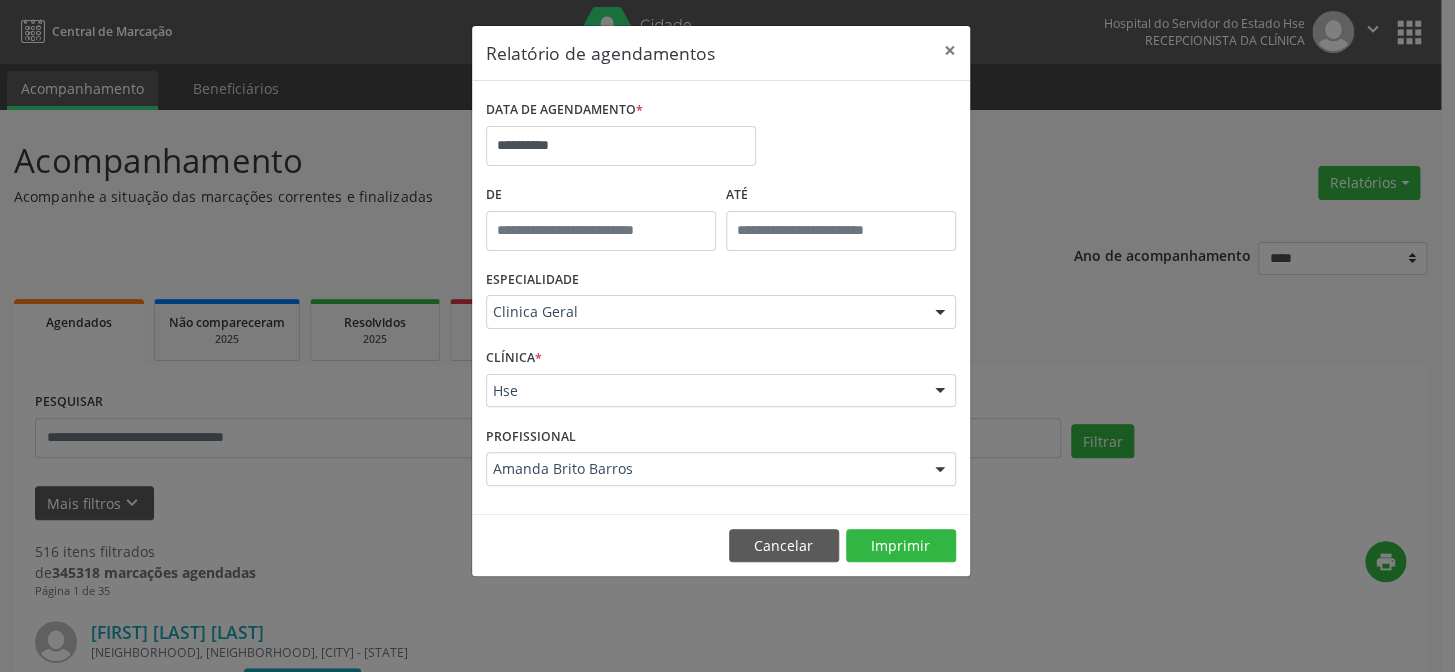 click on "ESPECIALIDADE
Clinica Geral         Todas as especialidades   Alergologia   Angiologia   Arritmologia   Cardiologia   Cirurgia Abdominal   Cirurgia Bariatrica   Cirurgia Cabeça e Pescoço   Cirurgia Cardiaca   Cirurgia Geral   Cirurgia Ginecologica   Cirurgia Mastologia Oncologica   Cirurgia Pediatrica   Cirurgia Plastica   Cirurgia Toracica   Cirurgia geral oncológica   Cirurgia geral oncológica   Cirurgião Dermatológico   Clinica Geral   Clinica Medica   Consulta de Enfermagem - Hiperdia   Consulta de Enfermagem - Preventivo   Consulta de Enfermagem - Pré-Natal   Consulta de Enfermagem - Puericultura   Dermatologia   Endocinologia   Endocrino Diabetes   Endocrinologia   Fisioterapia   Fisioterapia Cirurgica   Fonoaudiologia   Gastro/Hepato   Gastroenterologia   Gastropediatria   Geriatria   Ginecologia   Gnecologia   Hebiatra   Hematologia   Hepatologia   Inf.Inf - Infectologista   Infectologia Pediátrica   Mastologia   Mastologia Oncologica   Medicina Psicossomatica" at bounding box center [721, 304] 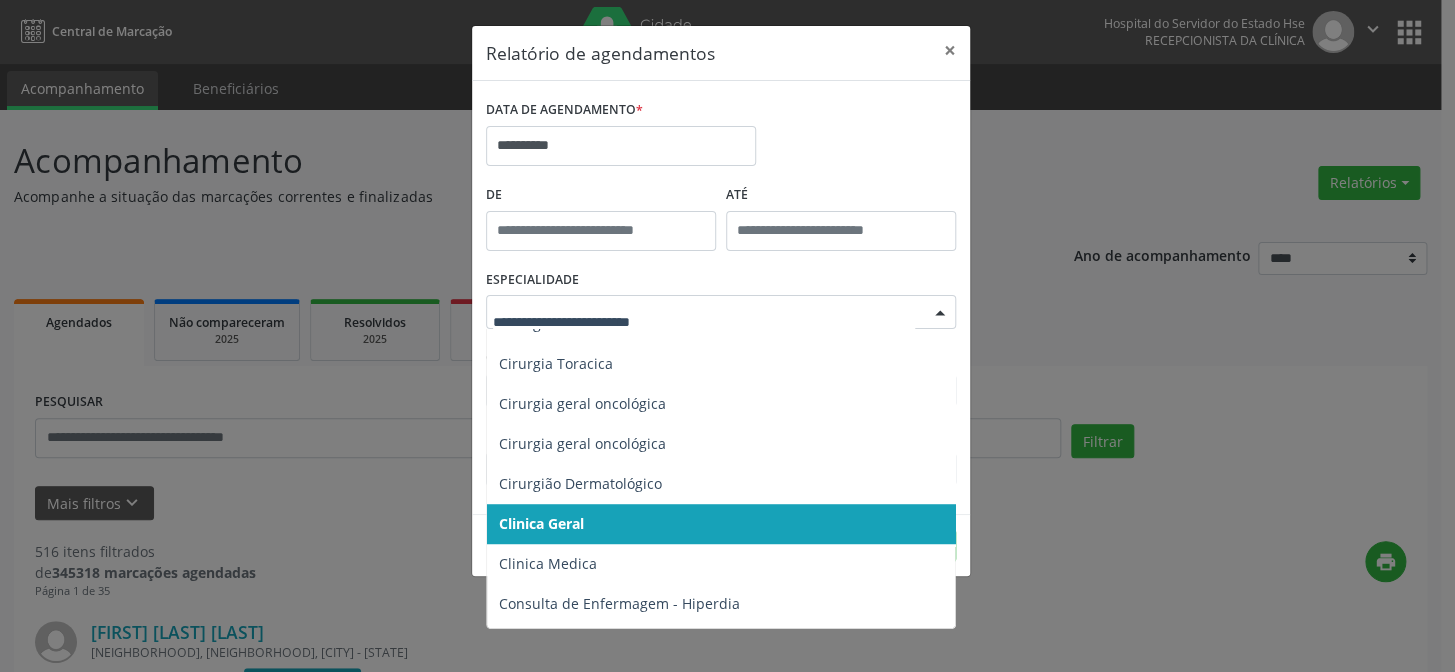 click at bounding box center (940, 313) 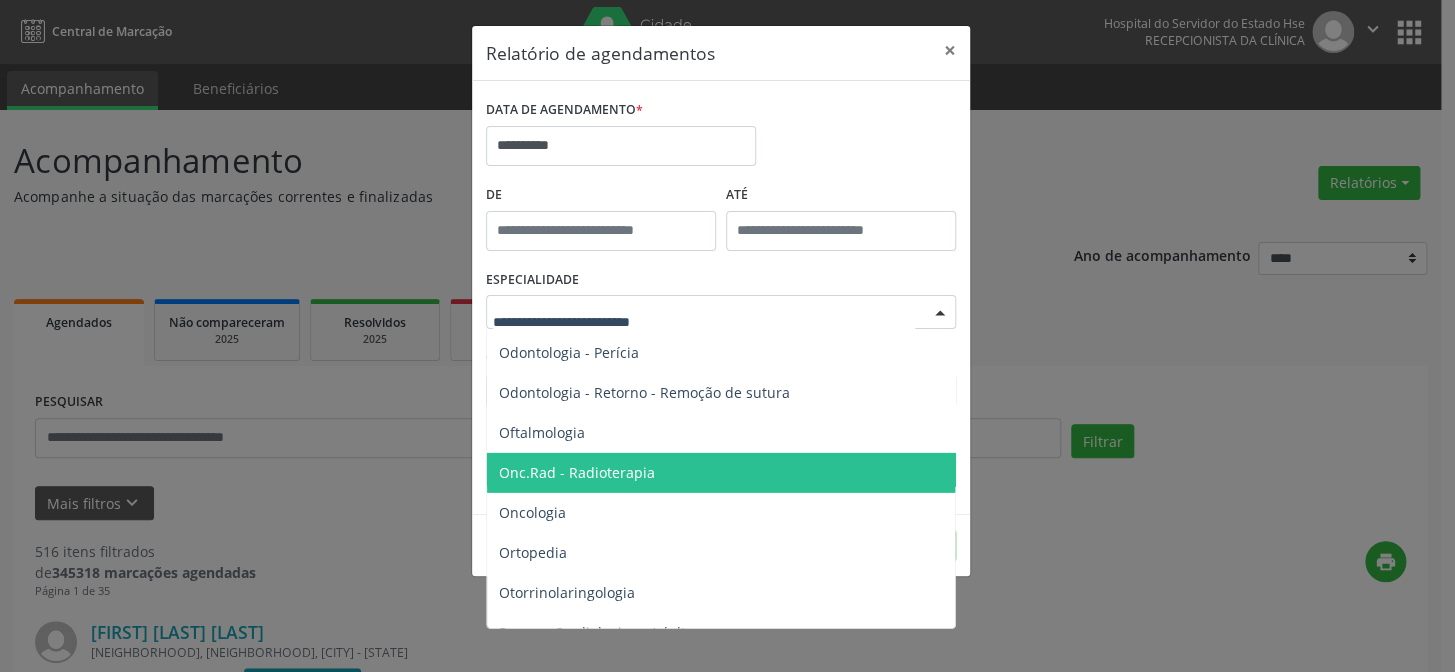 scroll, scrollTop: 2727, scrollLeft: 0, axis: vertical 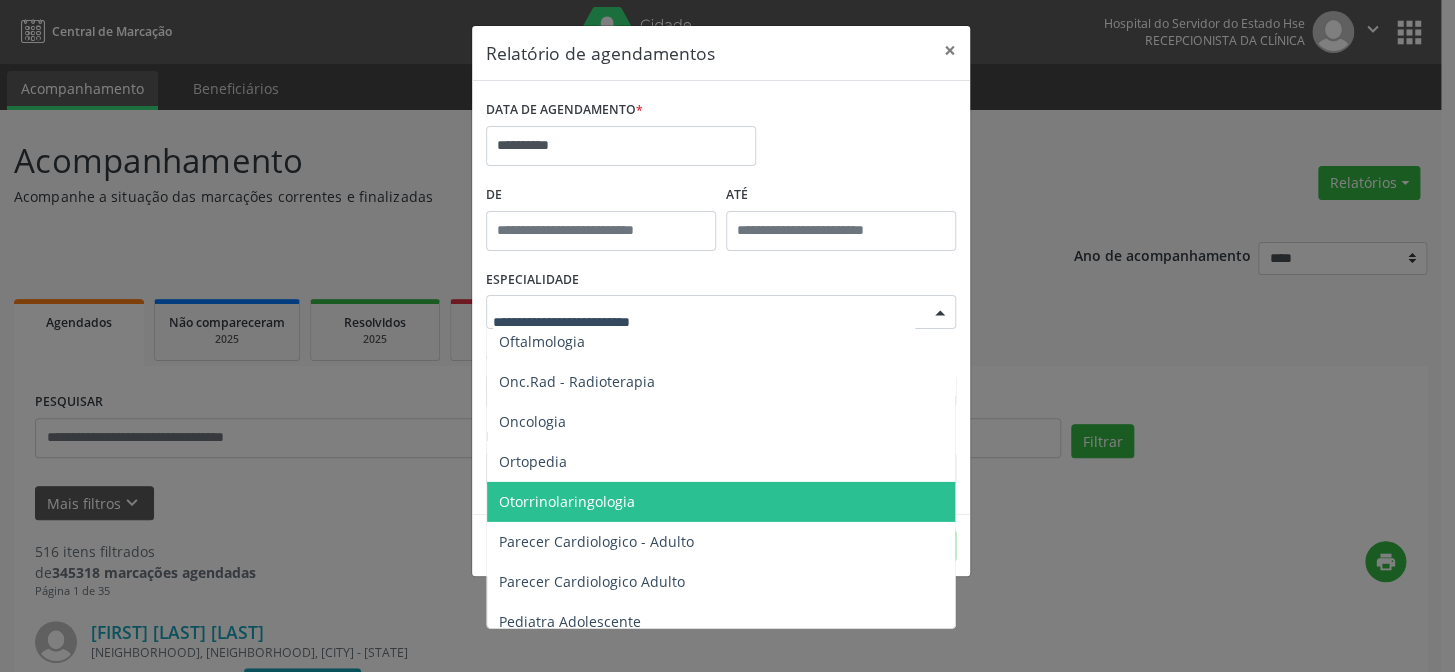 click on "Otorrinolaringologia" at bounding box center [567, 501] 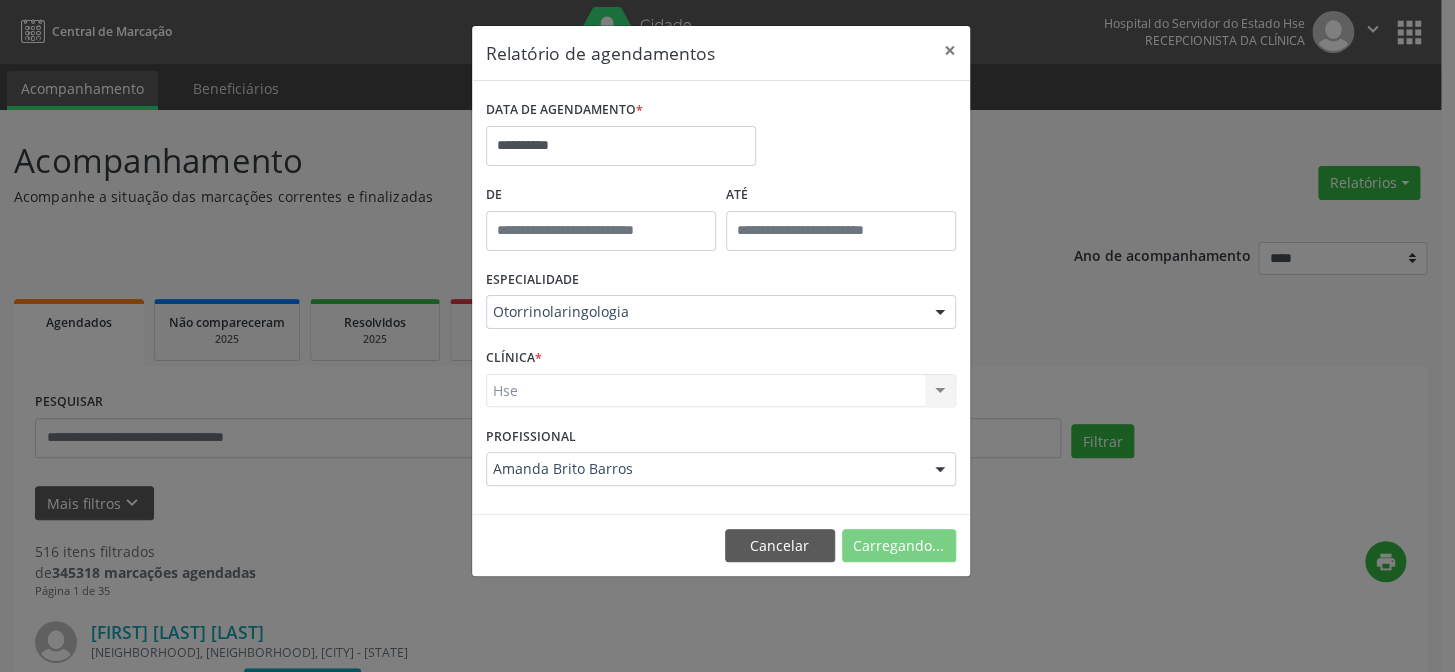 click on "Hse         Hse
Nenhum resultado encontrado para: "   "
Não há nenhuma opção para ser exibida." at bounding box center (721, 391) 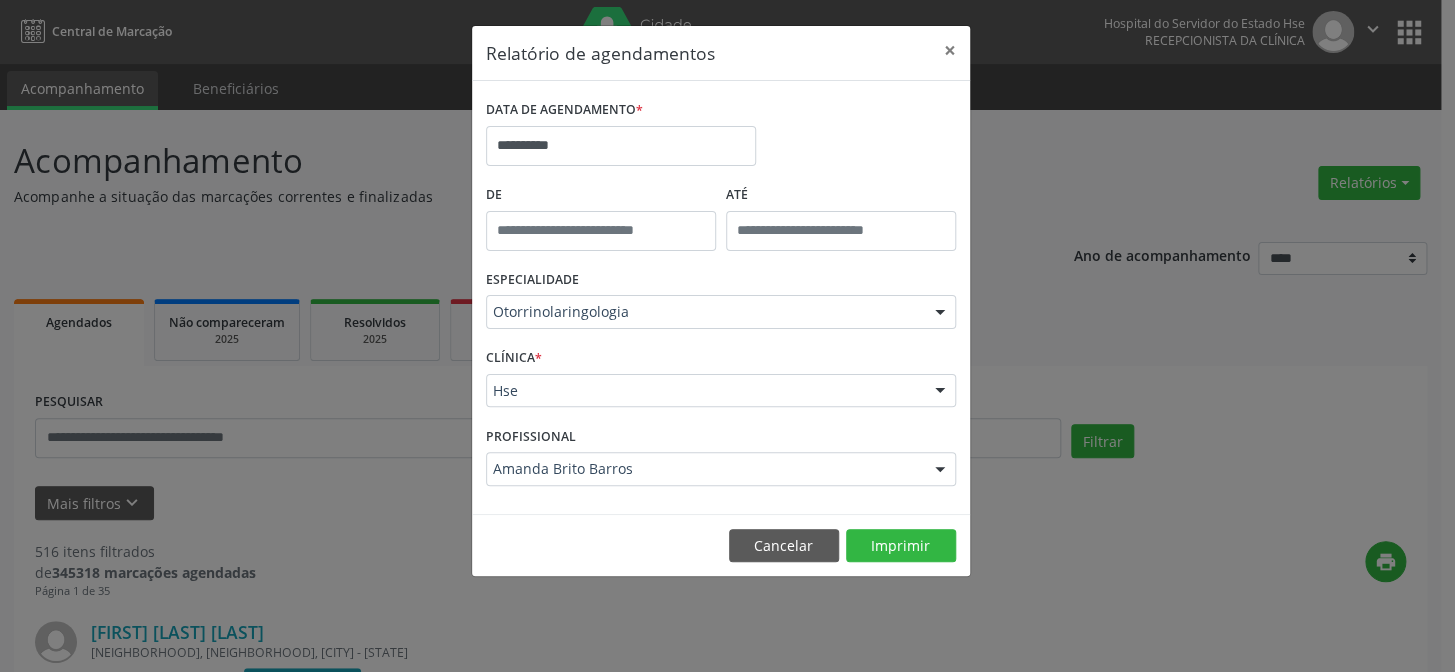 click on "CLÍNICA
*" at bounding box center [514, 358] 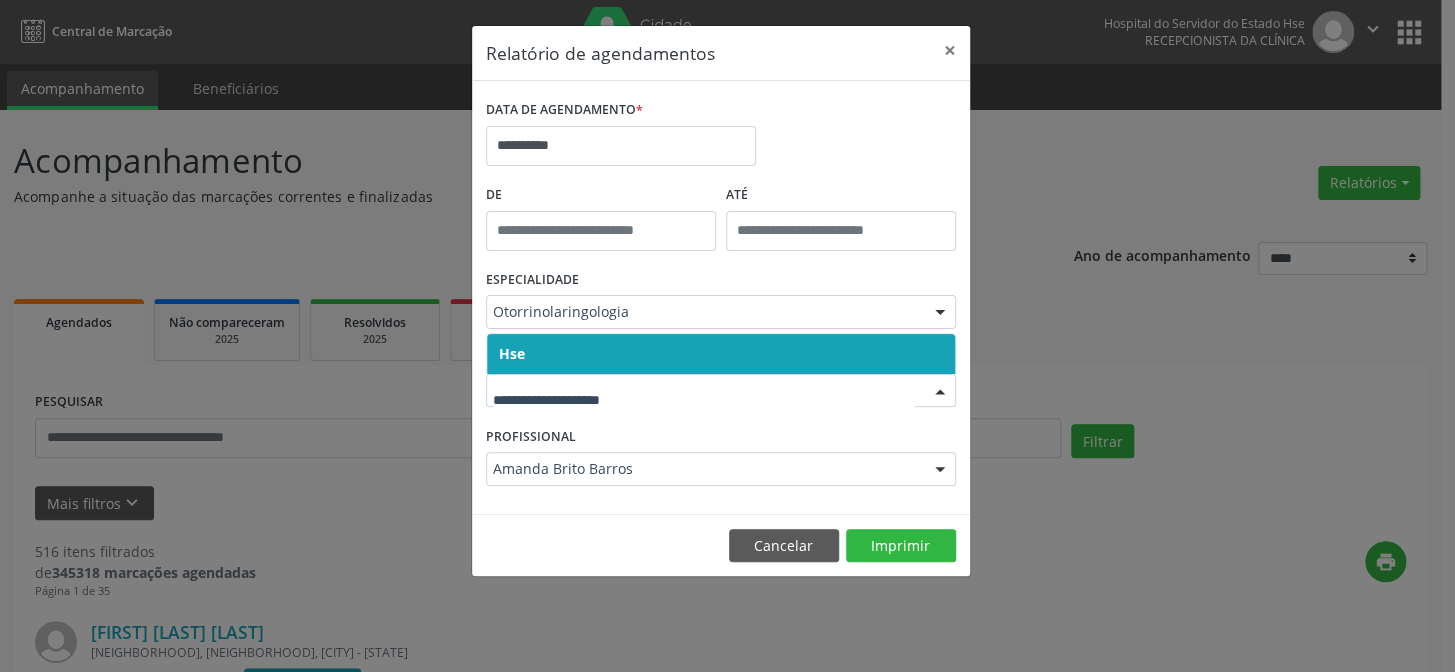 click at bounding box center [721, 391] 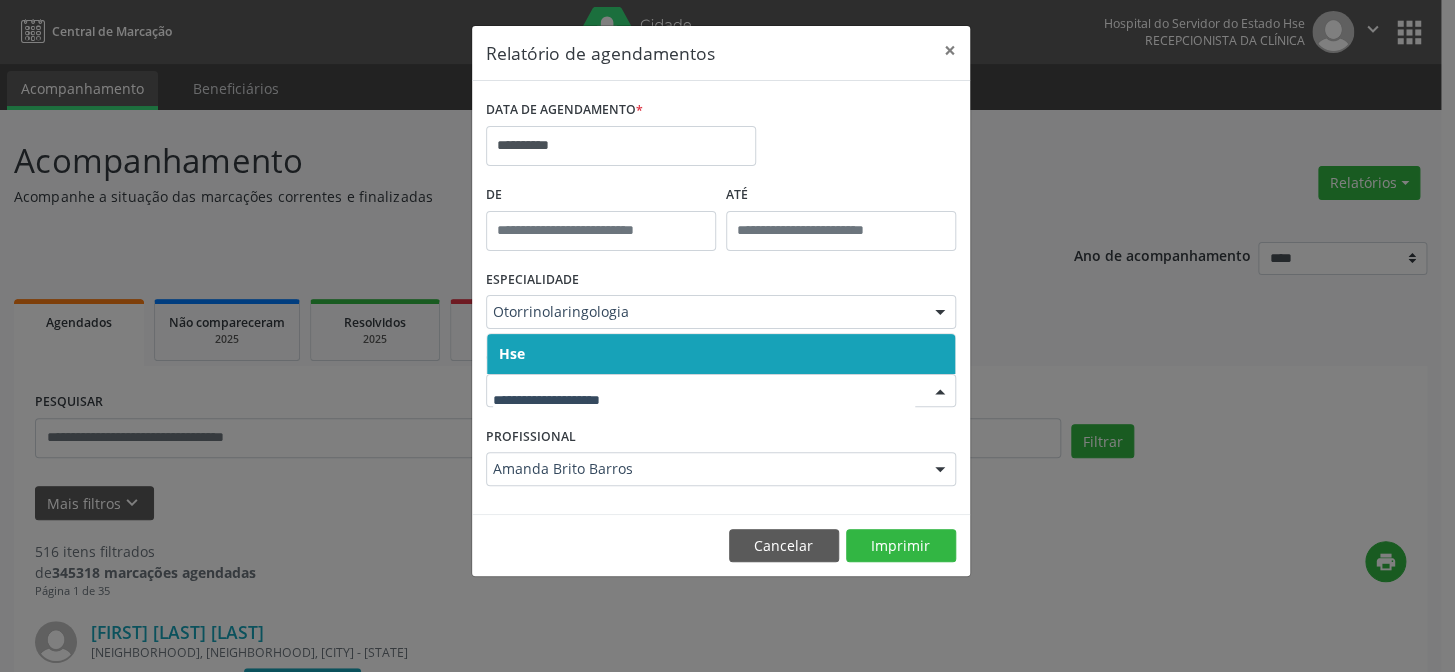 click on "Hse" at bounding box center (721, 354) 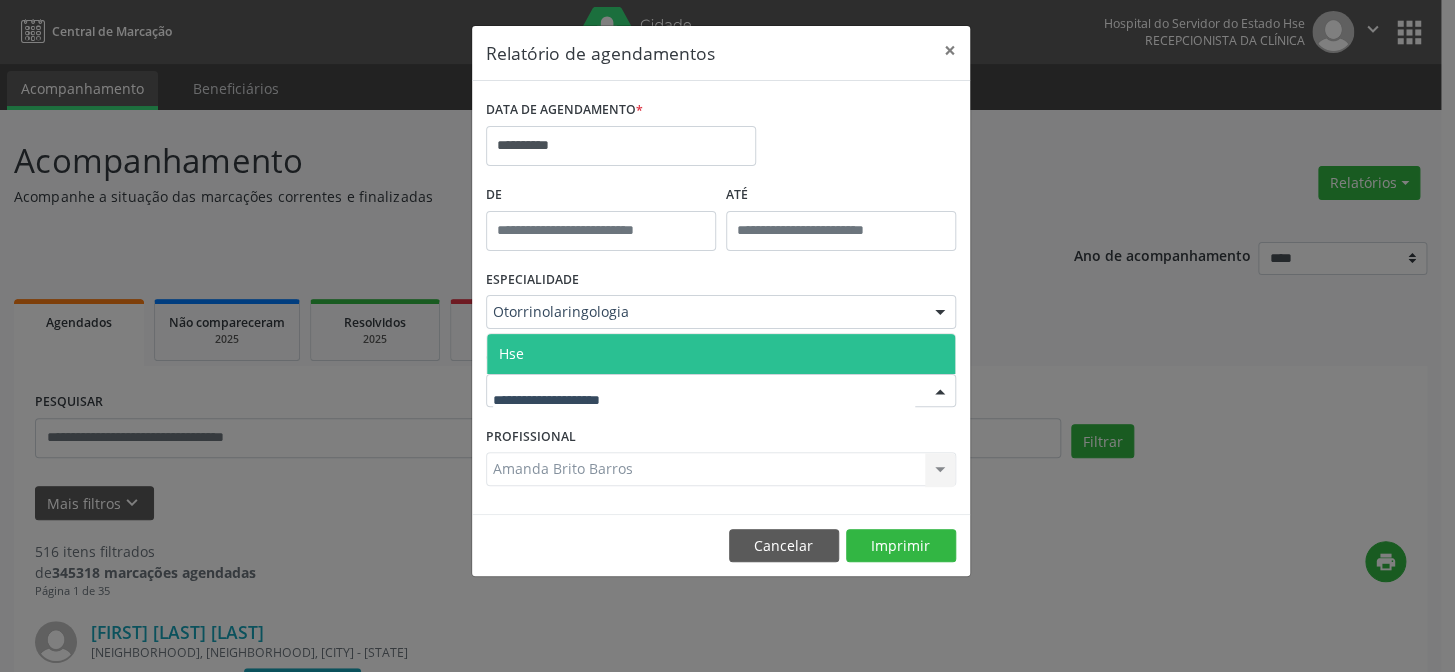 drag, startPoint x: 602, startPoint y: 351, endPoint x: 599, endPoint y: 454, distance: 103.04368 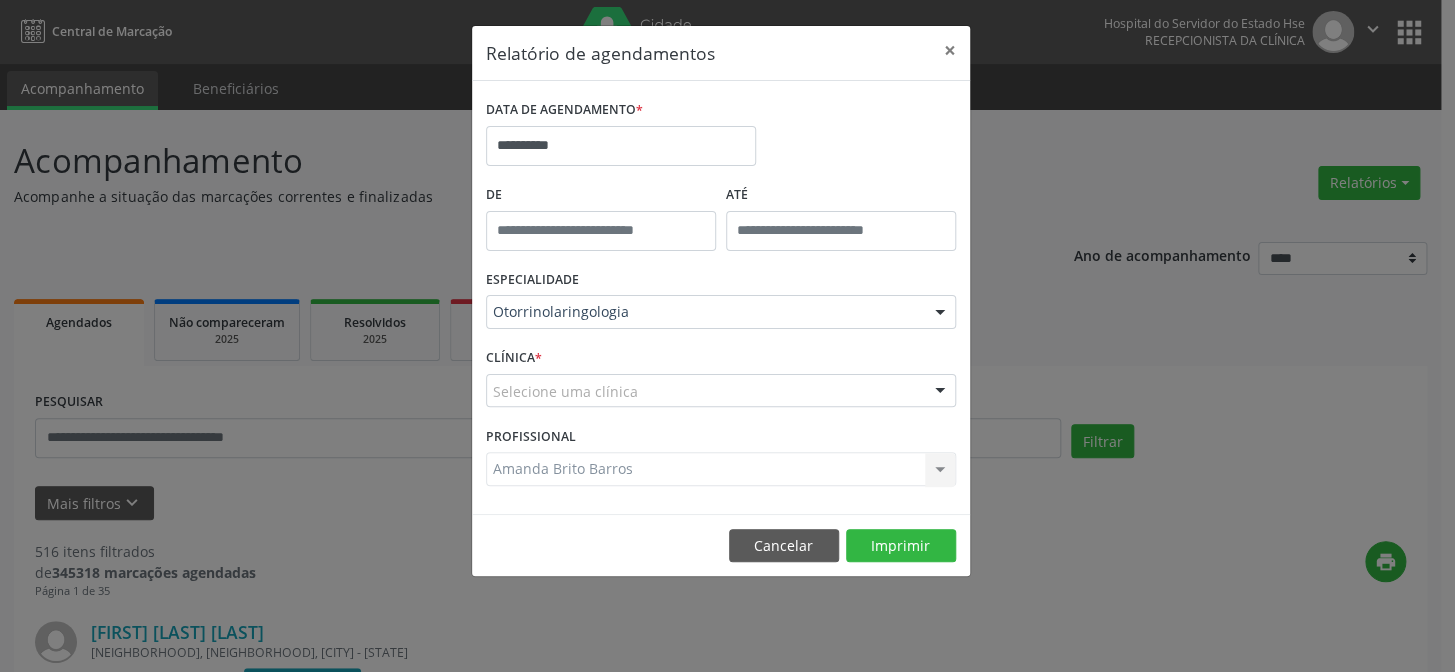 click on "[FIRST] [LAST] [LAST]         Todos os profissionais   [FIRST] [LAST] [LAST]   [FIRST] [LAST] de [LAST] [LAST]   [FIRST] [LAST] de [LAST] [LAST]   [FIRST] [LAST] [LAST] de [LAST]   [FIRST] [LAST] de [LAST] [LAST]   [FIRST] de [LAST] [LAST] [LAST]   Inativo - [FIRST] [LAST] [LAST] [LAST] - Professor(A) Nassau   Inativo - [FIRST] [LAST] [LAST] - Professor (A) Nassau   [FIRST] [LAST] [LAST] [LAST]   [FIRST] [LAST] [LAST] [LAST]   [FIRST] [LAST] [LAST] [LAST]
Nenhum resultado encontrado para: "   "
Não há nenhuma opção para ser exibida." at bounding box center (721, 469) 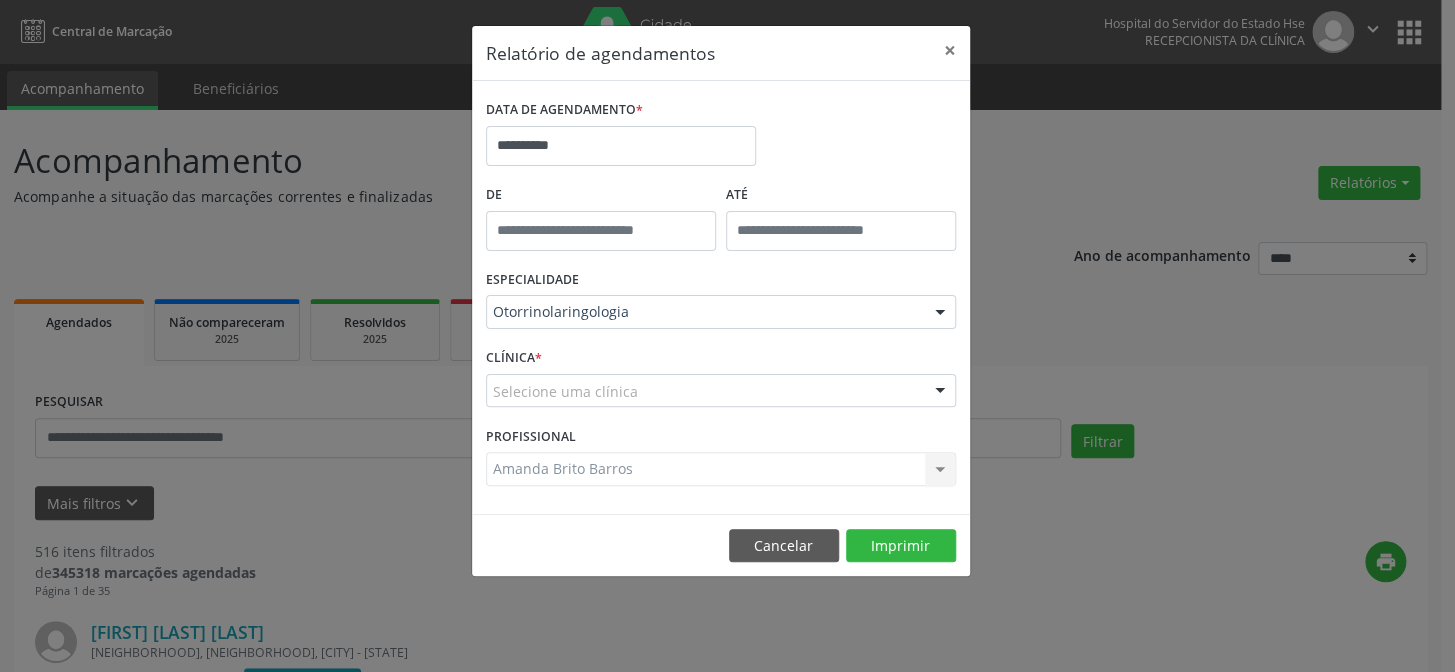 drag, startPoint x: 568, startPoint y: 457, endPoint x: 580, endPoint y: 461, distance: 12.649111 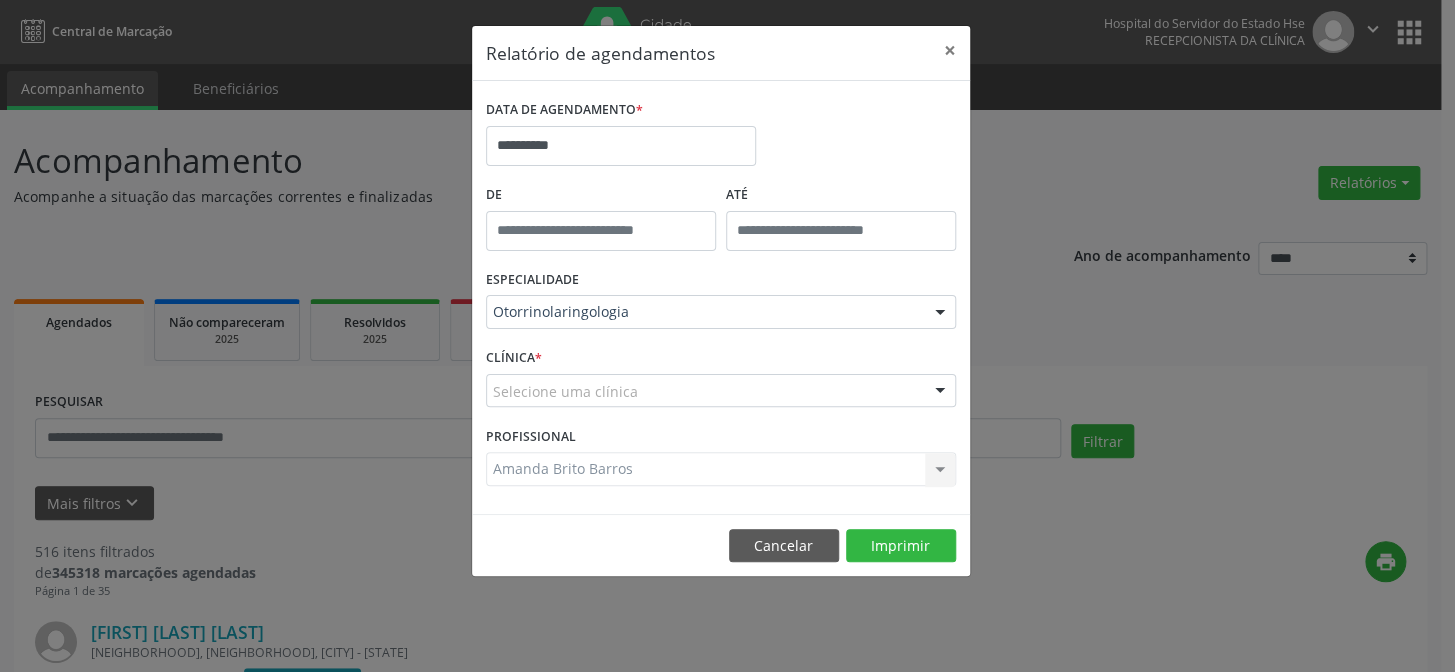 click on "[FIRST] [LAST] [LAST]         Todos os profissionais   [FIRST] [LAST] [LAST]   [FIRST] [LAST] de [LAST] [LAST]   [FIRST] [LAST] de [LAST] [LAST]   [FIRST] [LAST] [LAST] de [LAST]   [FIRST] [LAST] de [LAST] [LAST]   [FIRST] de [LAST] [LAST] [LAST]   Inativo - [FIRST] [LAST] [LAST] [LAST] - Professor(A) Nassau   Inativo - [FIRST] [LAST] [LAST] - Professor (A) Nassau   [FIRST] [LAST] [LAST] [LAST]   [FIRST] [LAST] [LAST] [LAST]   [FIRST] [LAST] [LAST] [LAST]
Nenhum resultado encontrado para: "   "
Não há nenhuma opção para ser exibida." at bounding box center [721, 469] 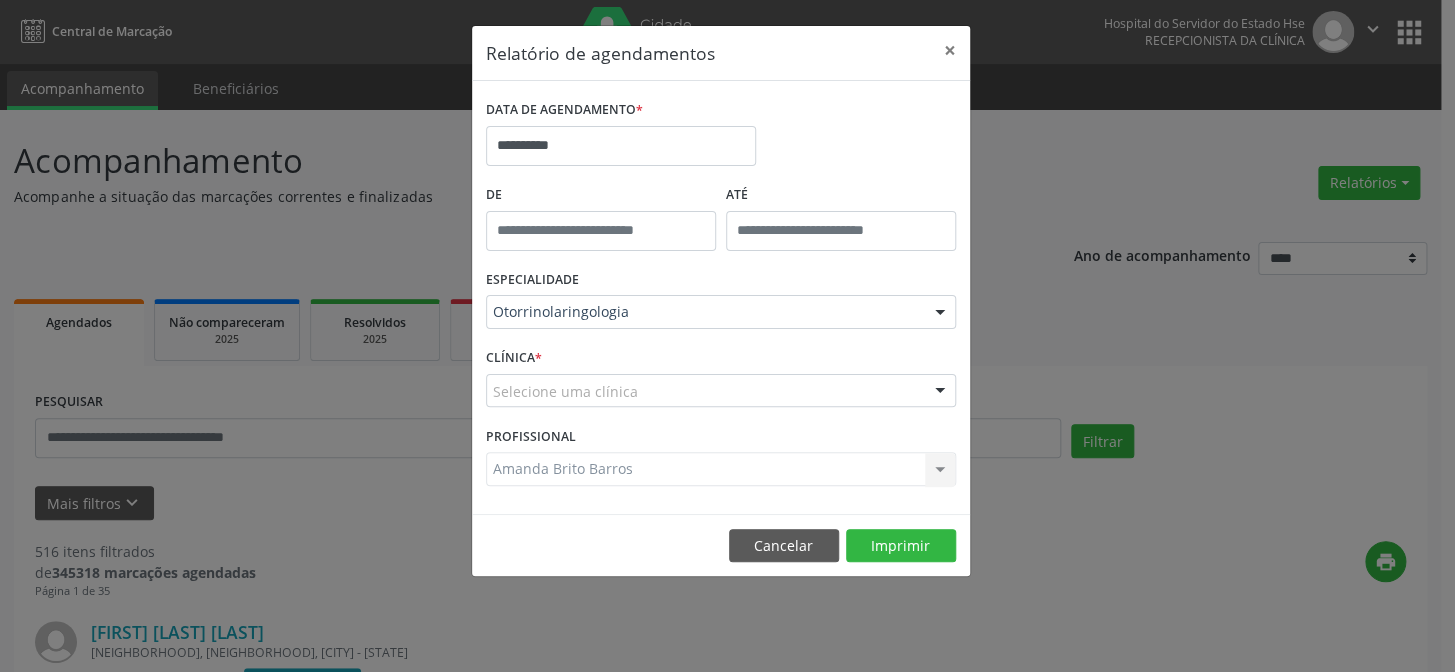 click on "PROFISSIONAL
[FIRST] [LAST] [LAST]         Todos os profissionais   [FIRST] [LAST] [LAST]   [FIRST] [LAST] de [LAST] [LAST]   [FIRST] [LAST] de [LAST] [LAST]   [FIRST] [LAST] [LAST] de [LAST]   [FIRST] [LAST] de [LAST] [LAST]   [FIRST] de [LAST] [LAST] [LAST]   Inativo - [FIRST] [LAST] [LAST] [LAST] - Professor(A) Nassau   Inativo - [FIRST] [LAST] [LAST] - Professor (A) Nassau   [FIRST] [LAST] [LAST] [LAST]   [FIRST] [LAST] [LAST] [LAST]   [FIRST] [LAST] [LAST] [LAST]
Nenhum resultado encontrado para: "   "
Não há nenhuma opção para ser exibida." at bounding box center [721, 460] 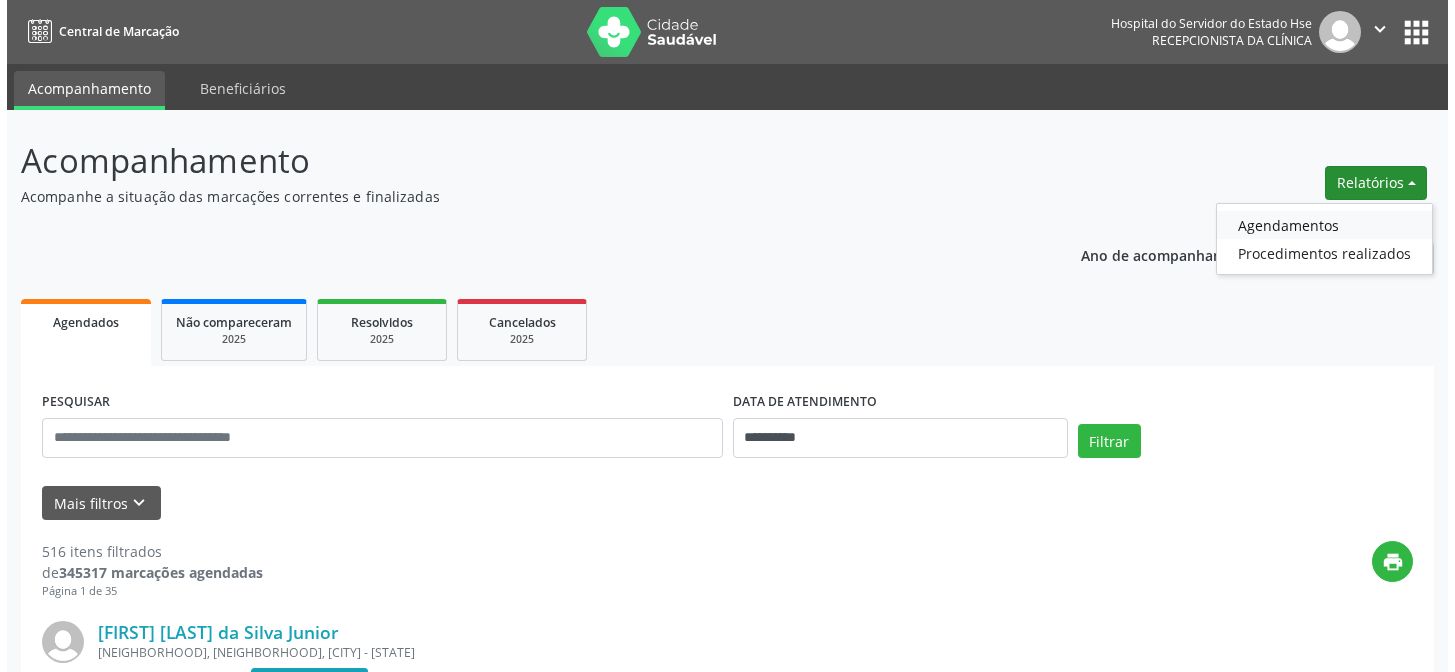 scroll, scrollTop: 0, scrollLeft: 0, axis: both 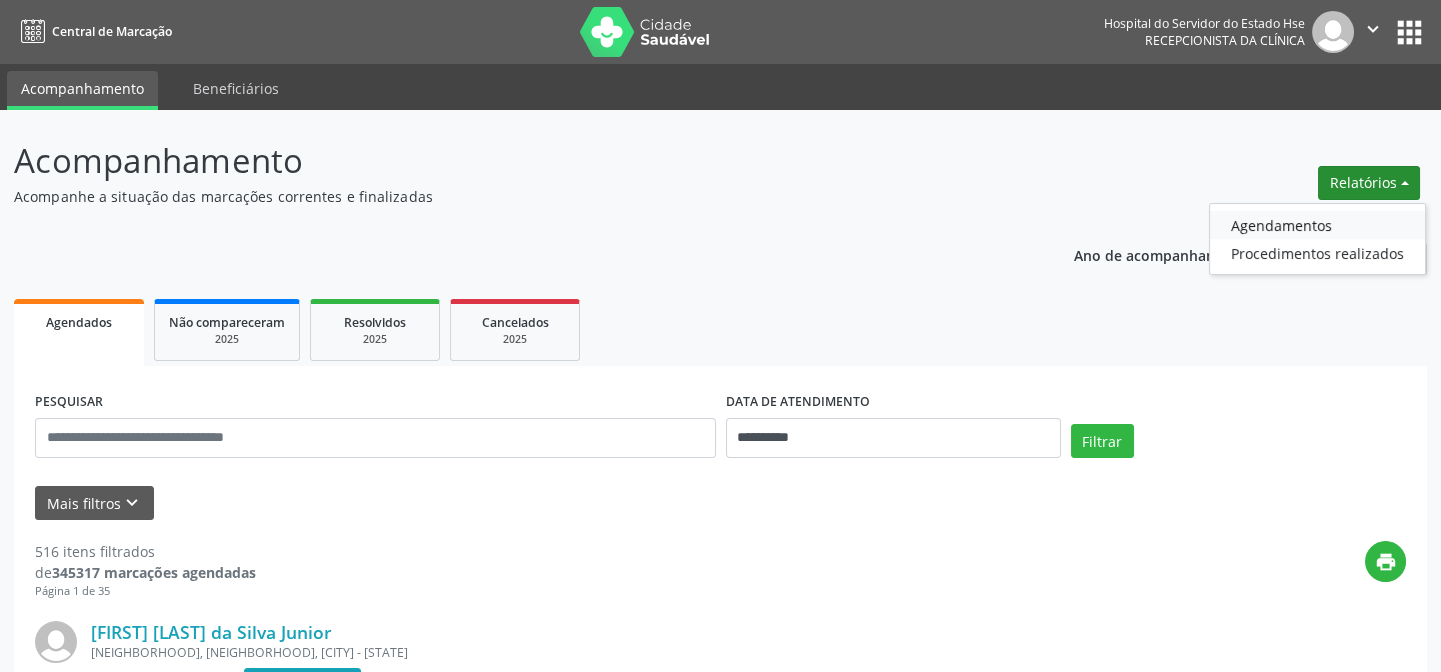 click on "Agendamentos" at bounding box center [1317, 225] 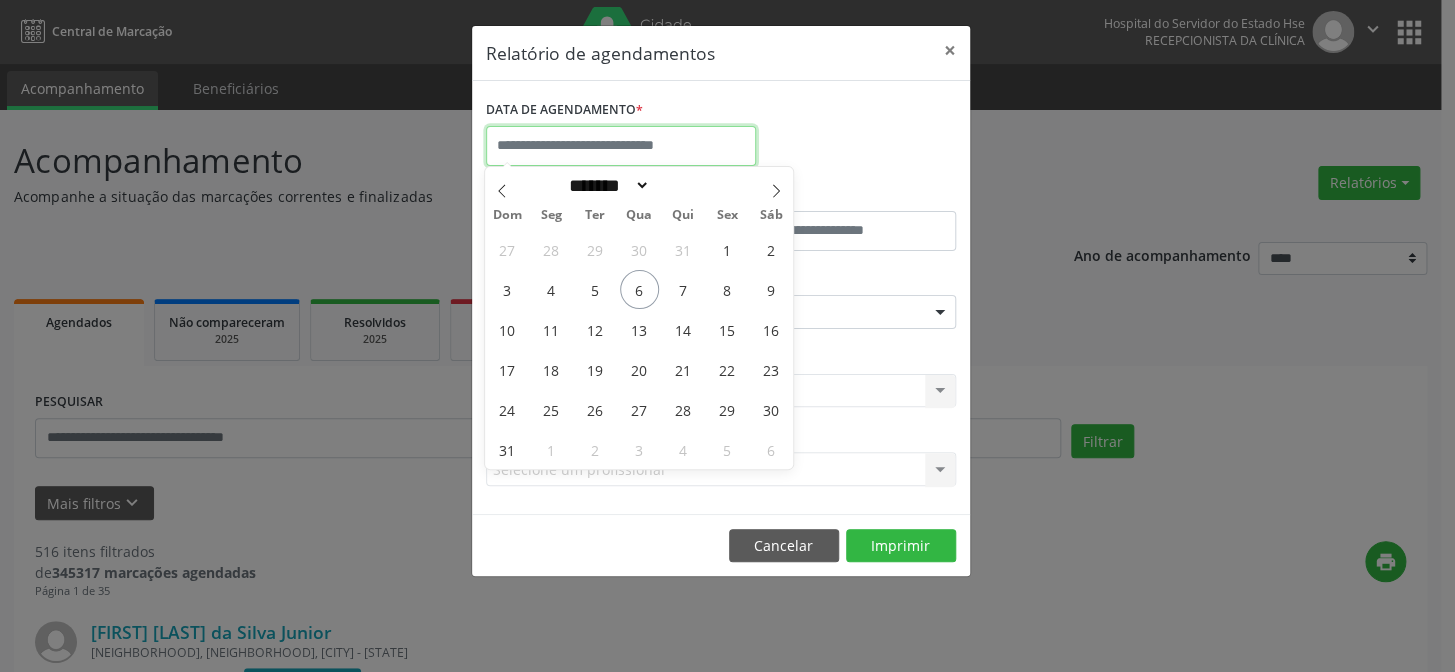 click at bounding box center [621, 146] 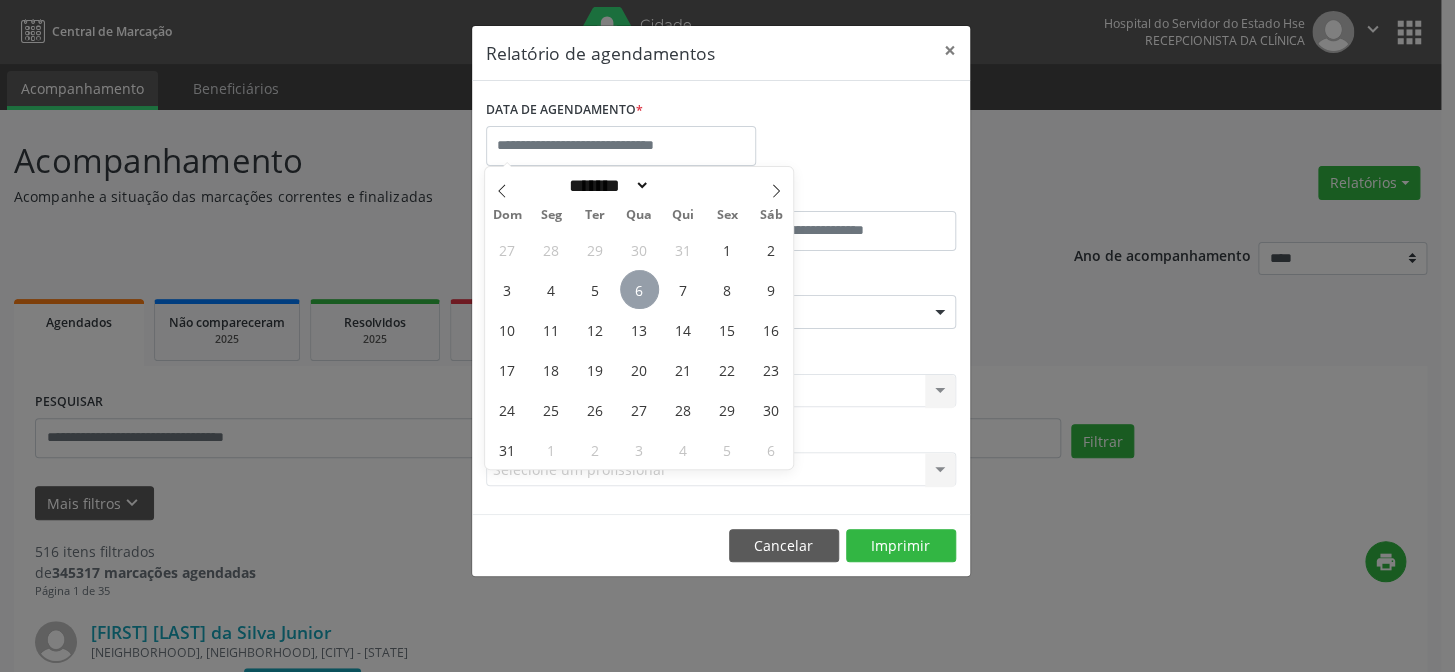 click on "6" at bounding box center [639, 289] 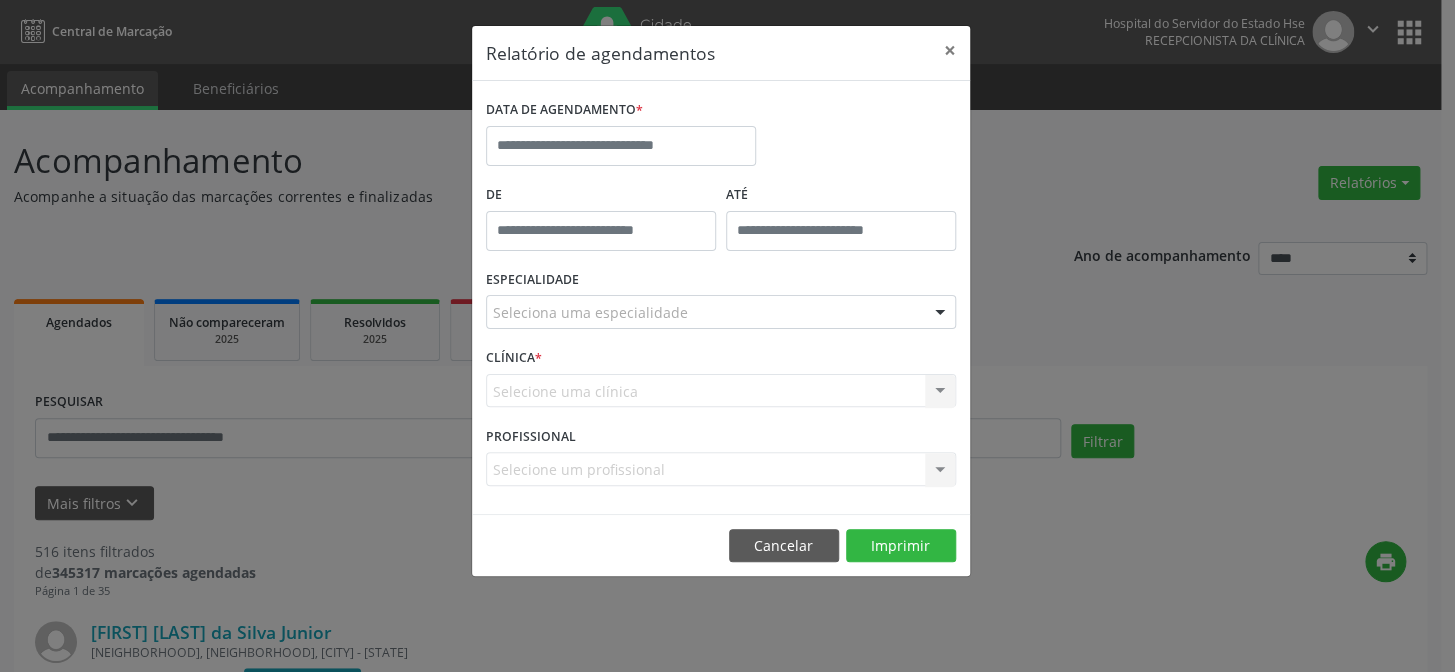drag, startPoint x: 579, startPoint y: 625, endPoint x: 602, endPoint y: 431, distance: 195.35864 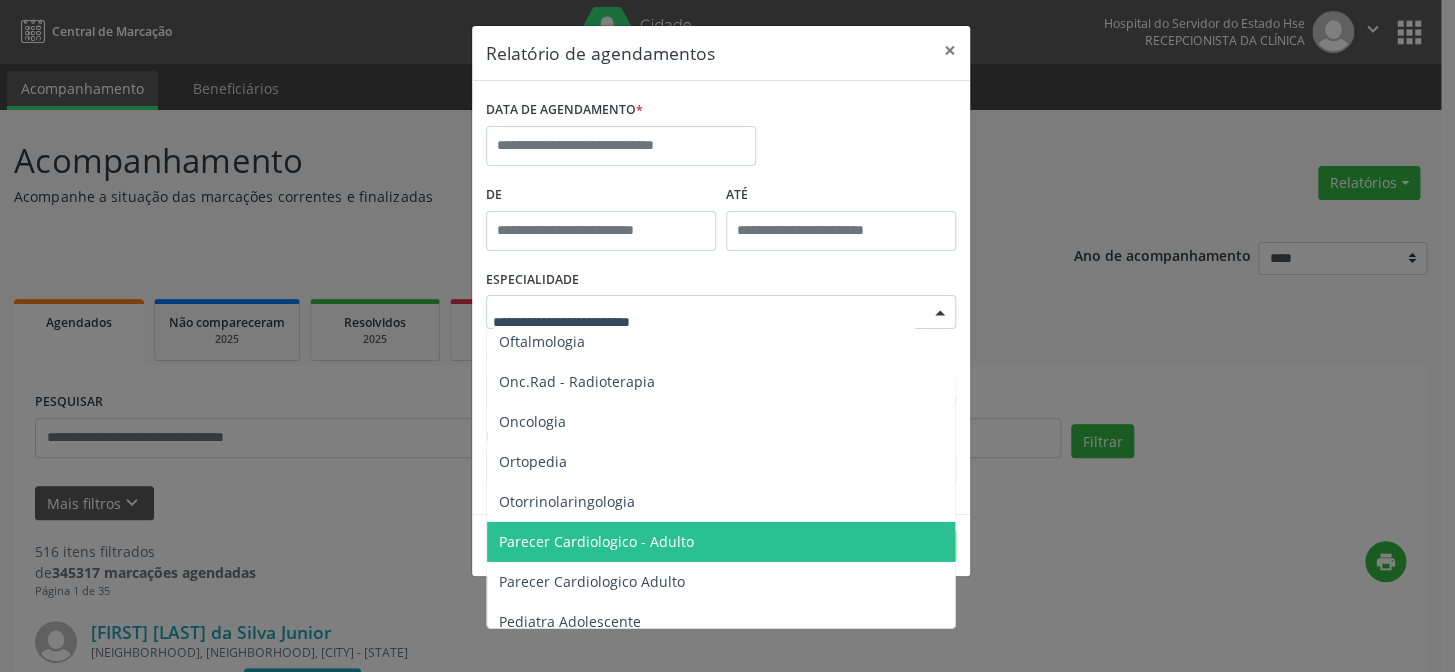 scroll, scrollTop: 2818, scrollLeft: 0, axis: vertical 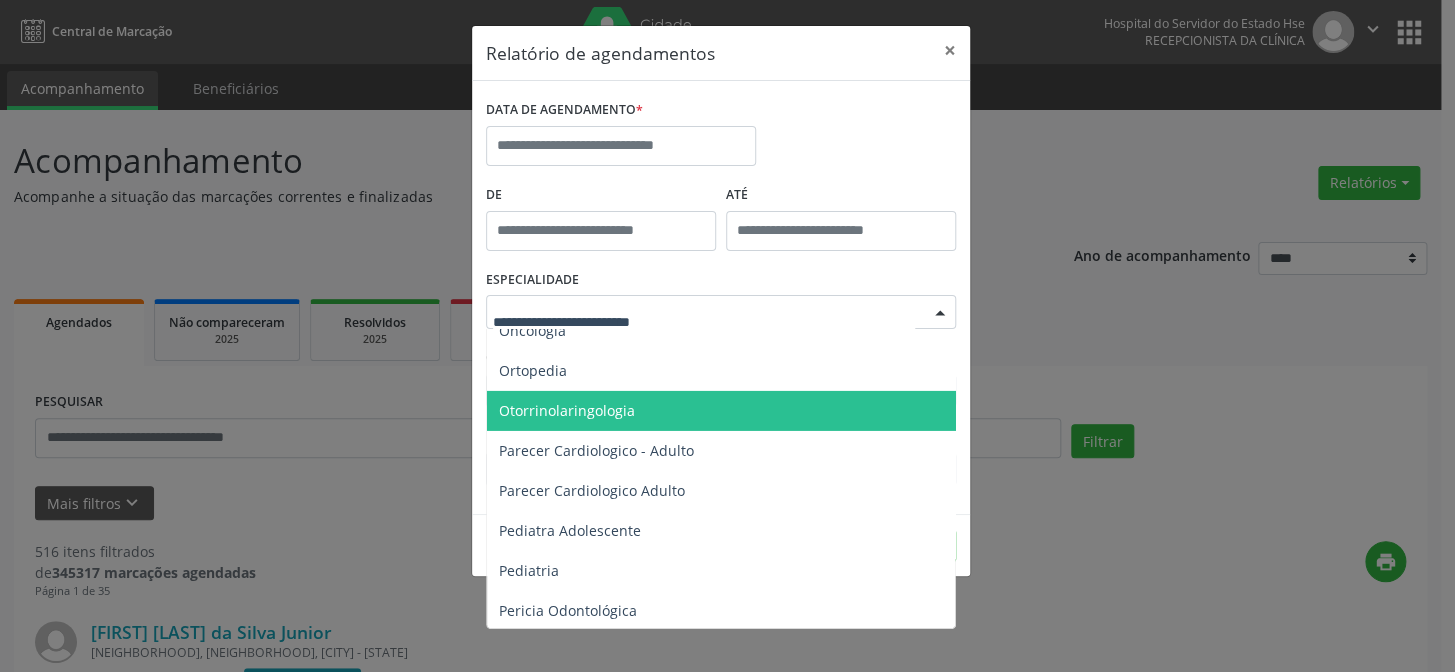 click on "Otorrinolaringologia" at bounding box center (567, 410) 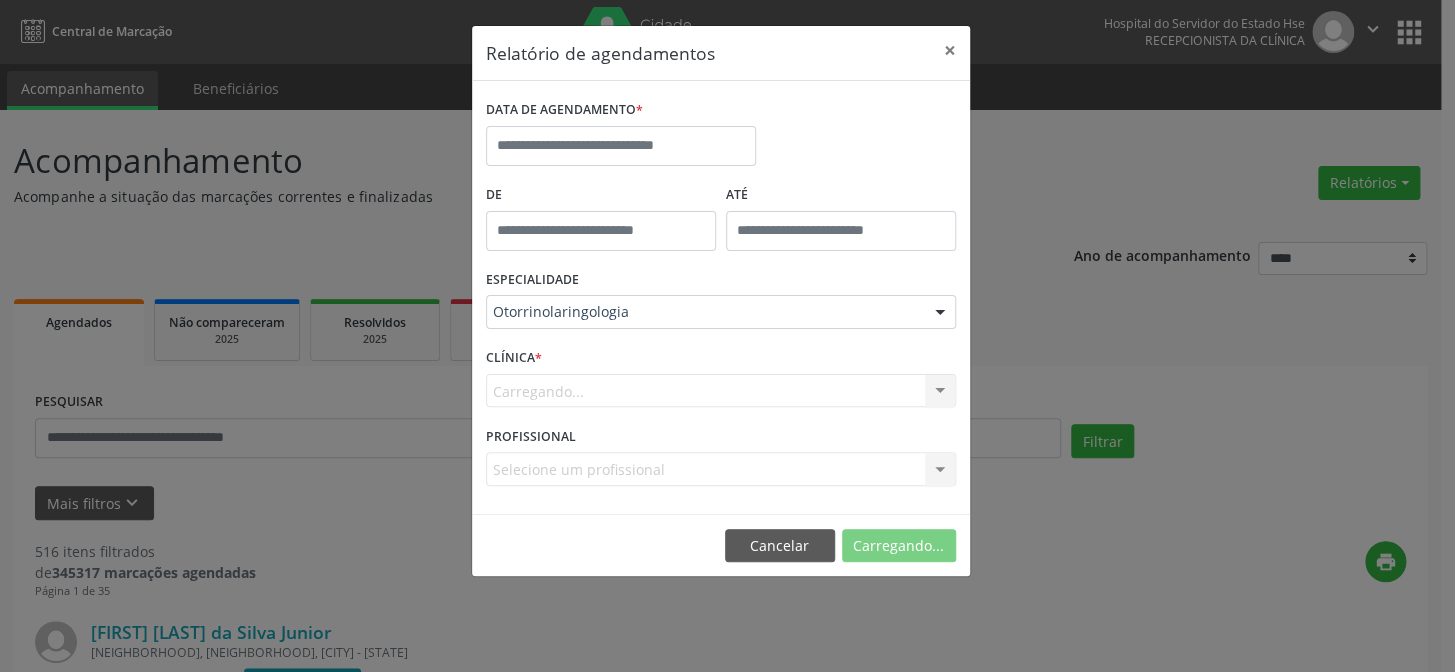 drag, startPoint x: 543, startPoint y: 410, endPoint x: 536, endPoint y: 433, distance: 24.04163 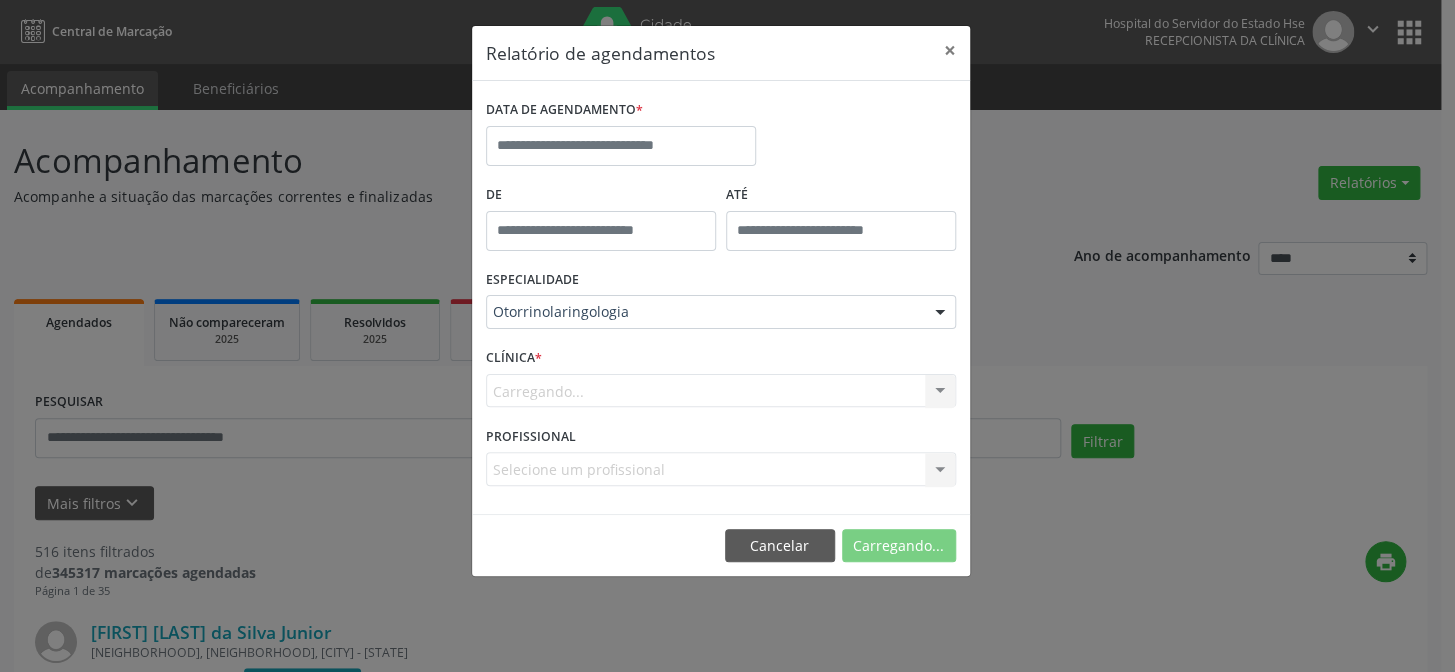 click on "DATA DE AGENDAMENTO
*
De
ATÉ
ESPECIALIDADE
Otorrinolaringologia         Todas as especialidades   Alergologia   Angiologia   Arritmologia   Cardiologia   Cirurgia Abdominal   Cirurgia Bariatrica   Cirurgia Cabeça e Pescoço   Cirurgia Cardiaca   Cirurgia Geral   Cirurgia Ginecologica   Cirurgia Mastologia Oncologica   Cirurgia Pediatrica   Cirurgia Plastica   Cirurgia Toracica   Cirurgia geral oncológica   Cirurgia geral oncológica   Cirurgião Dermatológico   Clinica Geral   Clinica Medica   Consulta de Enfermagem - Hiperdia   Consulta de Enfermagem - Preventivo   Consulta de Enfermagem - Pré-Natal   Consulta de Enfermagem - Puericultura   Dermatologia   Endocinologia   Endocrino Diabetes   Endocrinologia   Fisioterapia   Fisioterapia Cirurgica   Fonoaudiologia   Gastro/Hepato   Gastroenterologia   Gastropediatria   Geriatria   Ginecologia   Gnecologia   Hebiatra   Hematologia   Hepatologia       Mastologia" at bounding box center [721, 297] 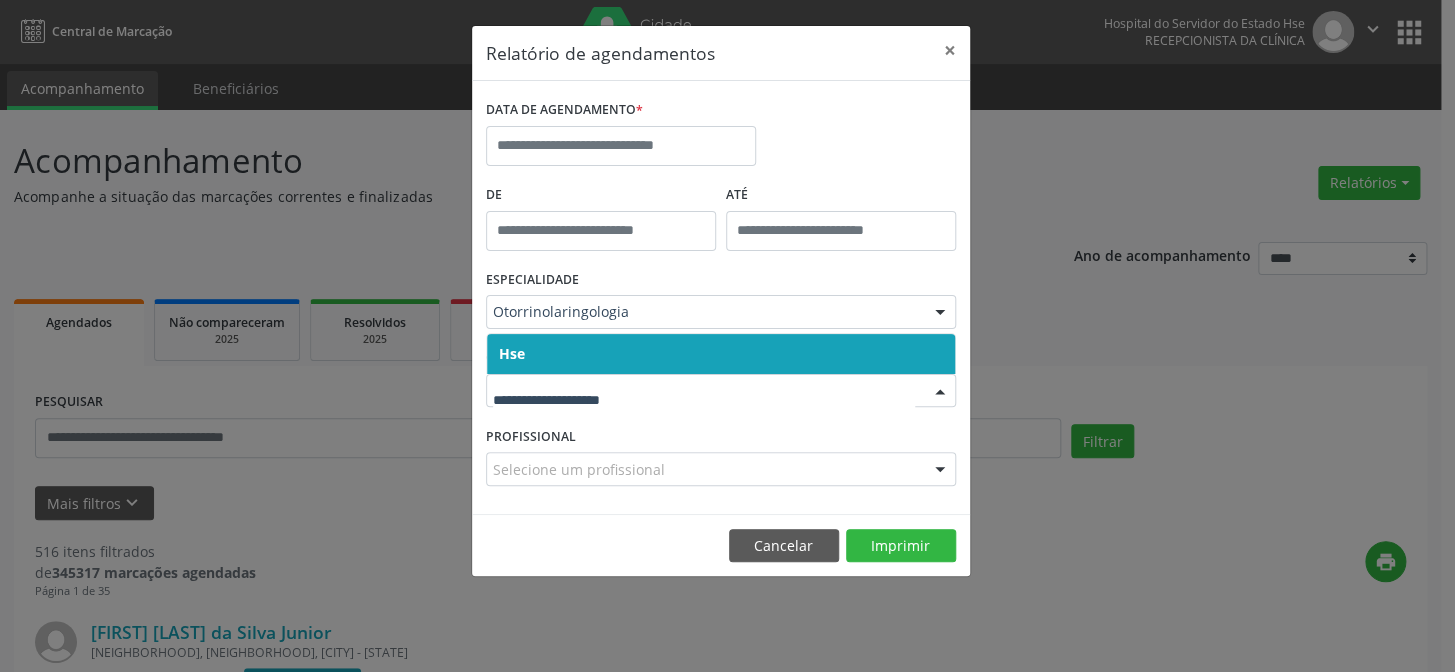 click on "Hse" at bounding box center (721, 354) 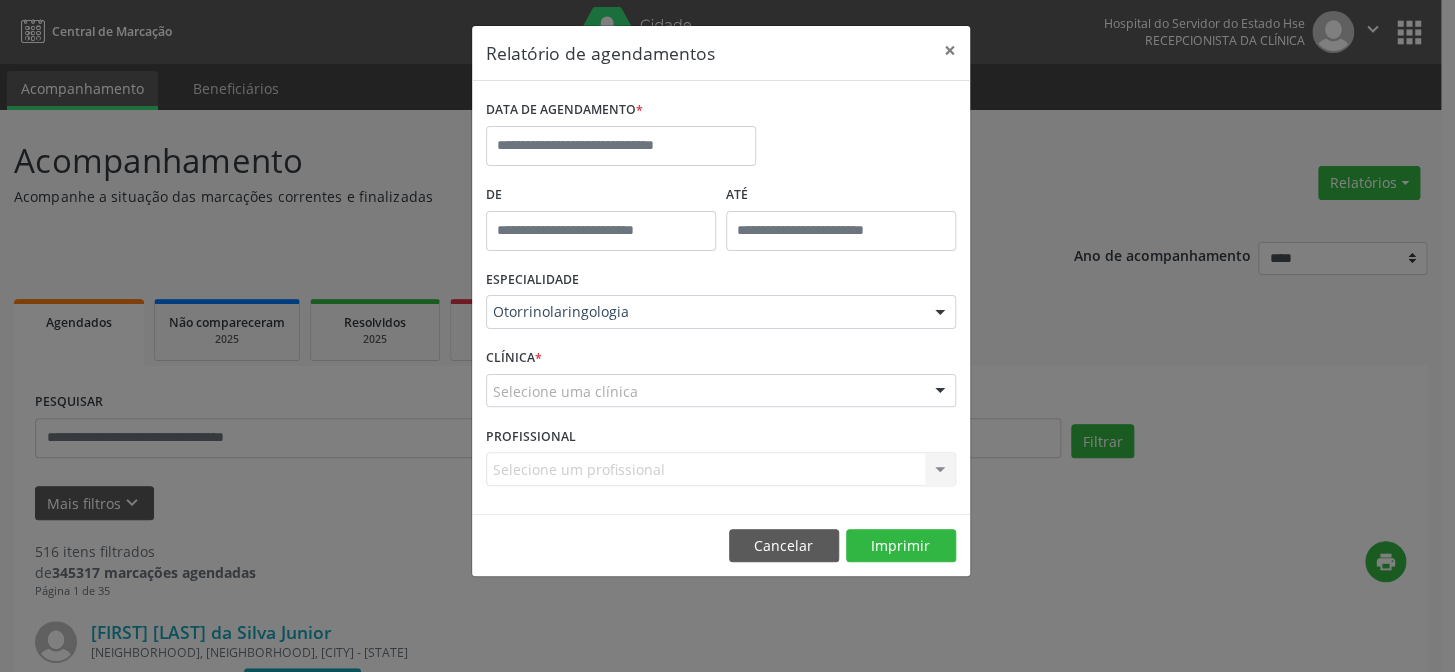 click on "CLÍNICA
*
Selecione uma clínica
Hse
Nenhum resultado encontrado para: "   "
Não há nenhuma opção para ser exibida." at bounding box center (721, 382) 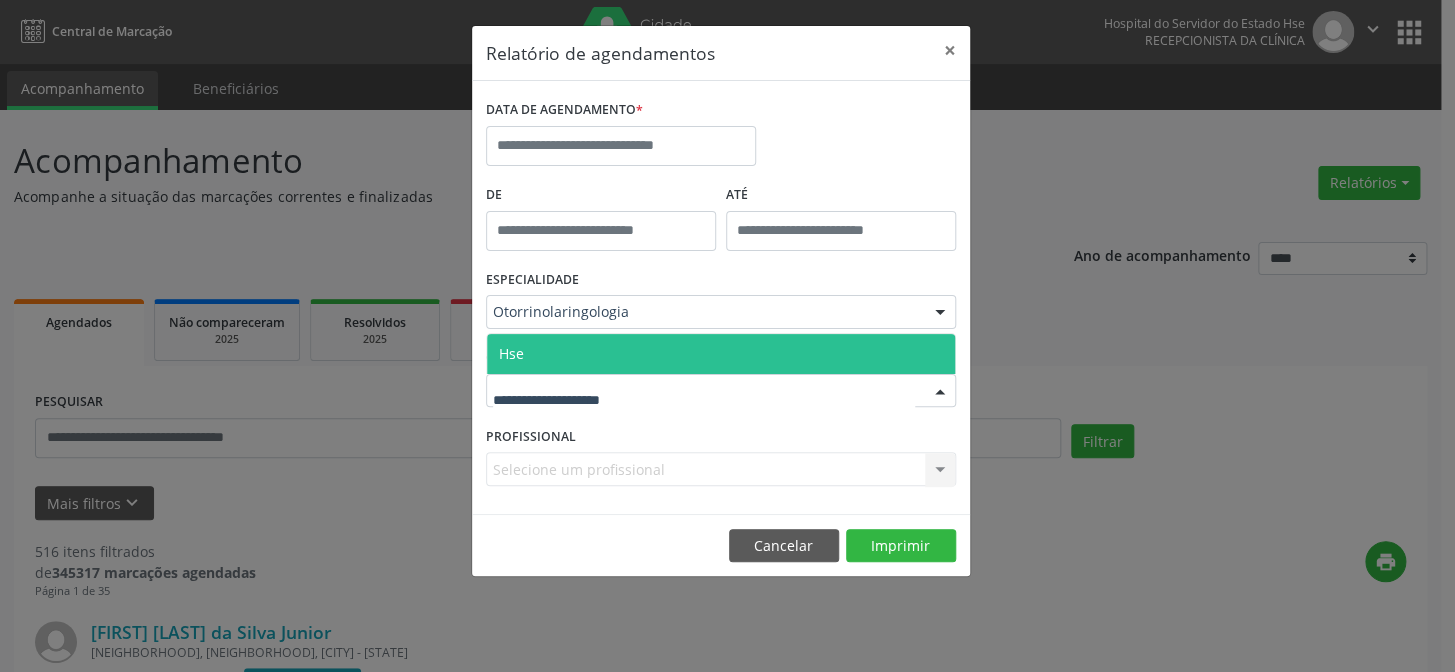 click on "Hse" at bounding box center [721, 354] 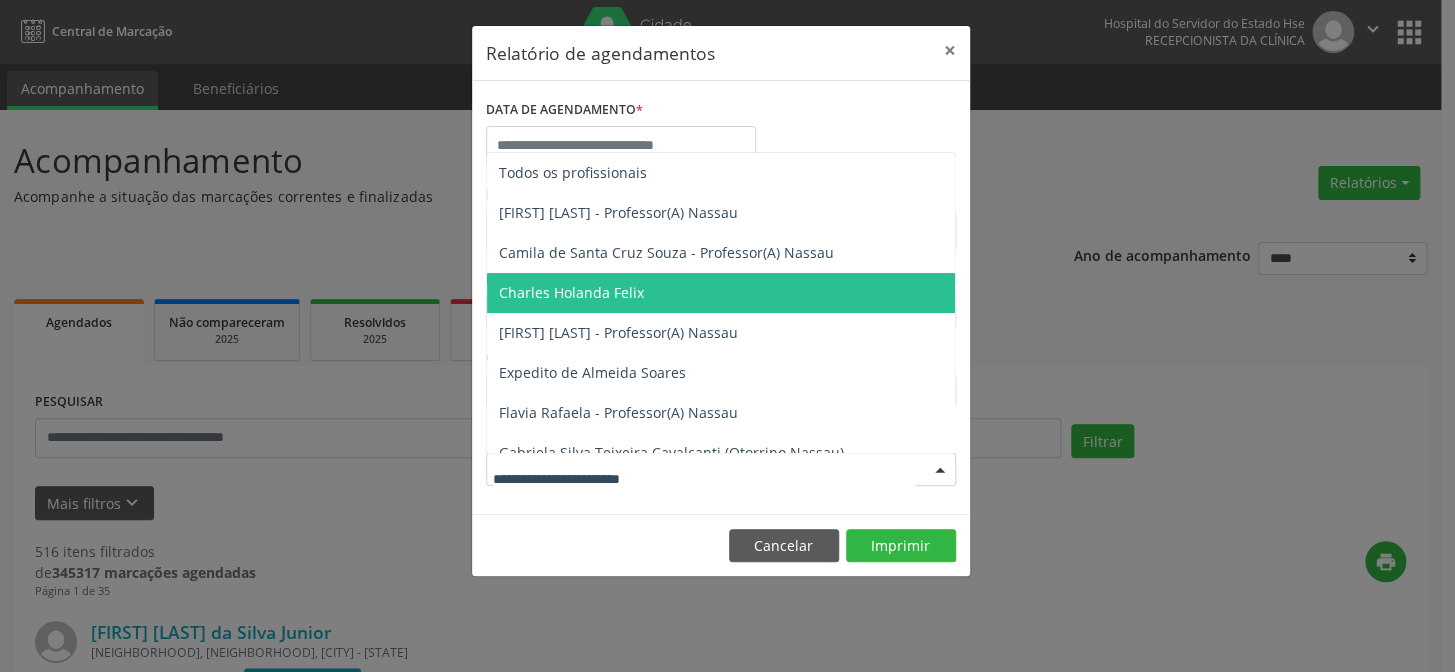 click on "Charles Holanda Felix" at bounding box center (571, 292) 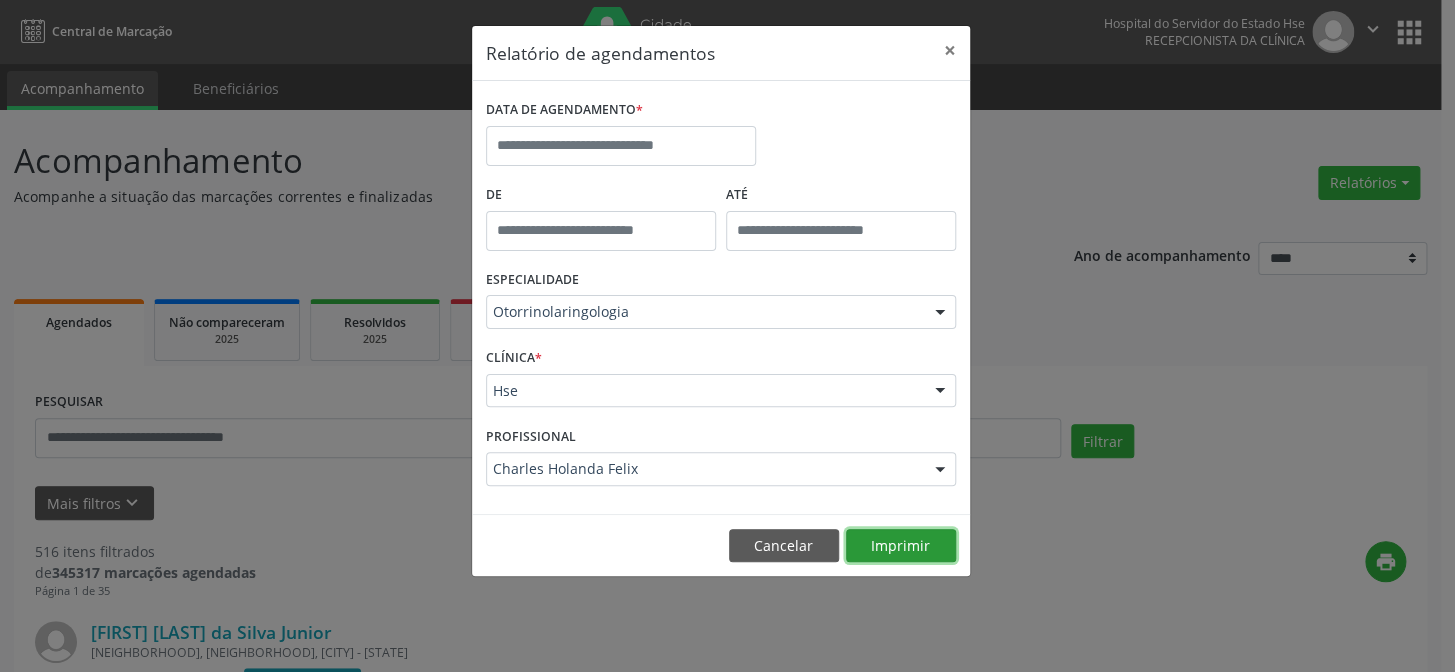 click on "Imprimir" at bounding box center (901, 546) 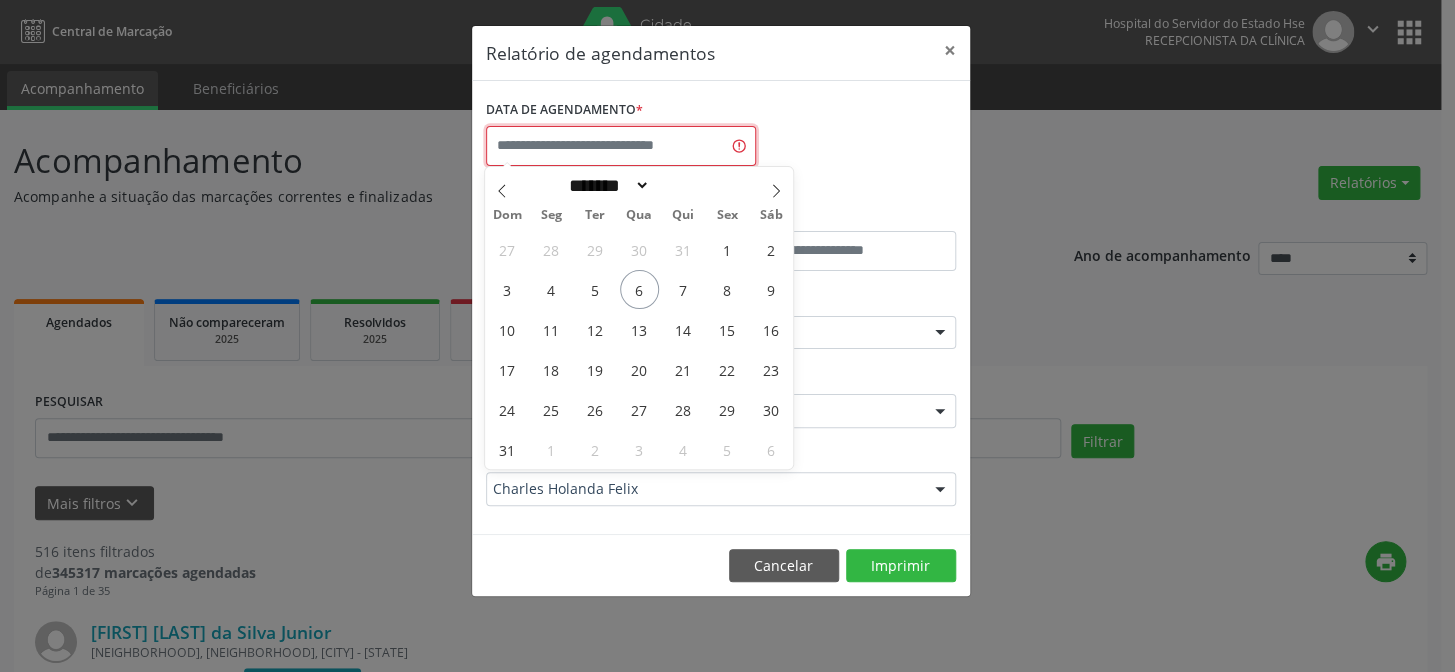 click at bounding box center (621, 146) 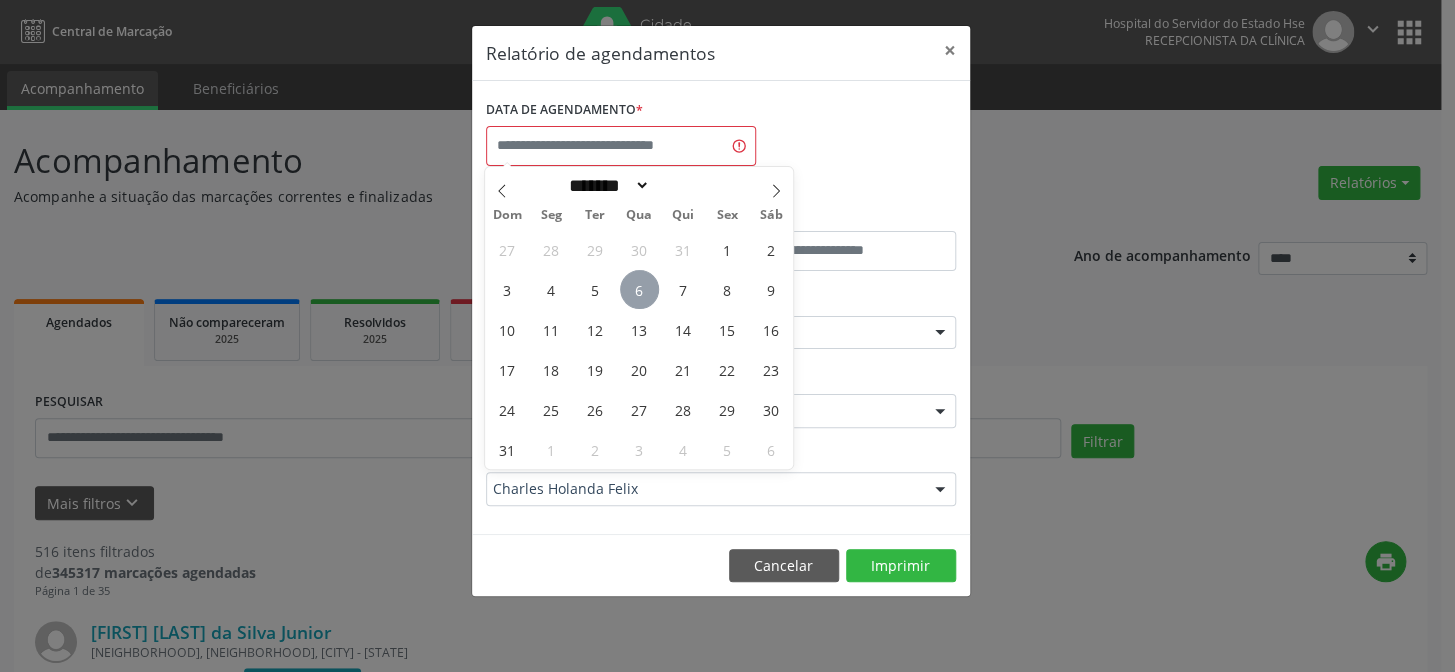 click on "6" at bounding box center [639, 289] 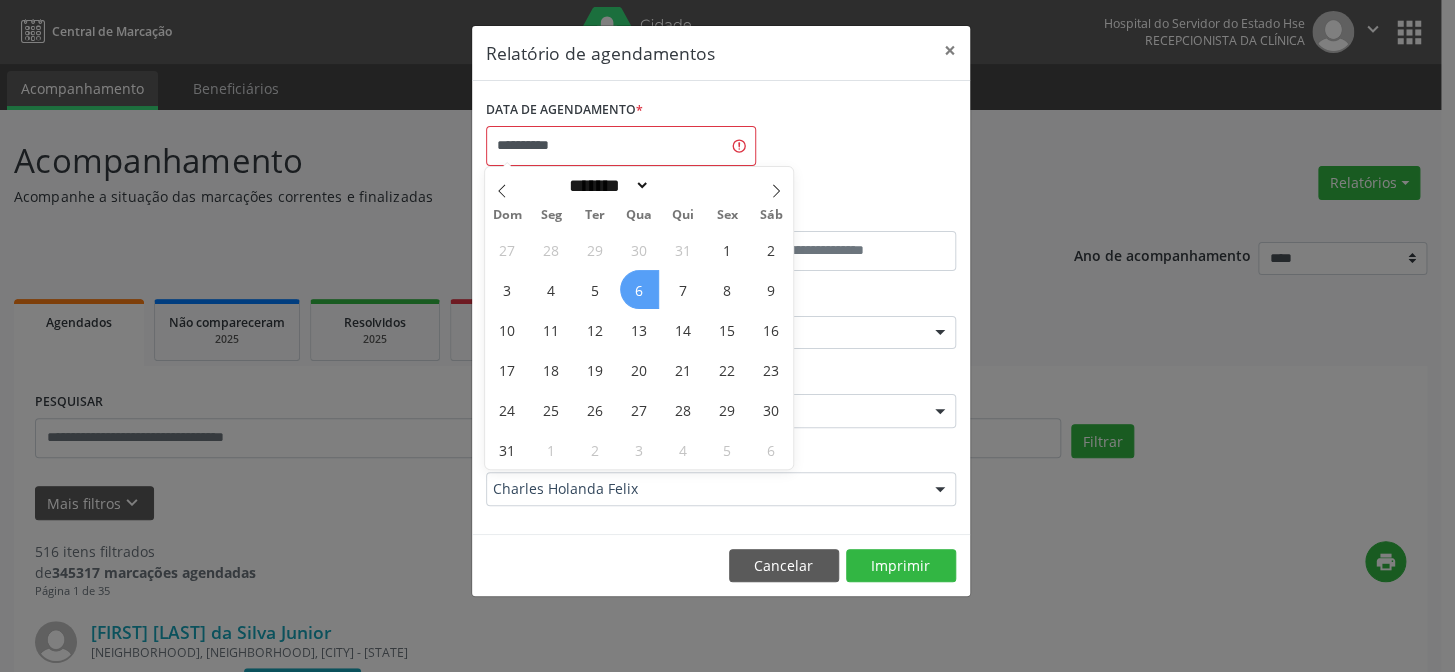 click on "6" at bounding box center (639, 289) 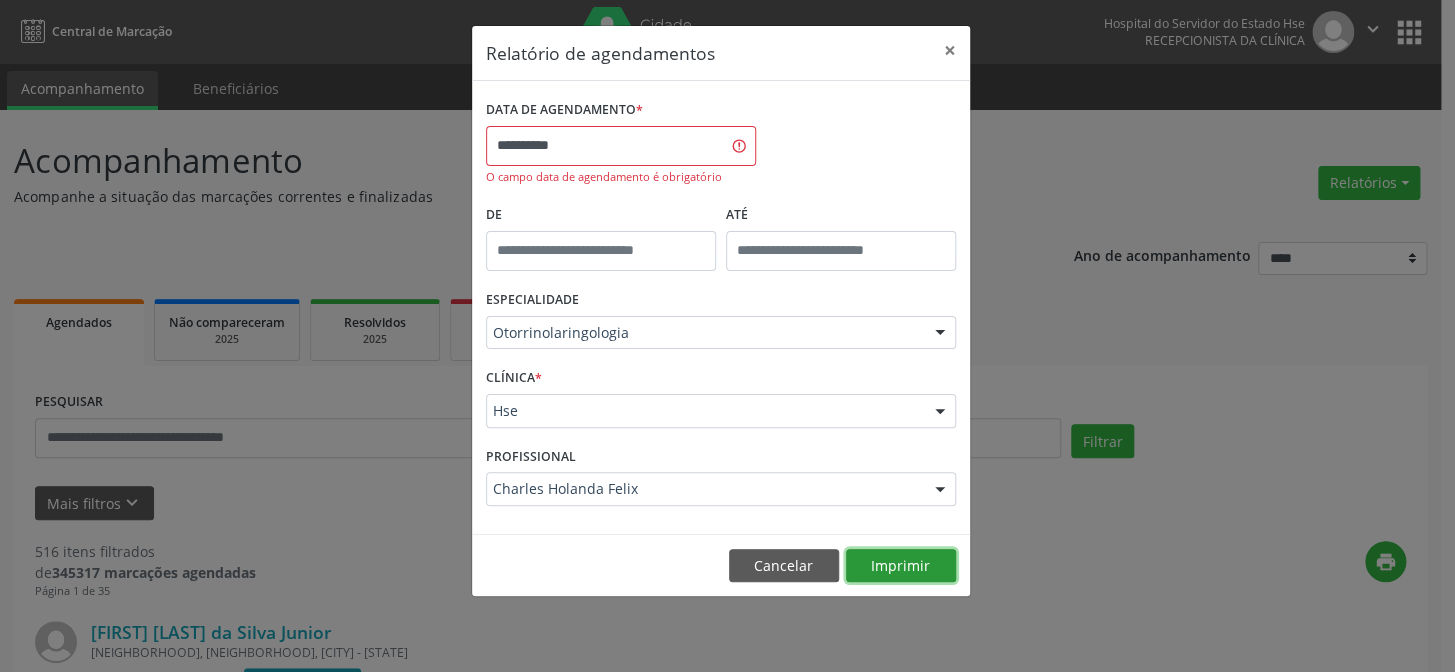 click on "Imprimir" at bounding box center (901, 566) 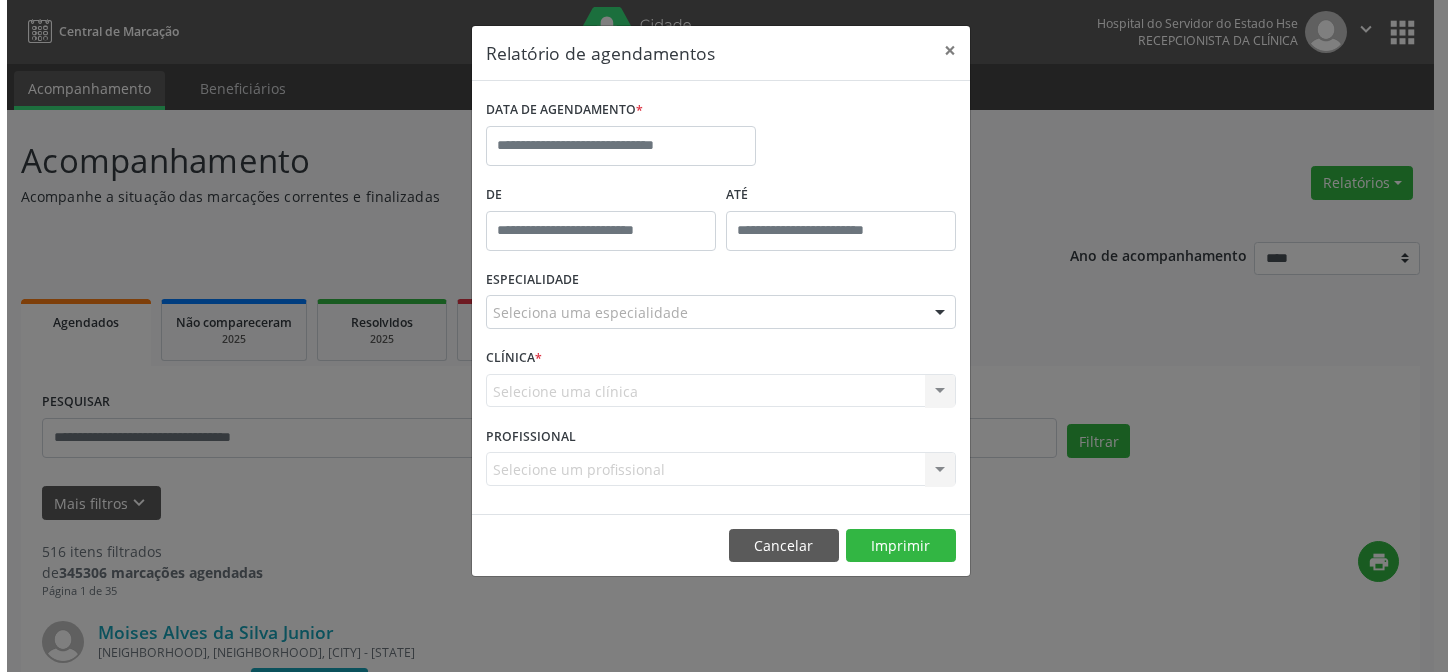 scroll, scrollTop: 0, scrollLeft: 0, axis: both 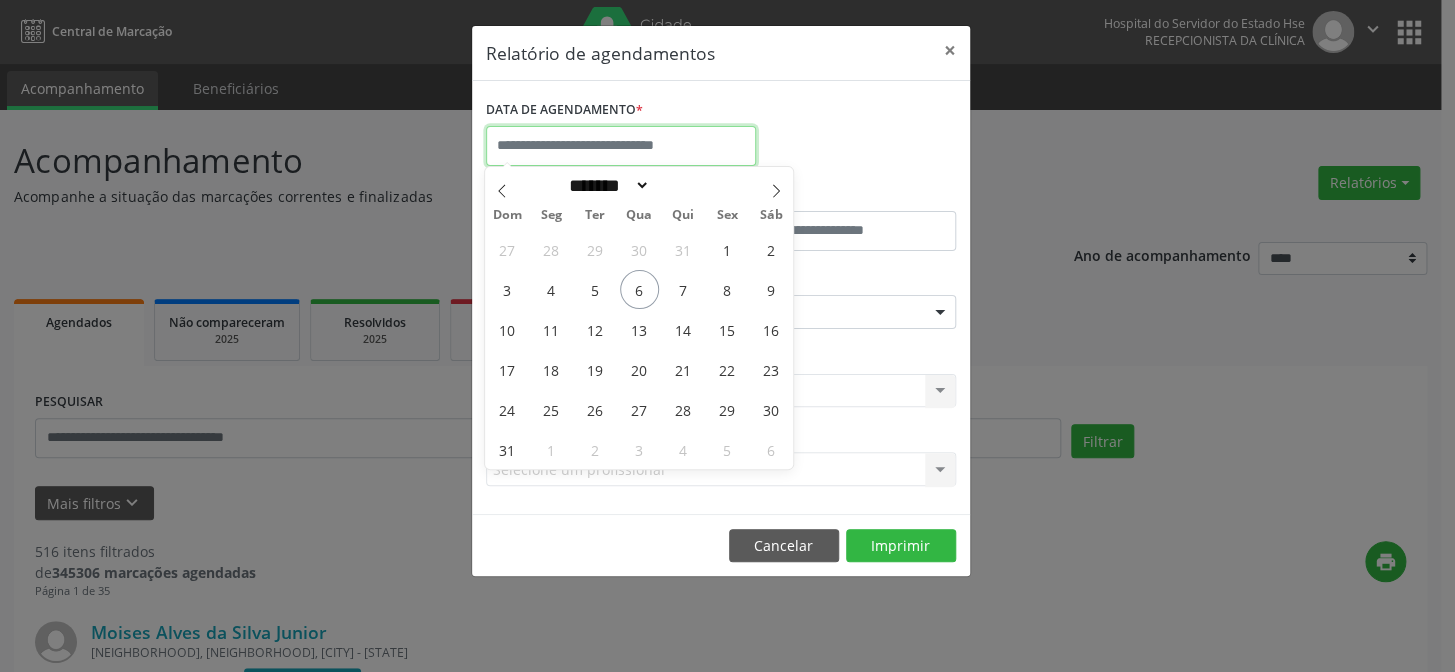 click at bounding box center (621, 146) 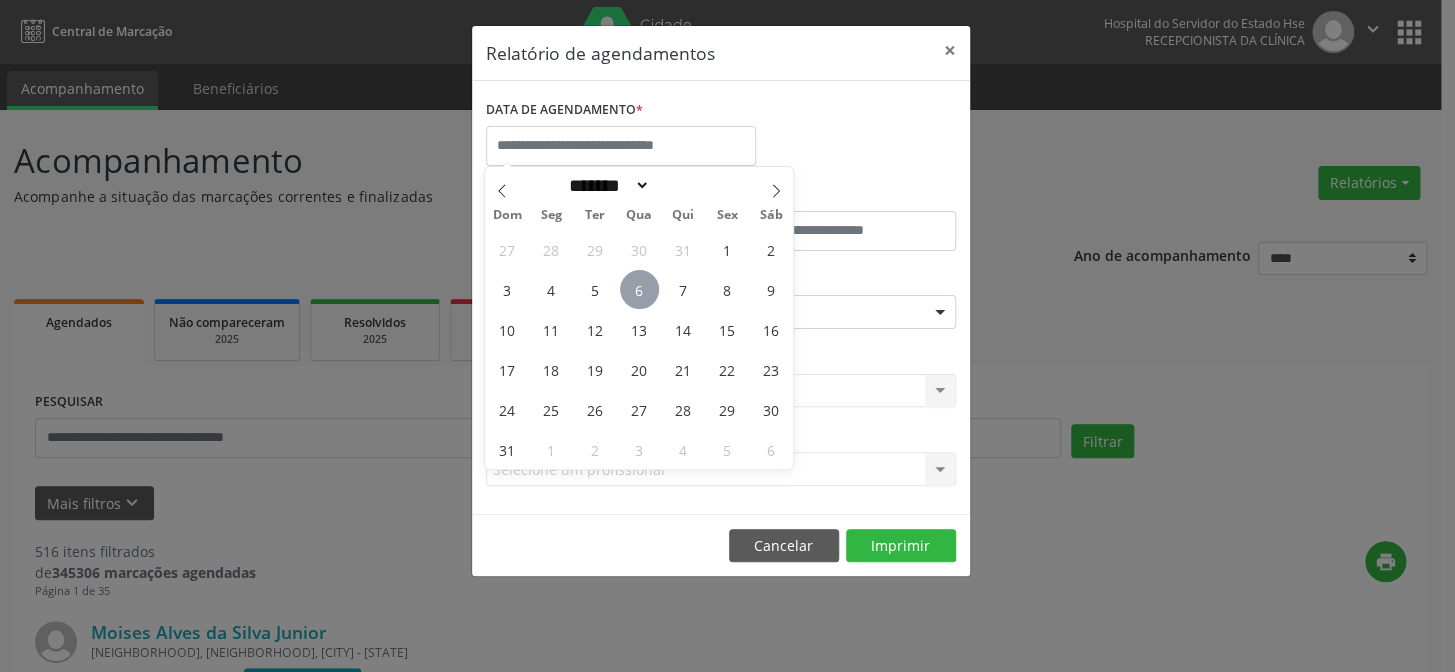 click on "6" at bounding box center (639, 289) 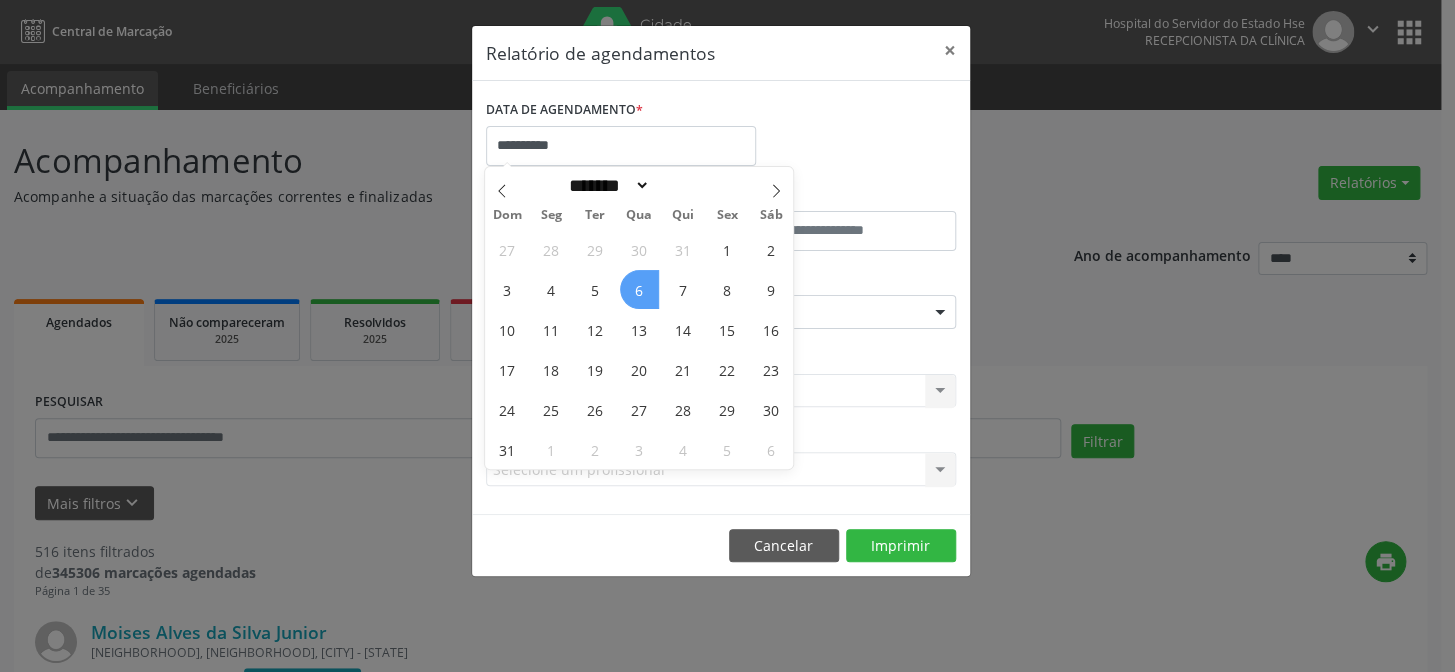 click on "6" at bounding box center (639, 289) 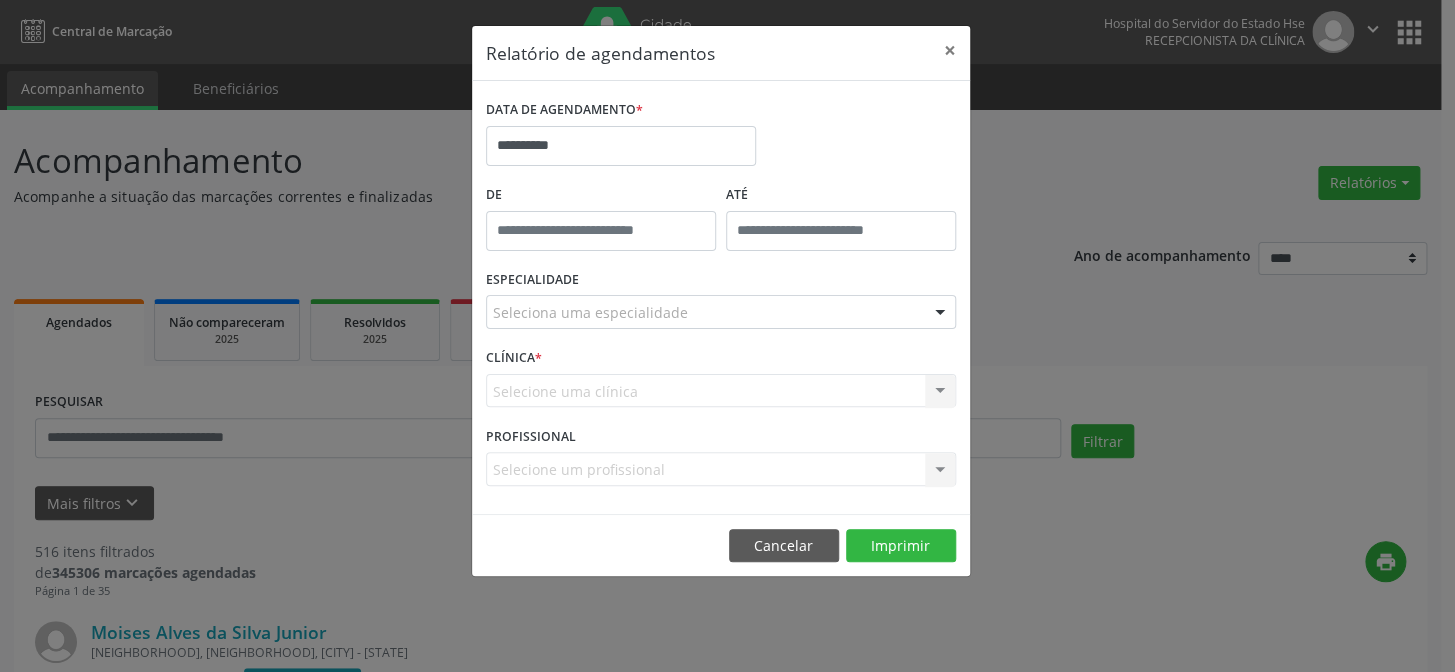 click on "ESPECIALIDADE
Seleciona uma especialidade
Todas as especialidades   Alergologia   Angiologia   Arritmologia   Cardiologia   Cirurgia Abdominal   Cirurgia Bariatrica   Cirurgia Cabeça e Pescoço   Cirurgia Cardiaca   Cirurgia Geral   Cirurgia Ginecologica   Cirurgia Mastologia Oncologica   Cirurgia Pediatrica   Cirurgia Plastica   Cirurgia Toracica   Cirurgia geral oncológica   Cirurgia geral oncológica   Cirurgião Dermatológico   Clinica Geral   Clinica Medica   Consulta de Enfermagem - Hiperdia   Consulta de Enfermagem - Preventivo   Consulta de Enfermagem - Pré-Natal   Consulta de Enfermagem - Puericultura   Dermatologia   Endocinologia   Endocrino Diabetes   Endocrinologia   Fisioterapia   Fisioterapia Cirurgica   Fonoaudiologia   Gastro/Hepato   Gastroenterologia   Gastropediatria   Geriatria   Ginecologia   Gnecologia   Hebiatra   Hematologia   Hepatologia   Inf.Inf - Infectologista   Infectologia Pediátrica   Mastologia       Medicina da Dor" at bounding box center [721, 304] 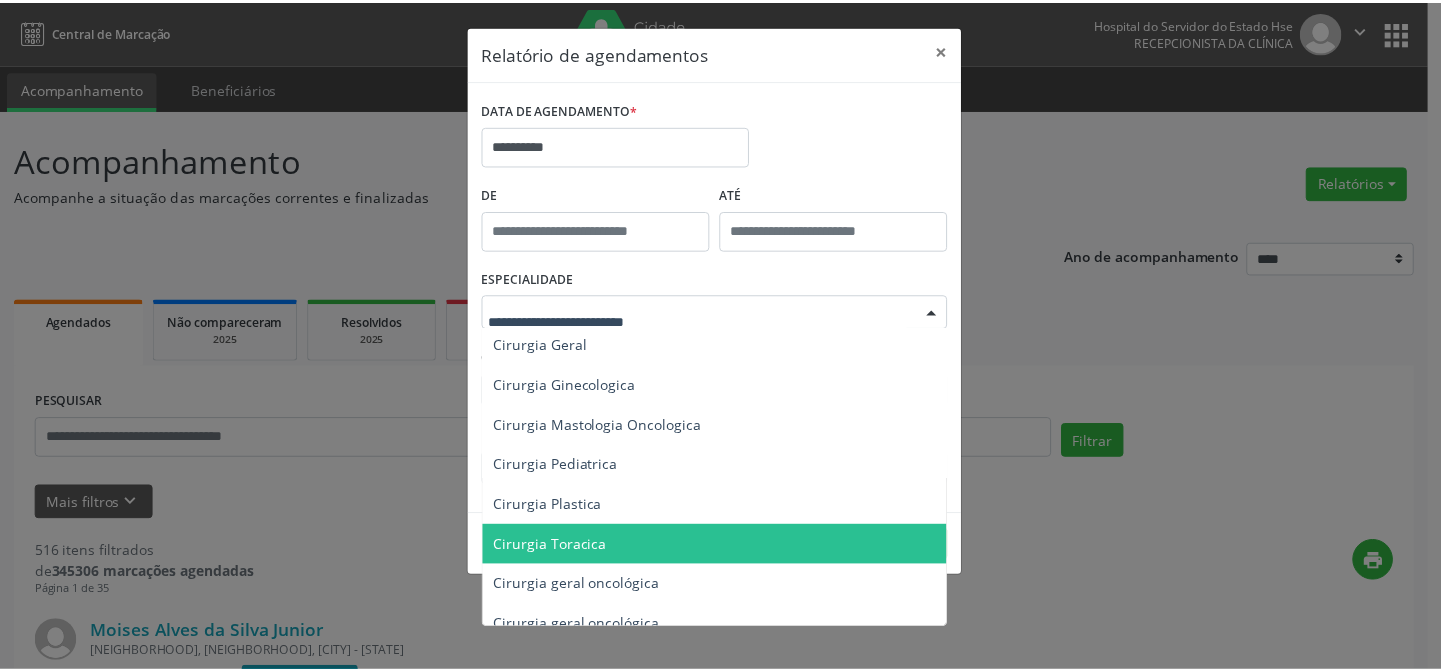 scroll, scrollTop: 272, scrollLeft: 0, axis: vertical 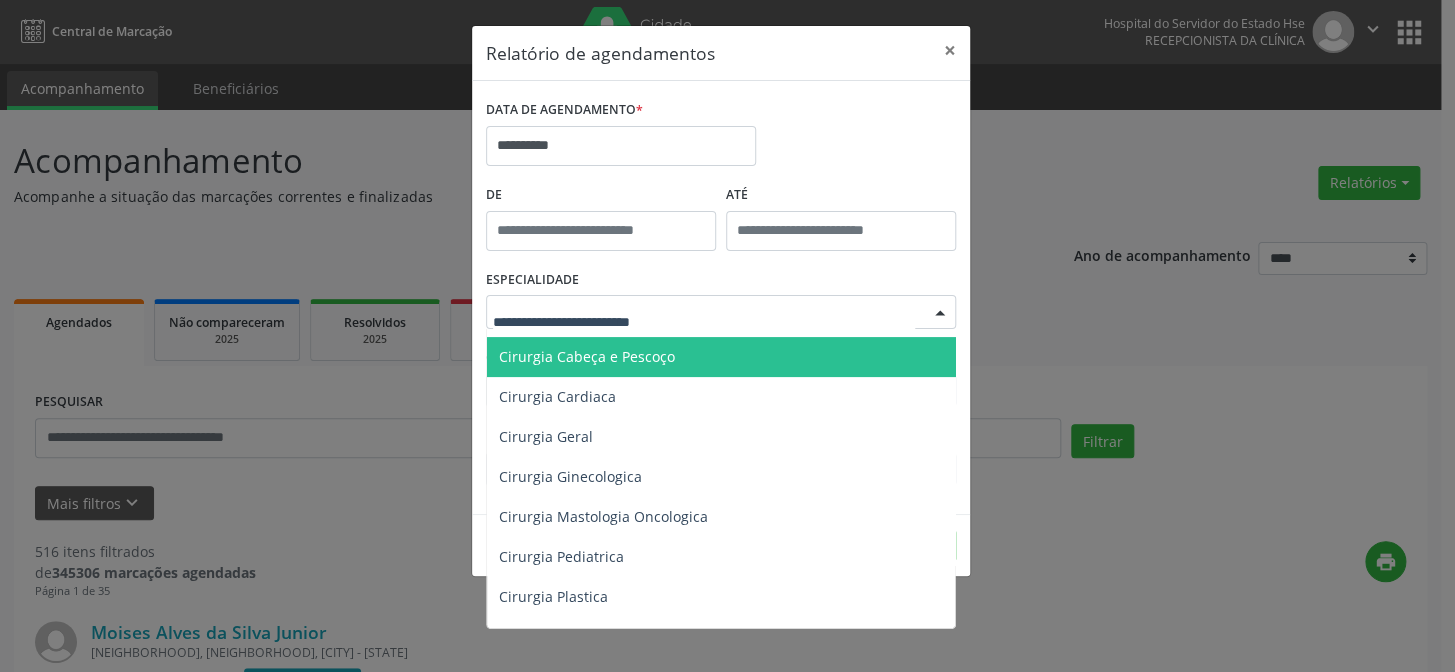 click on "Cirurgia Cabeça e Pescoço" at bounding box center (587, 356) 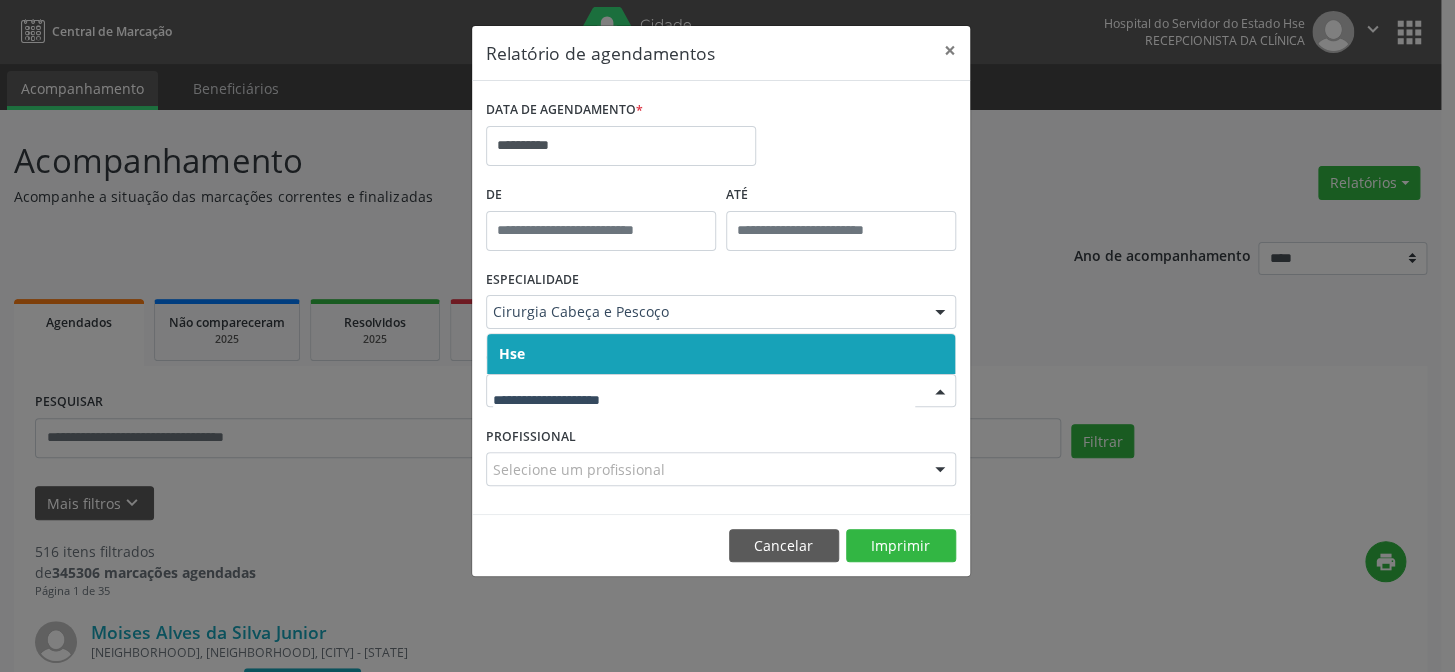 click on "Hse" at bounding box center (721, 354) 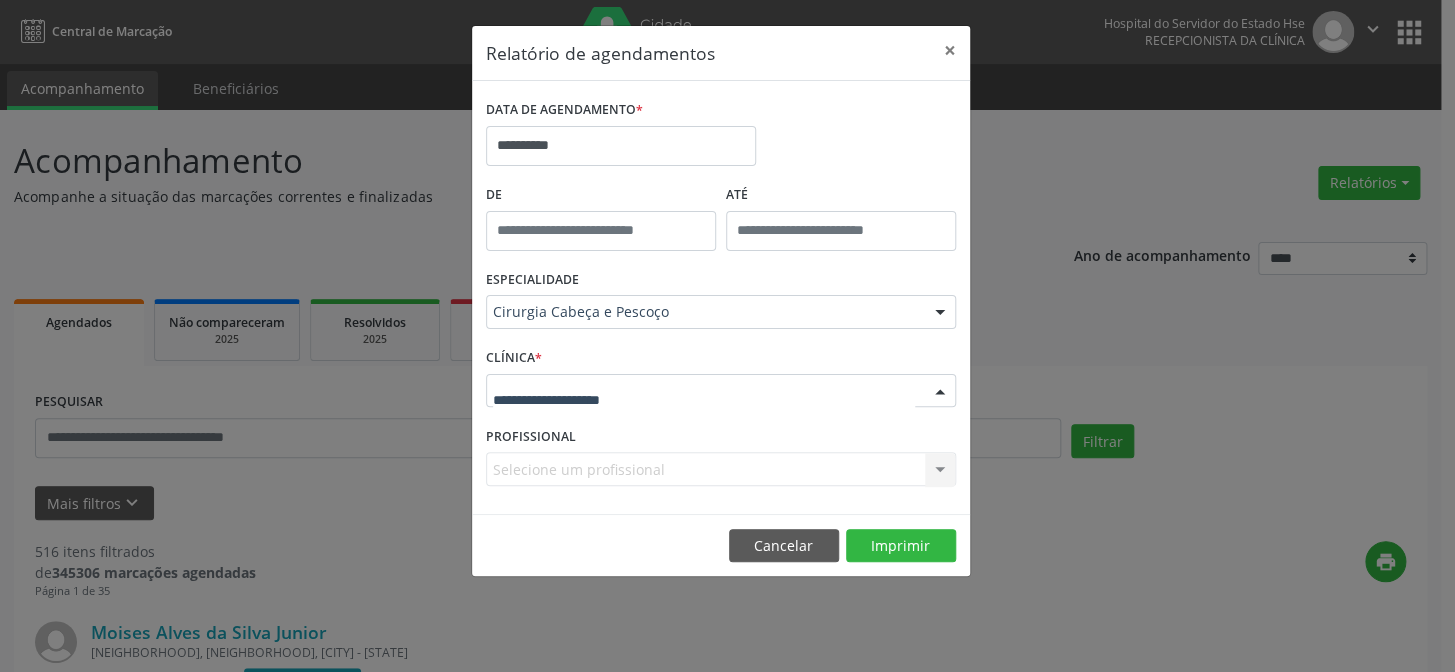 click at bounding box center (721, 391) 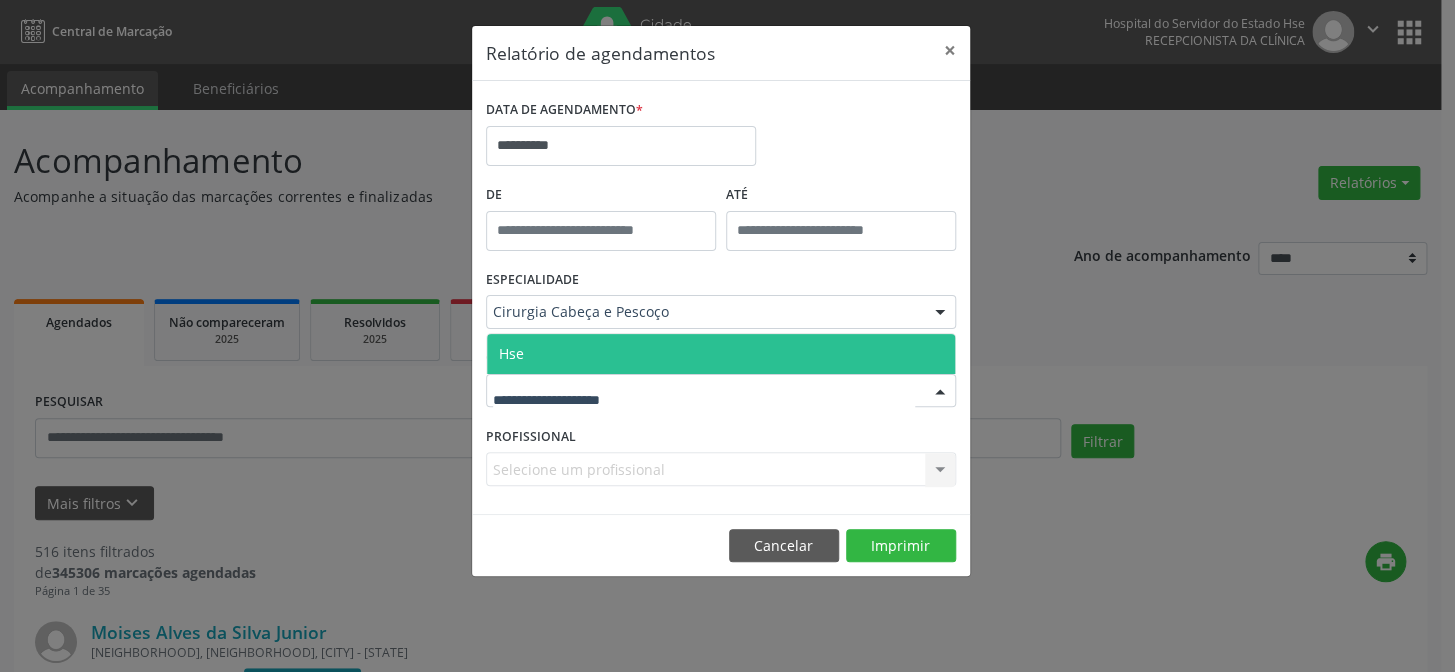 click on "Hse" at bounding box center (721, 354) 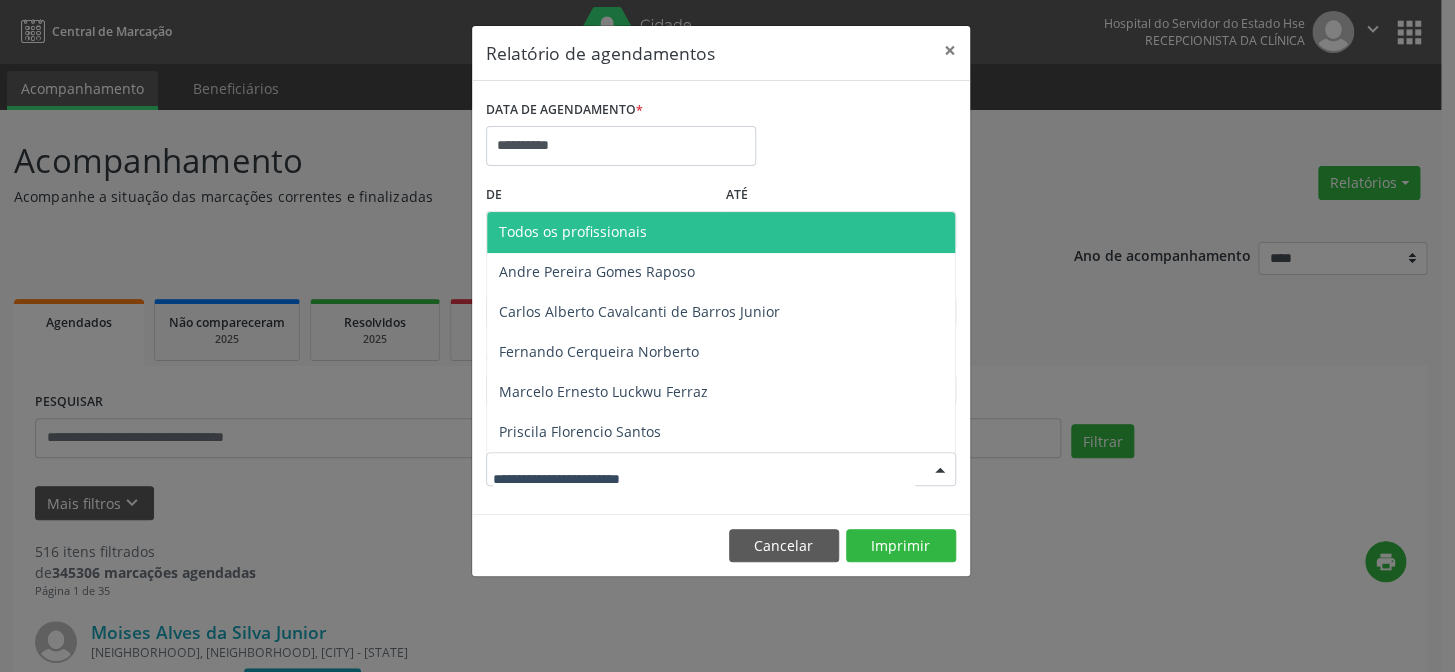 click at bounding box center [721, 469] 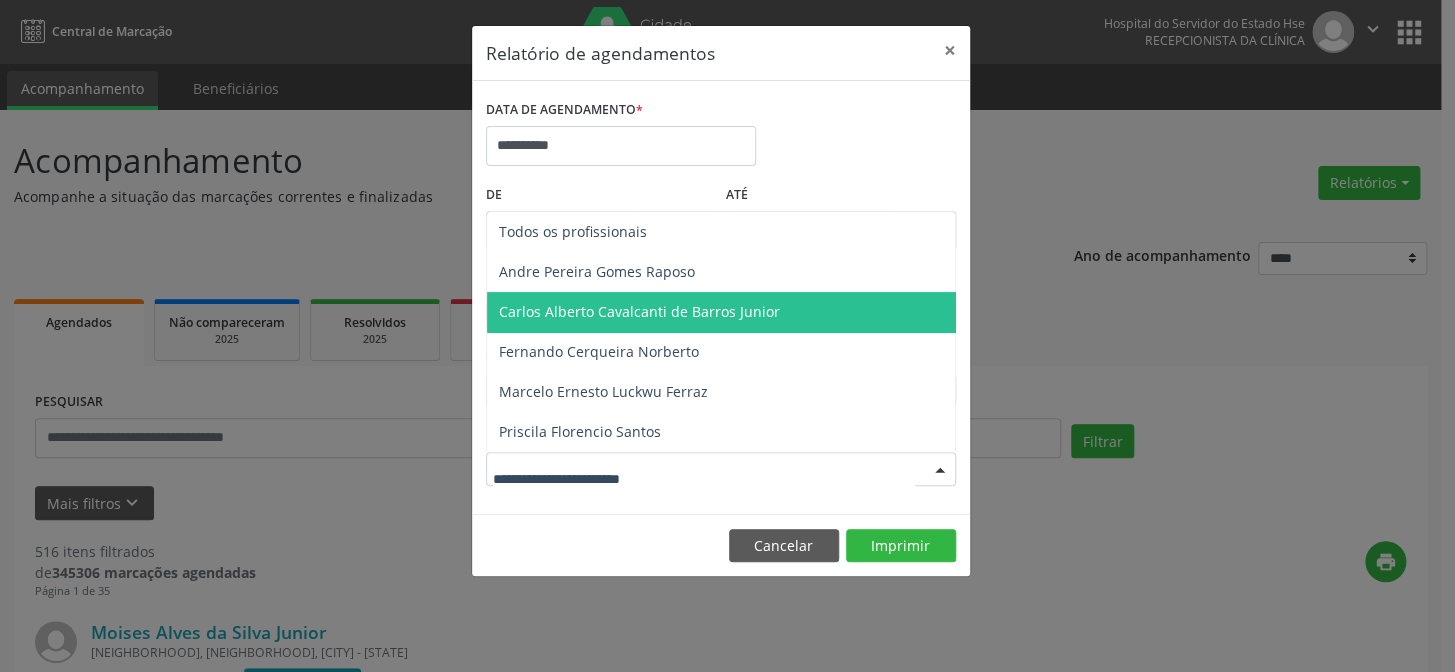 click on "Carlos Alberto Cavalcanti de Barros Junior" at bounding box center (639, 311) 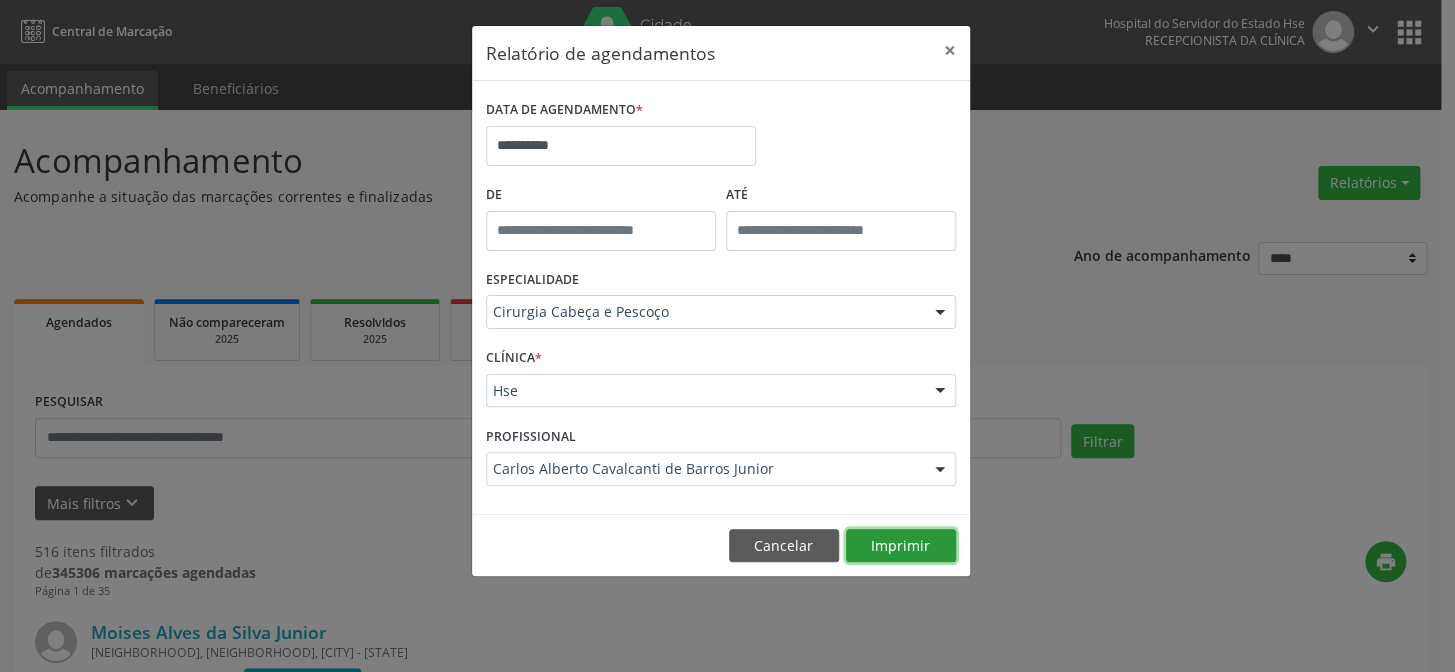 click on "Imprimir" at bounding box center [901, 546] 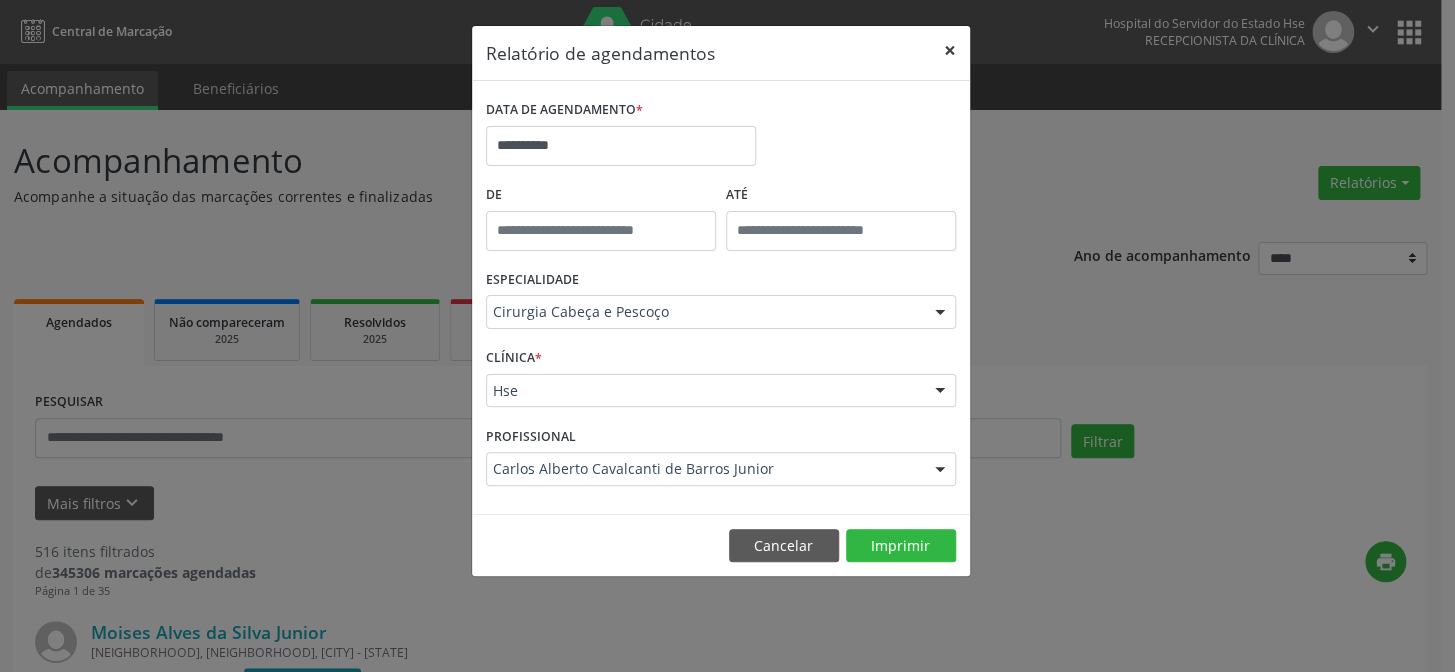 click on "×" at bounding box center [950, 50] 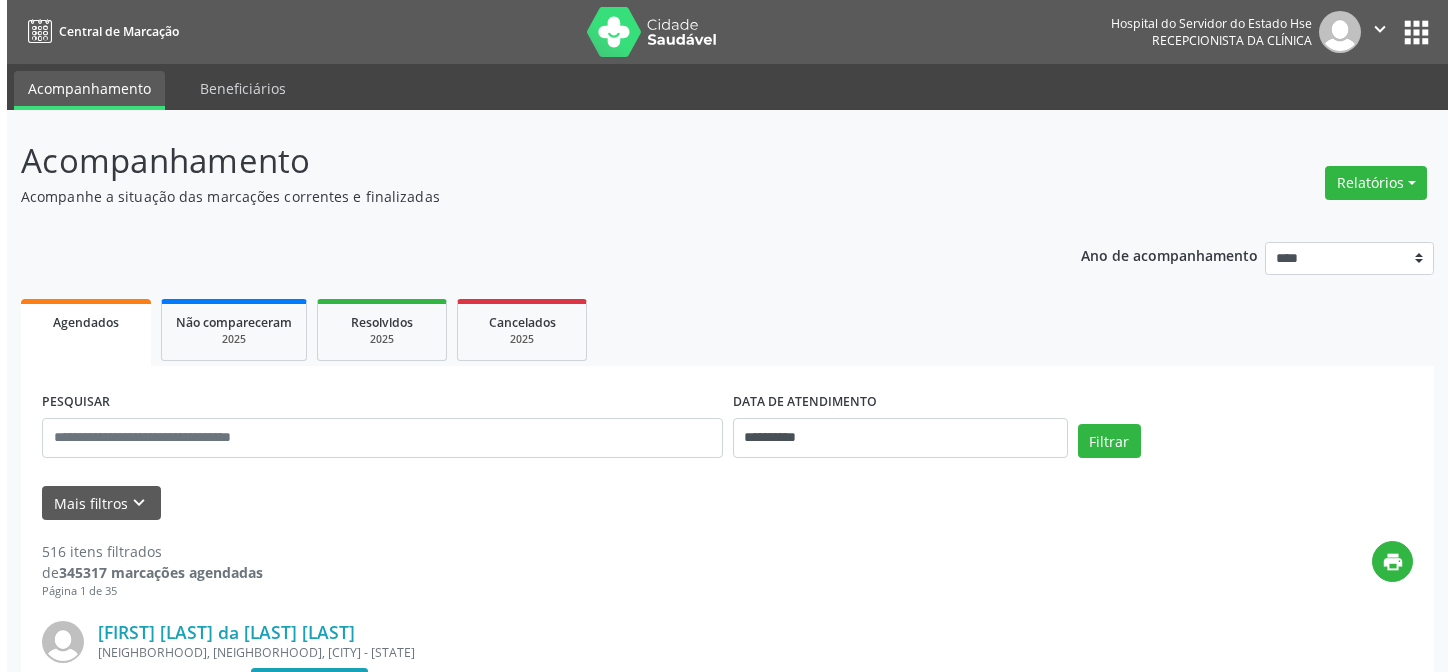 scroll, scrollTop: 0, scrollLeft: 0, axis: both 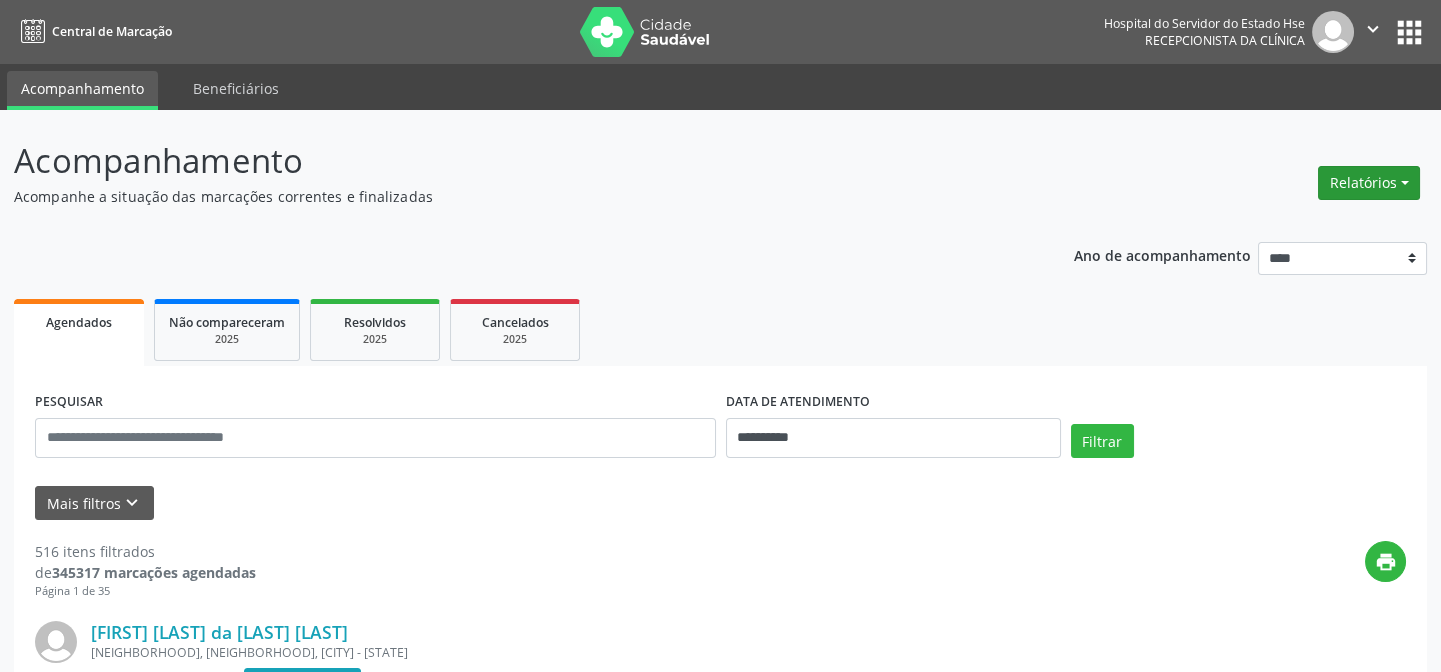 click on "Relatórios" at bounding box center [1369, 183] 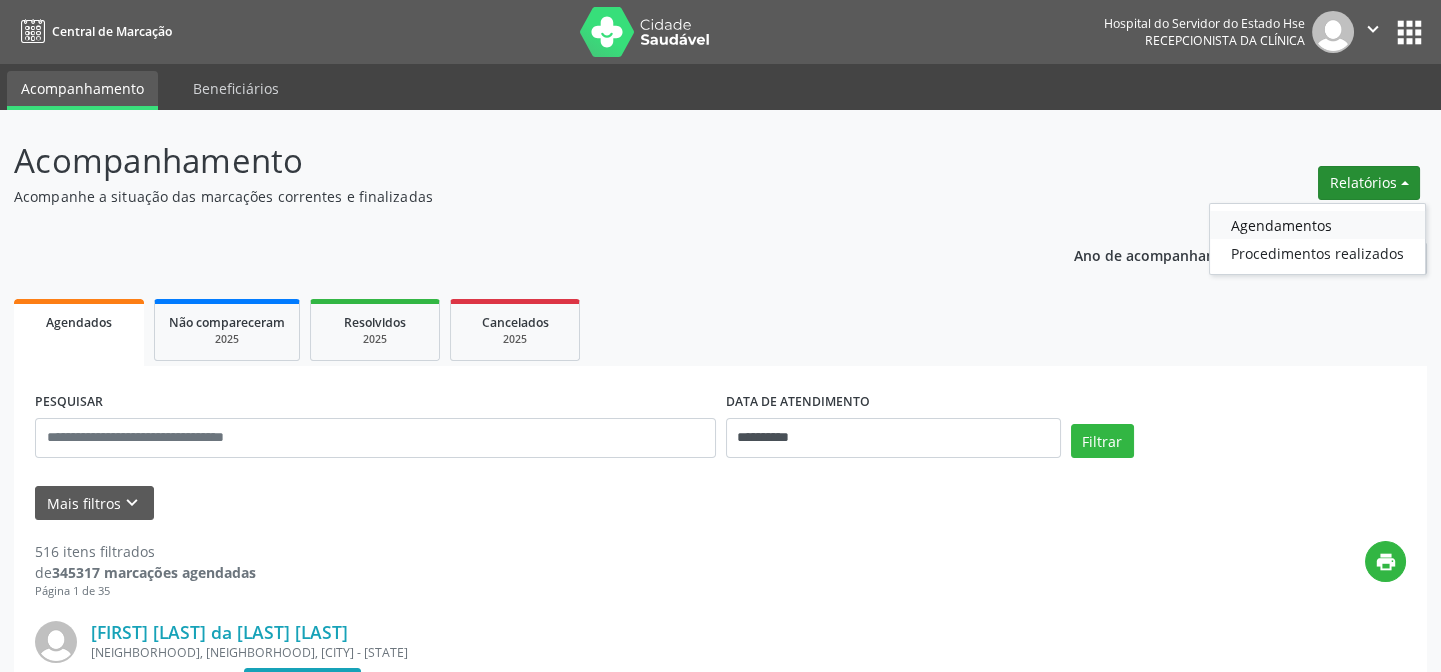 click on "Agendamentos" at bounding box center (1317, 225) 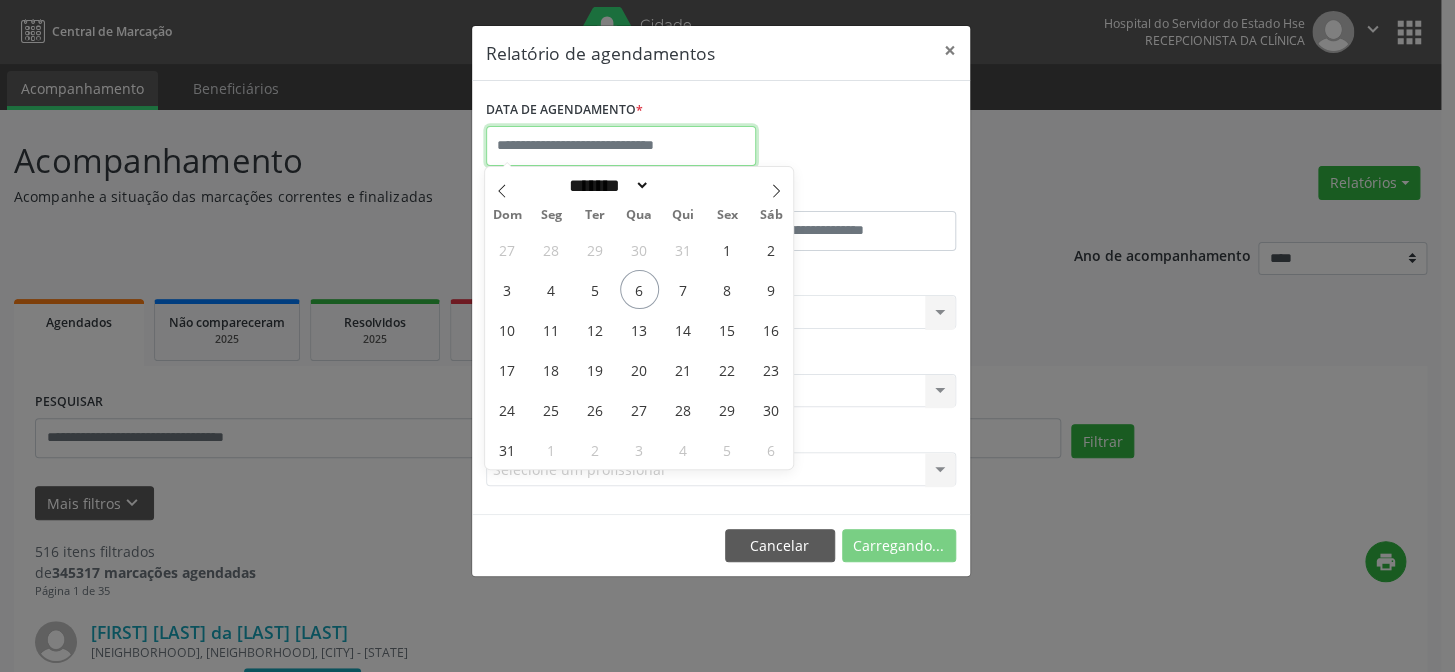 click at bounding box center [621, 146] 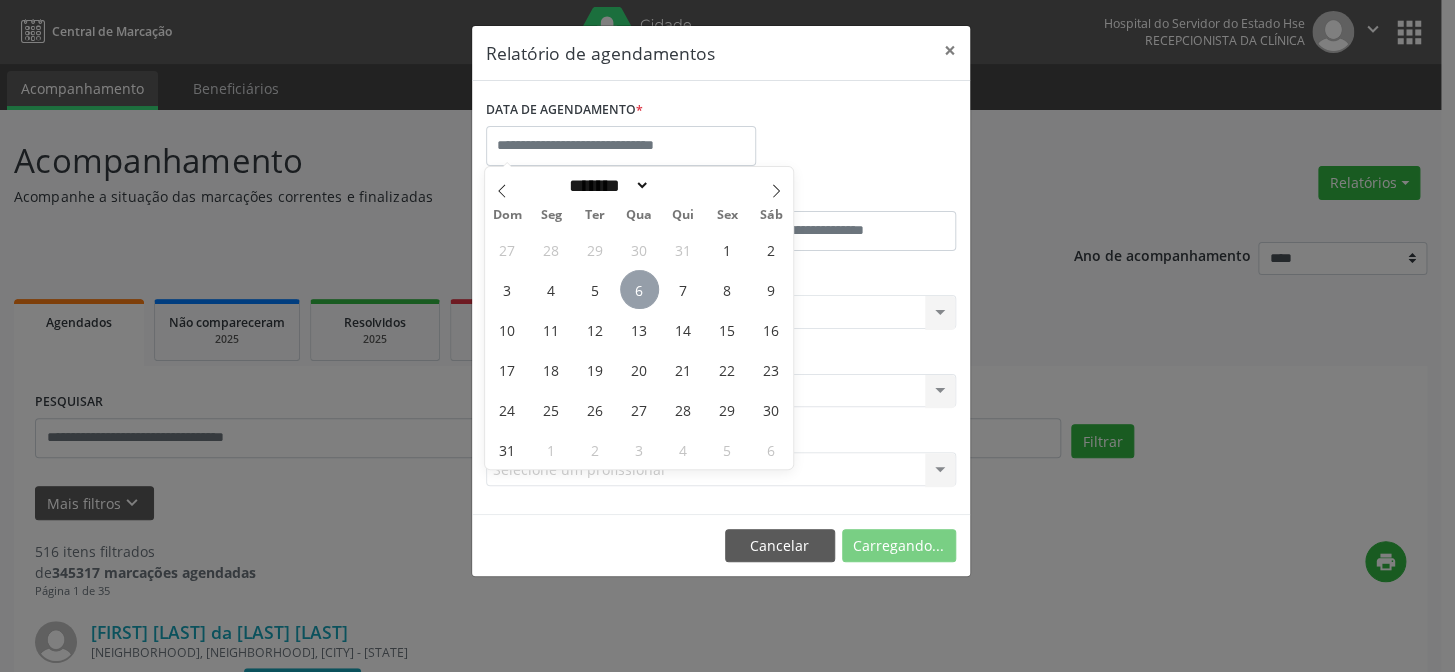 click on "6" at bounding box center (639, 289) 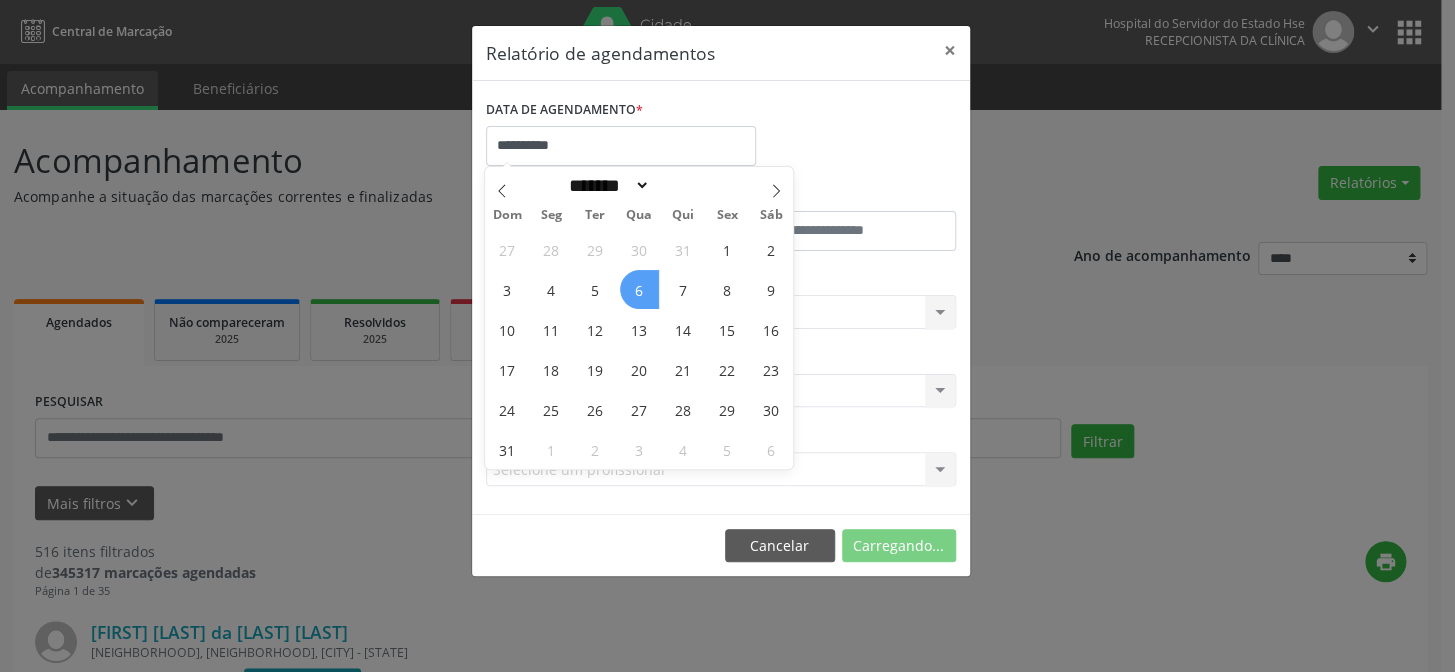 click on "6" at bounding box center [639, 289] 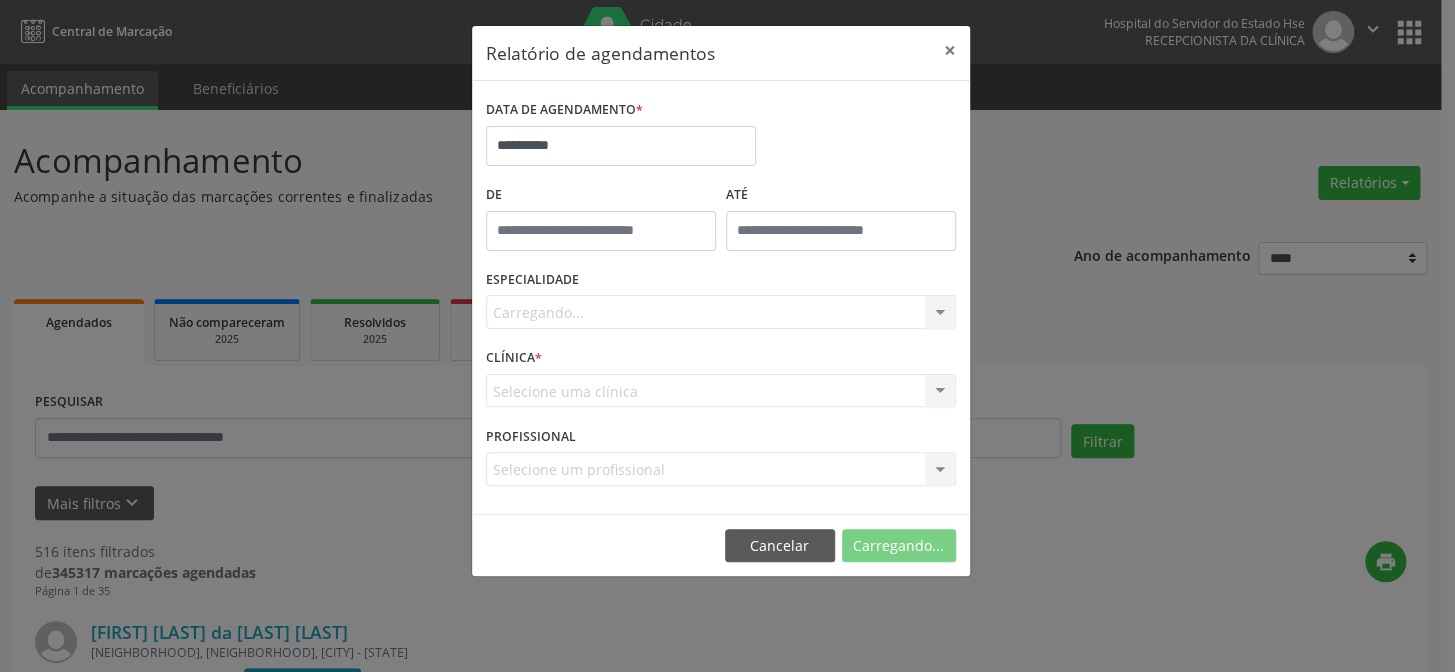 click on "ESPECIALIDADE
Carregando...
Todas as especialidades   Alergologia   Angiologia   Arritmologia   Cardiologia   Cirurgia Abdominal   Cirurgia Bariatrica   Cirurgia Cabeça e Pescoço   Cirurgia Cardiaca   Cirurgia Geral   Cirurgia Ginecologica   Cirurgia Mastologia Oncologica   Cirurgia Pediatrica   Cirurgia Plastica   Cirurgia Toracica   Cirurgia geral oncológica   Cirurgia geral oncológica   Cirurgião Dermatológico   Clinica Geral   Clinica Medica   Consulta de Enfermagem - Hiperdia   Consulta de Enfermagem - Preventivo   Consulta de Enfermagem - Pré-Natal   Consulta de Enfermagem - Puericultura   Dermatologia   Endocinologia   Endocrino Diabetes   Endocrinologia   Fisioterapia   Fisioterapia Cirurgica   Fonoaudiologia   Gastro/Hepato   Gastroenterologia   Gastropediatria   Geriatria   Ginecologia   Gnecologia   Hebiatra   Hematologia   Hepatologia   Inf.Inf - Infectologista   Infectologia Pediátrica   Mastologia   Mastologia Oncologica" at bounding box center [721, 304] 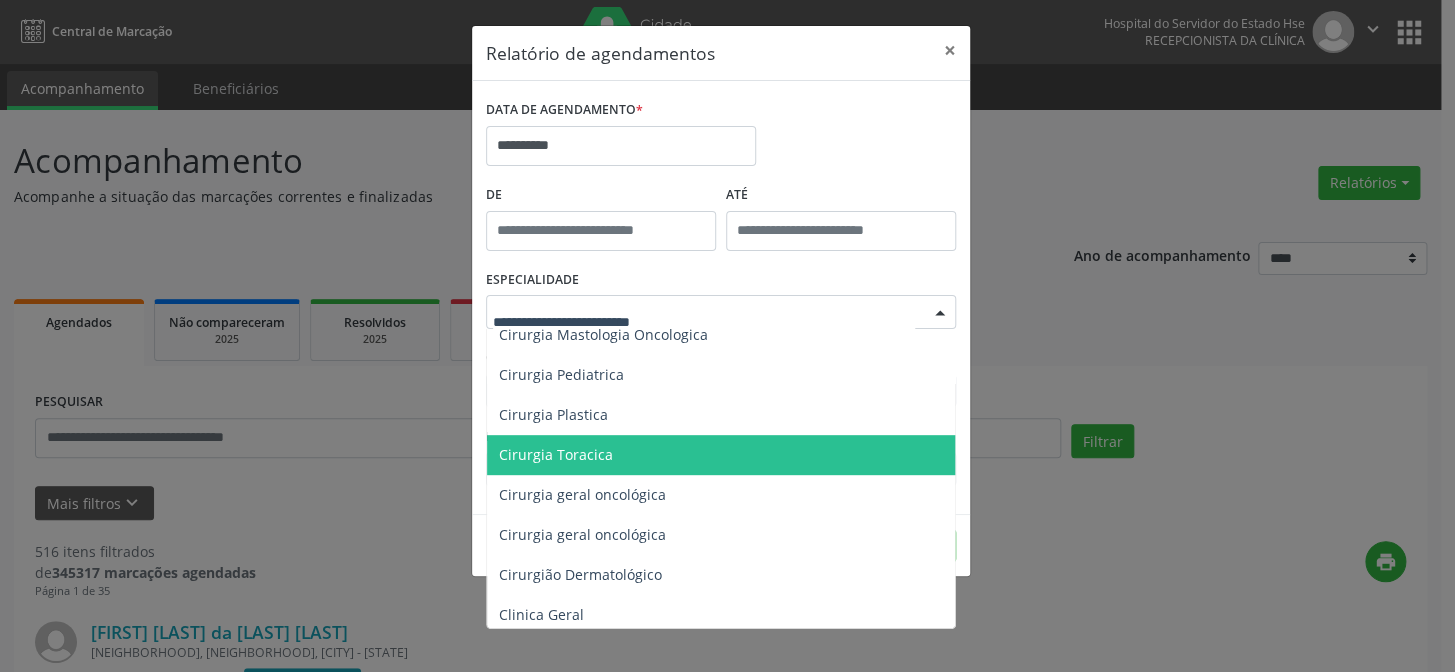 scroll, scrollTop: 545, scrollLeft: 0, axis: vertical 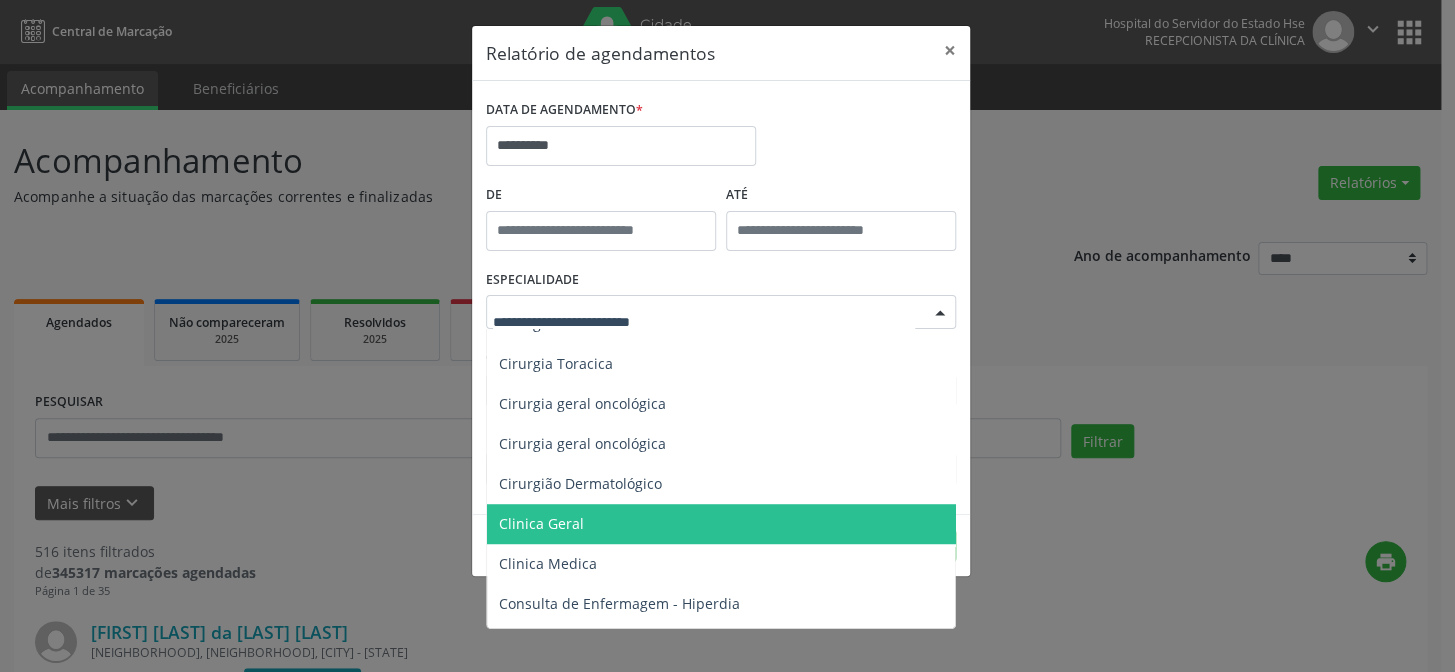 click on "Clinica Geral" at bounding box center [541, 523] 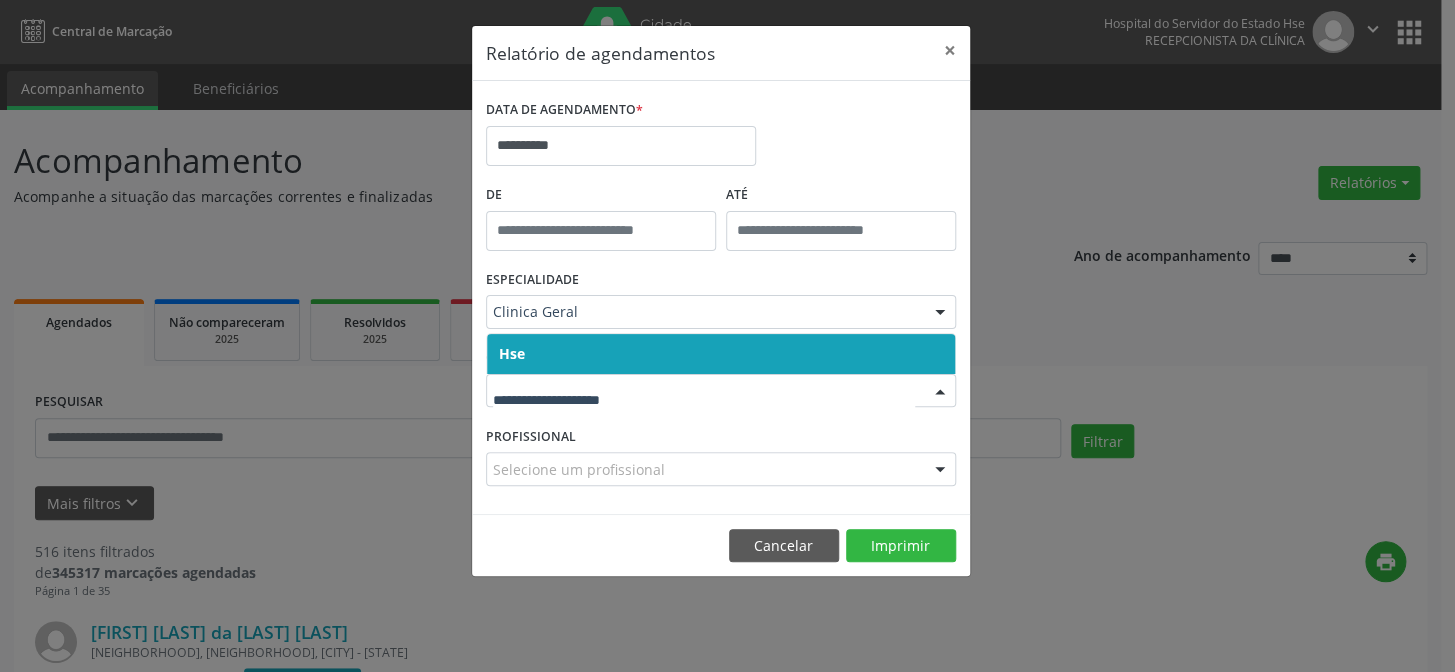 click on "Hse" at bounding box center [721, 354] 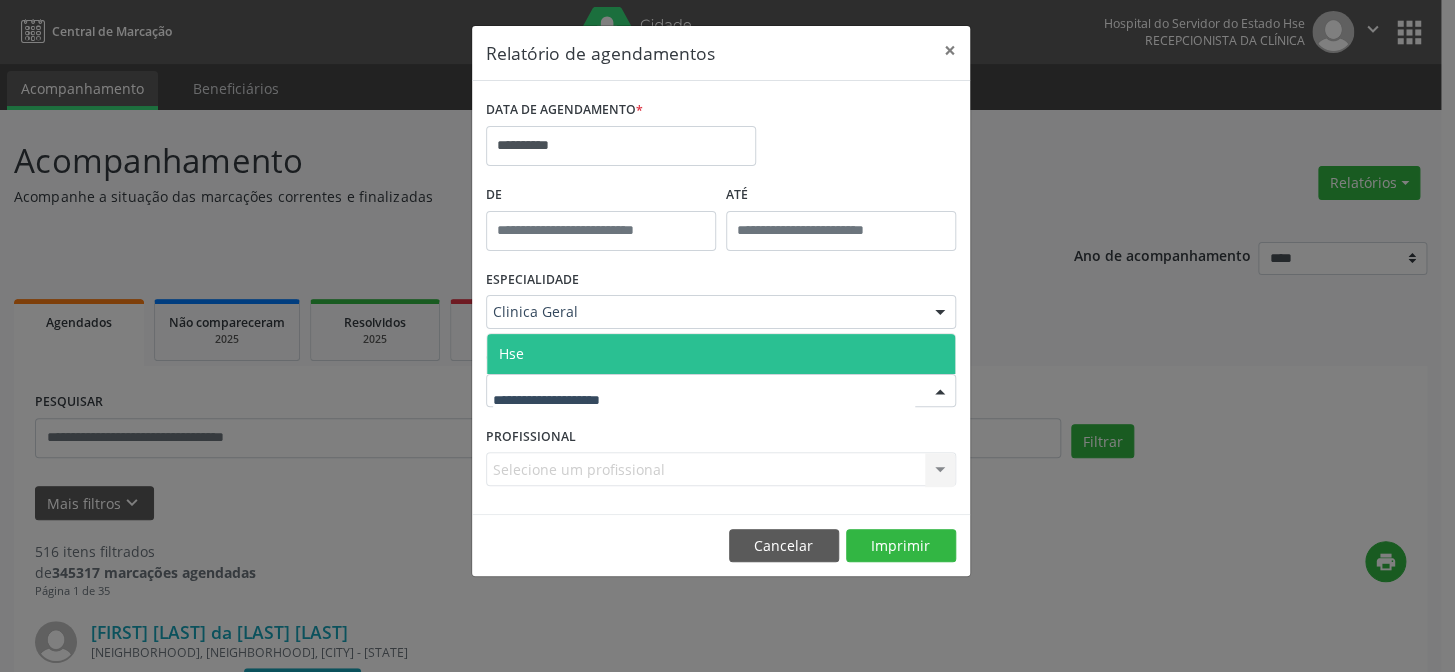 click on "Hse" at bounding box center [721, 354] 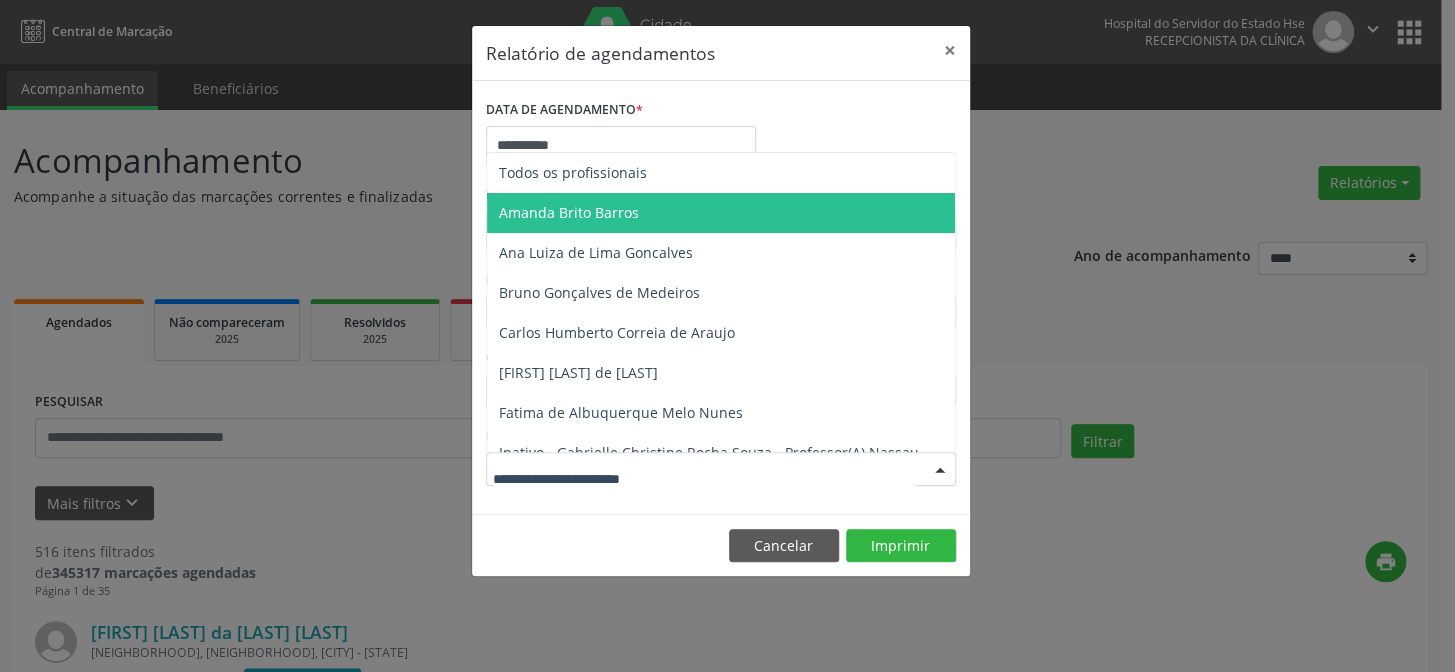 click on "Amanda Brito Barros" at bounding box center [569, 212] 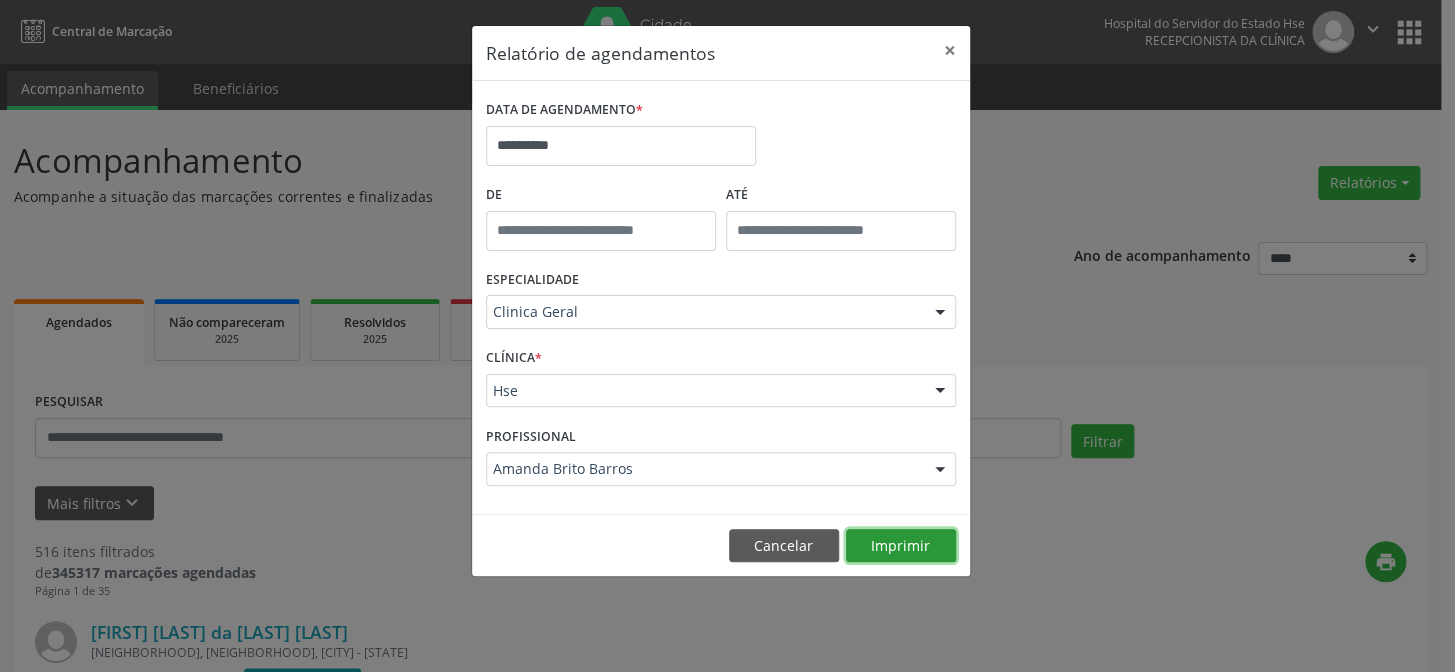 click on "Imprimir" at bounding box center (901, 546) 